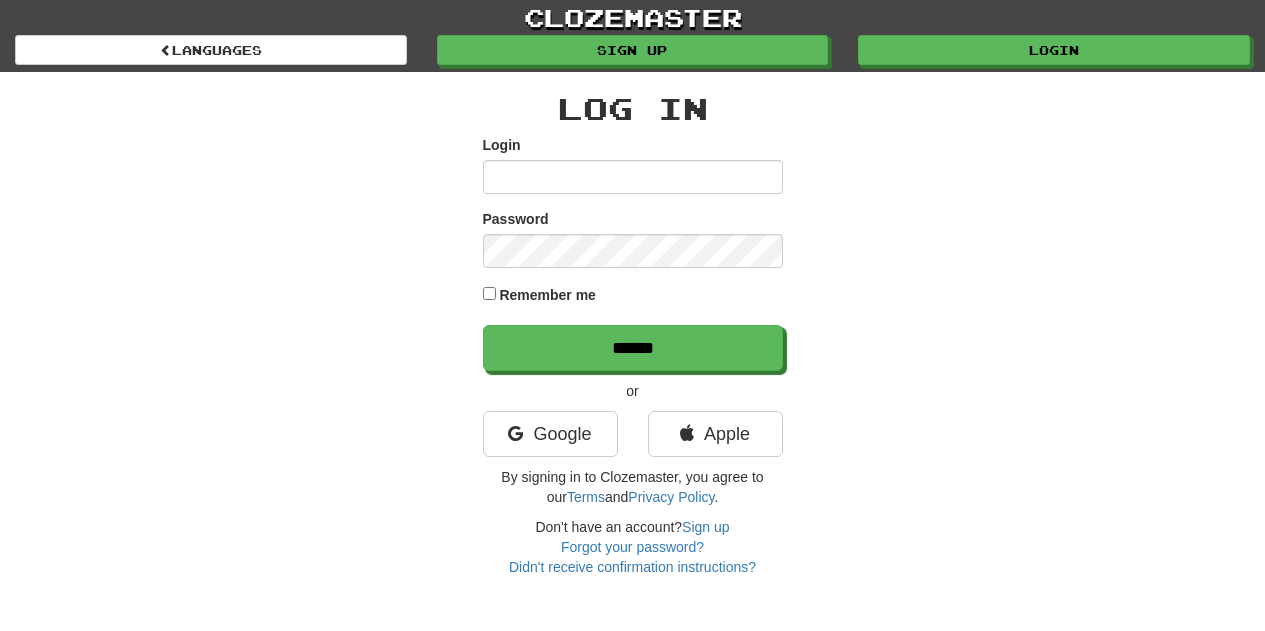 scroll, scrollTop: 0, scrollLeft: 0, axis: both 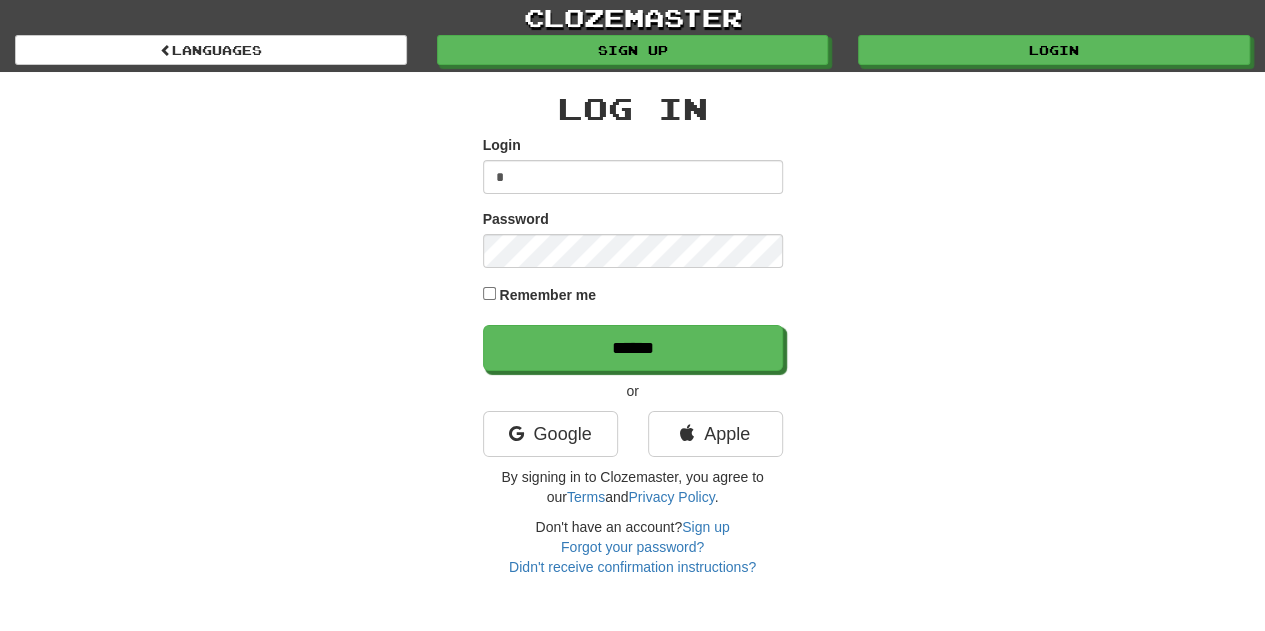 type on "**********" 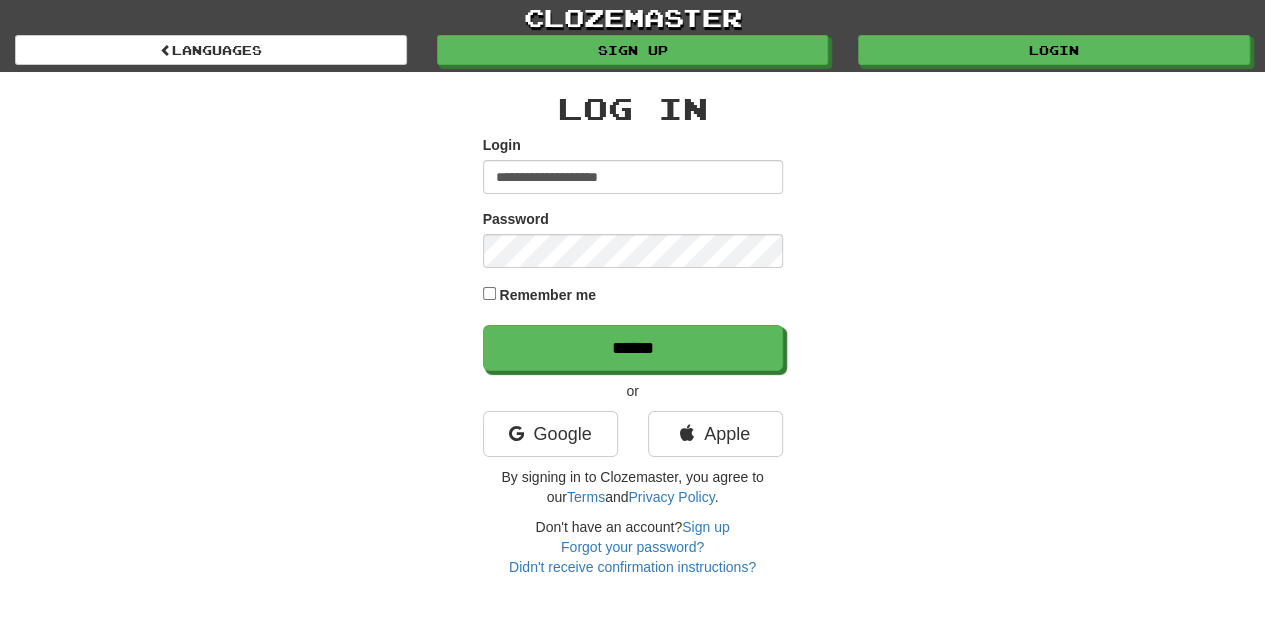 scroll, scrollTop: 1, scrollLeft: 0, axis: vertical 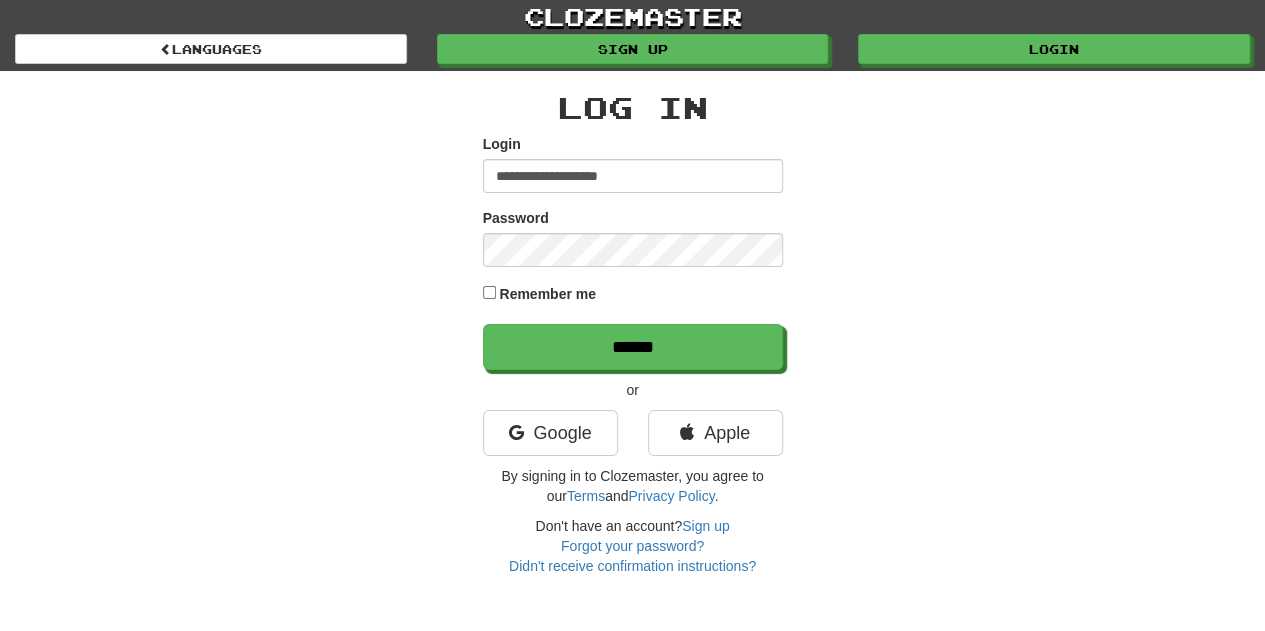 click on "Password" at bounding box center (516, 218) 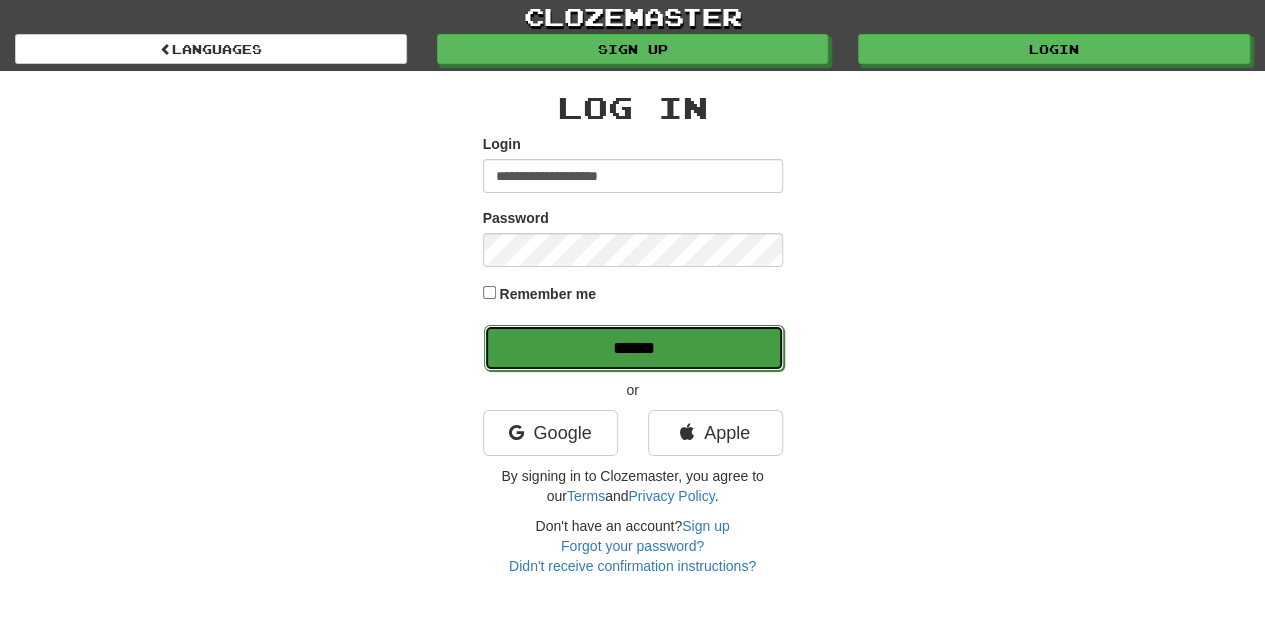 click on "******" at bounding box center [634, 348] 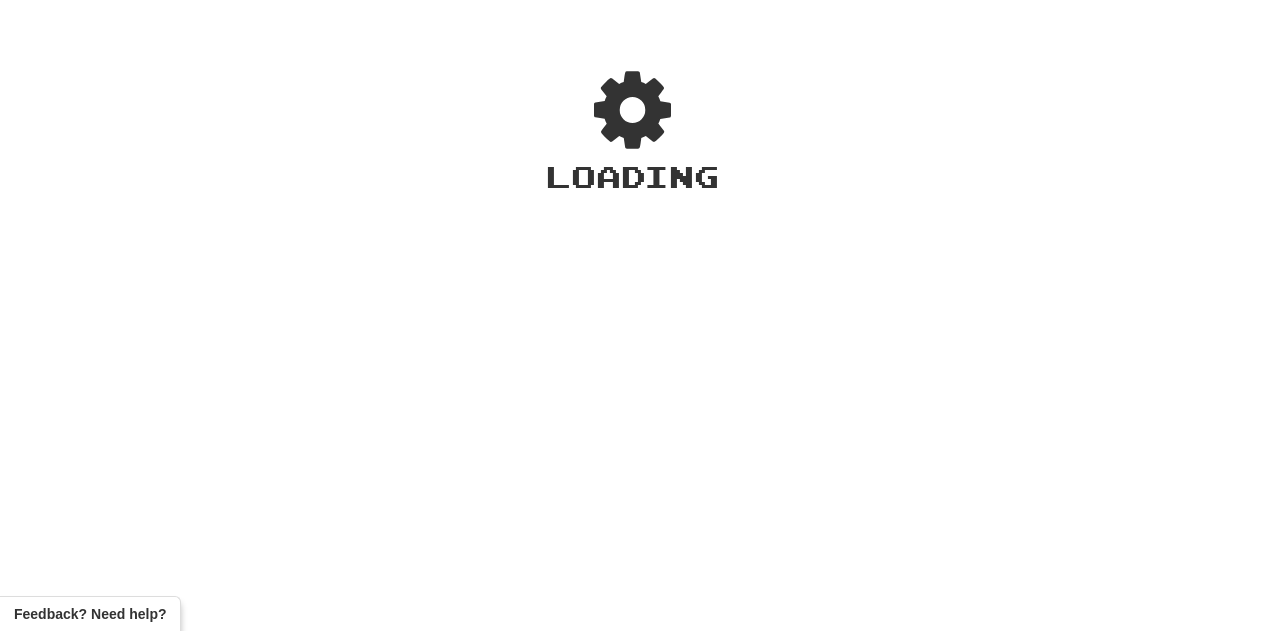 scroll, scrollTop: 0, scrollLeft: 0, axis: both 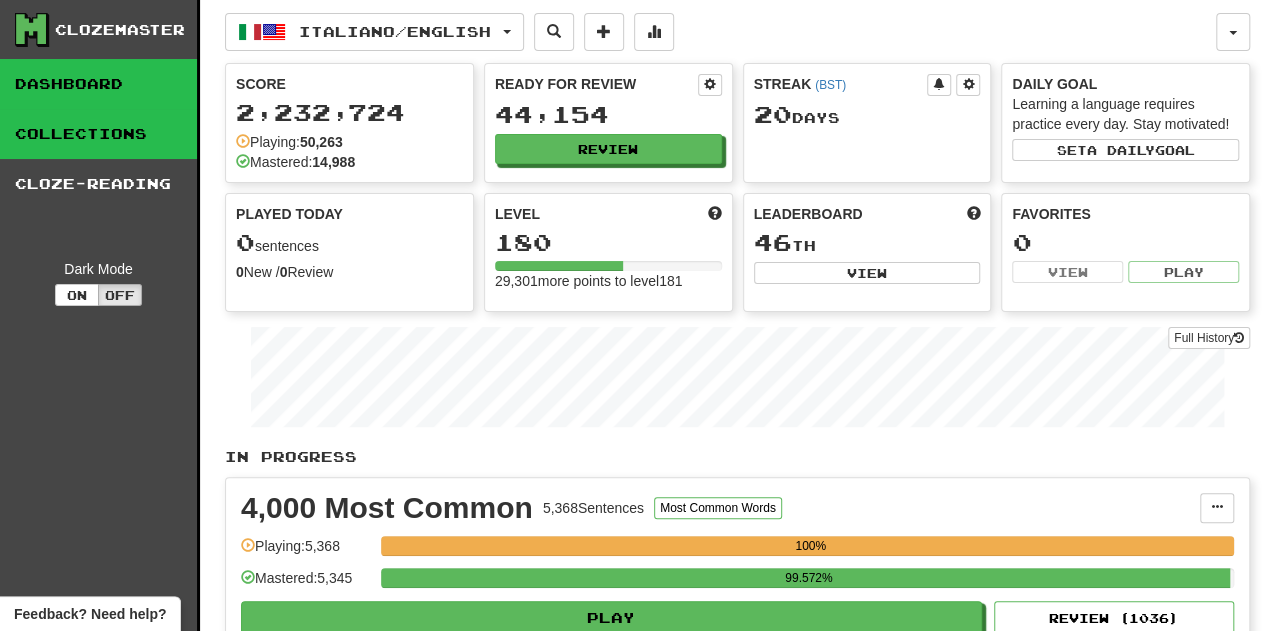 click on "Collections" at bounding box center (98, 134) 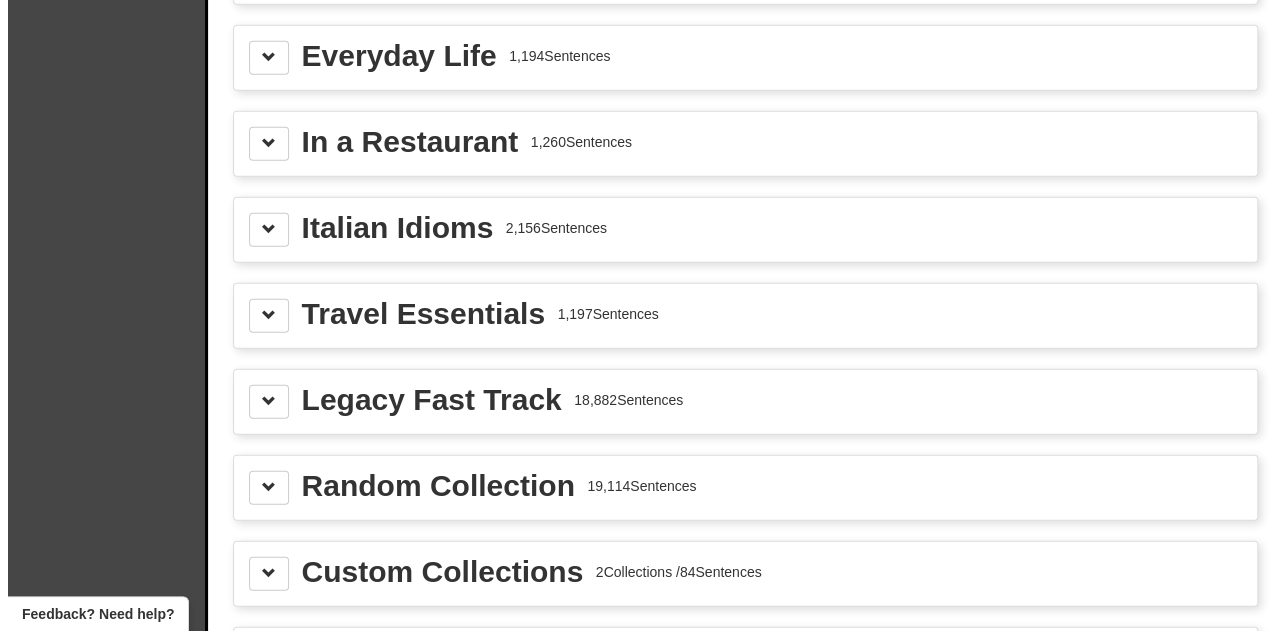 scroll, scrollTop: 2609, scrollLeft: 0, axis: vertical 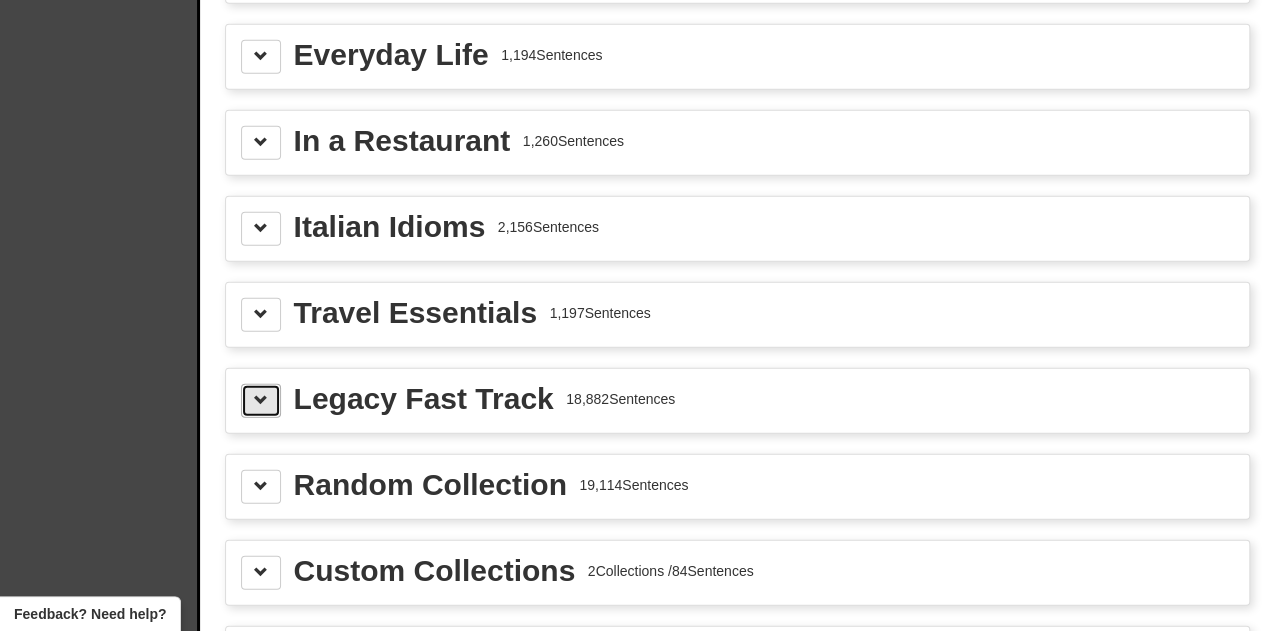 click at bounding box center [261, 400] 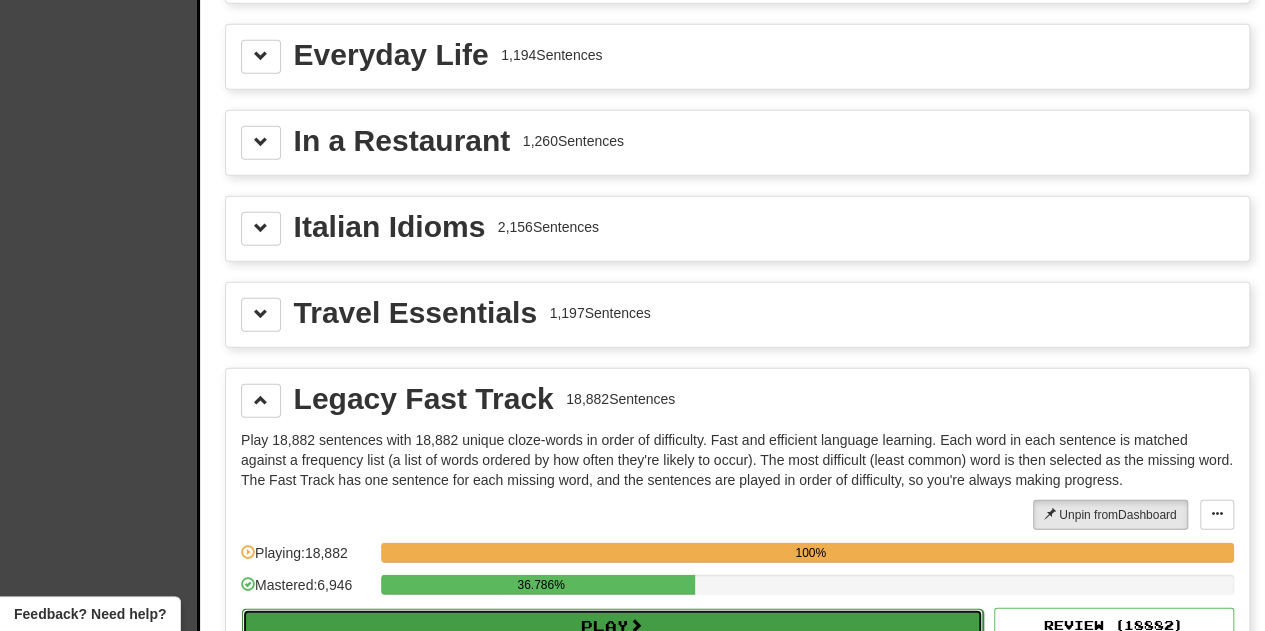 click on "Play" at bounding box center [612, 626] 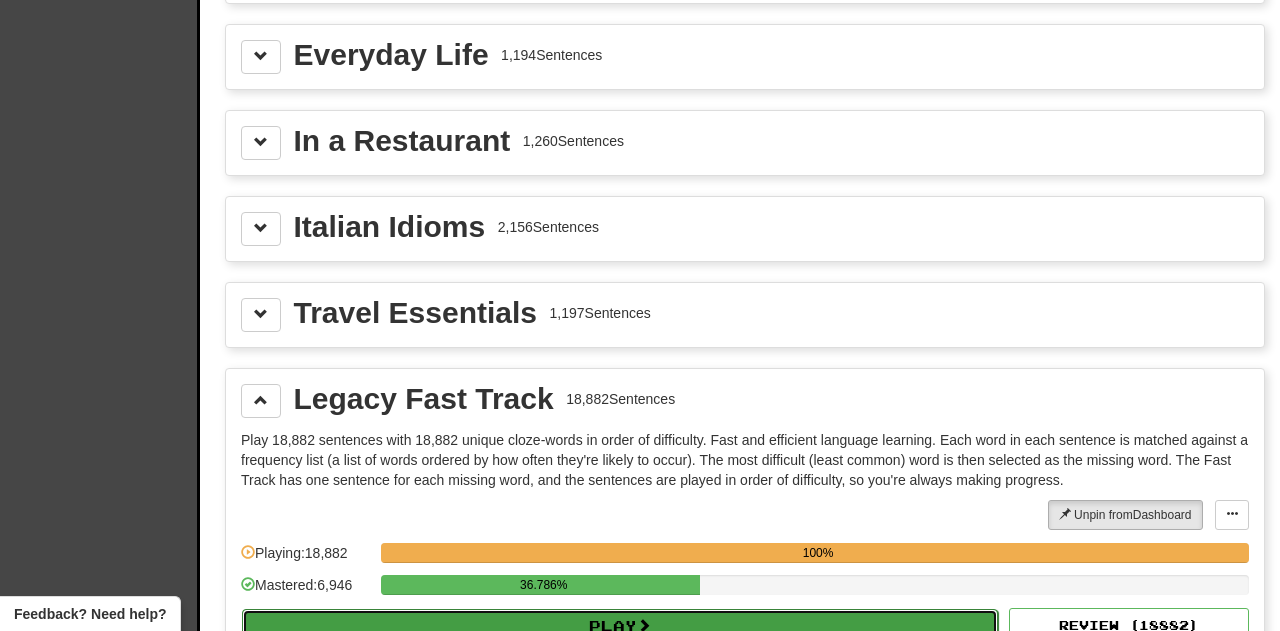 select on "**" 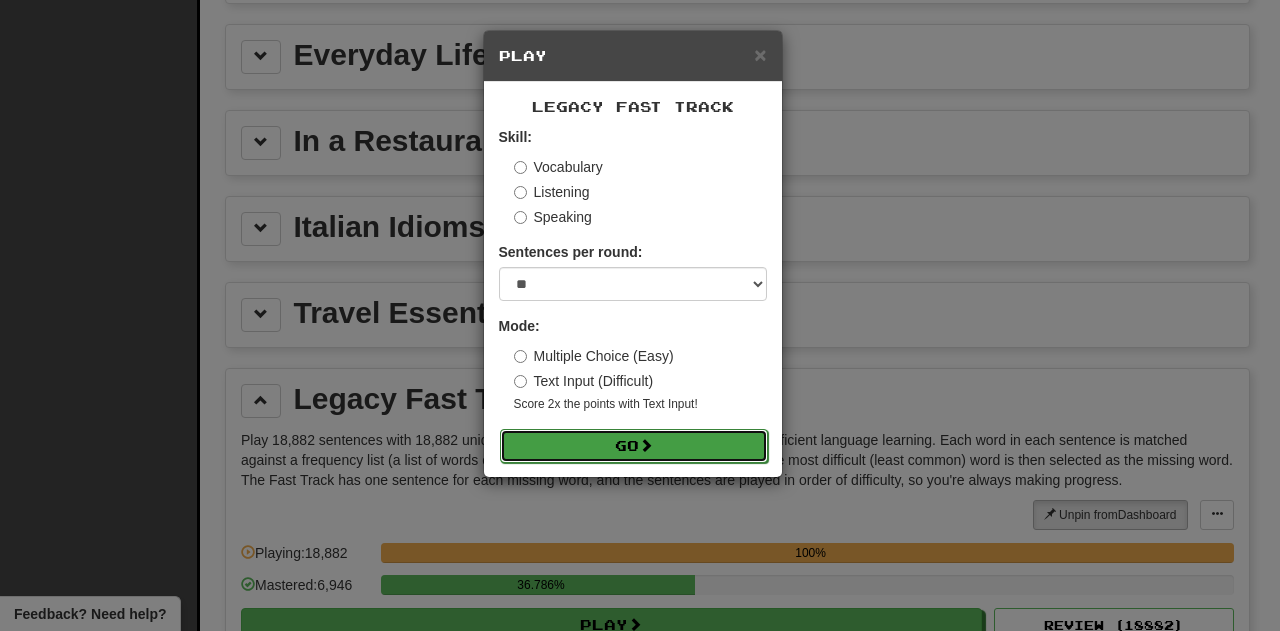 click at bounding box center [646, 445] 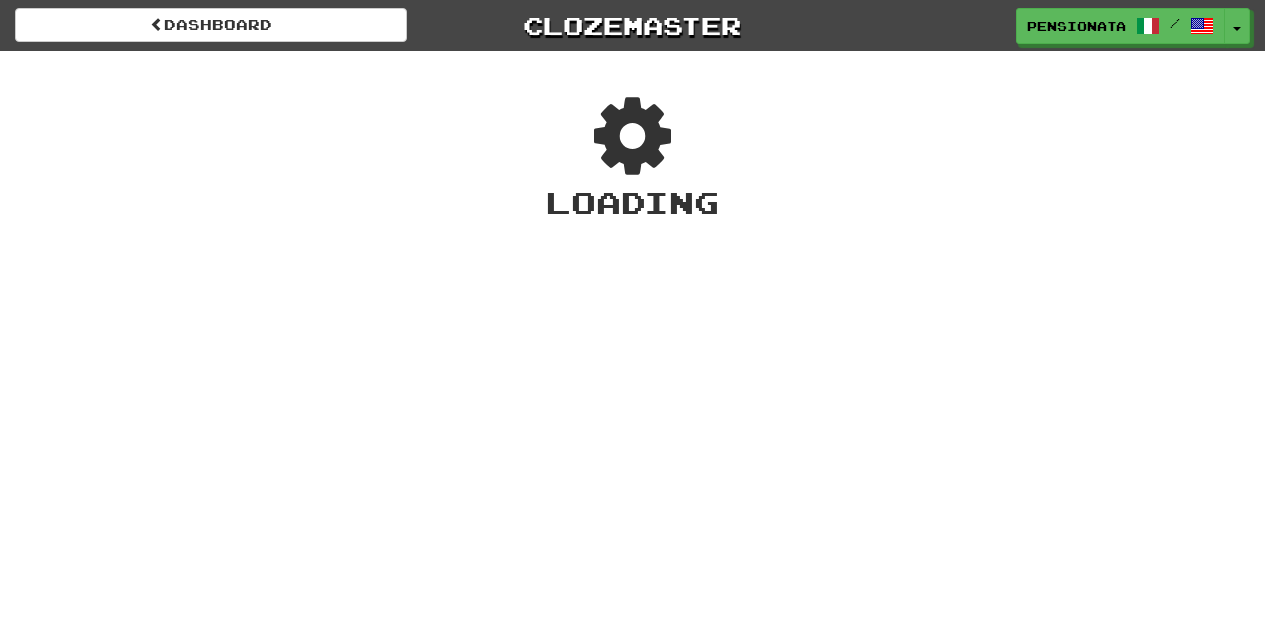 scroll, scrollTop: 0, scrollLeft: 0, axis: both 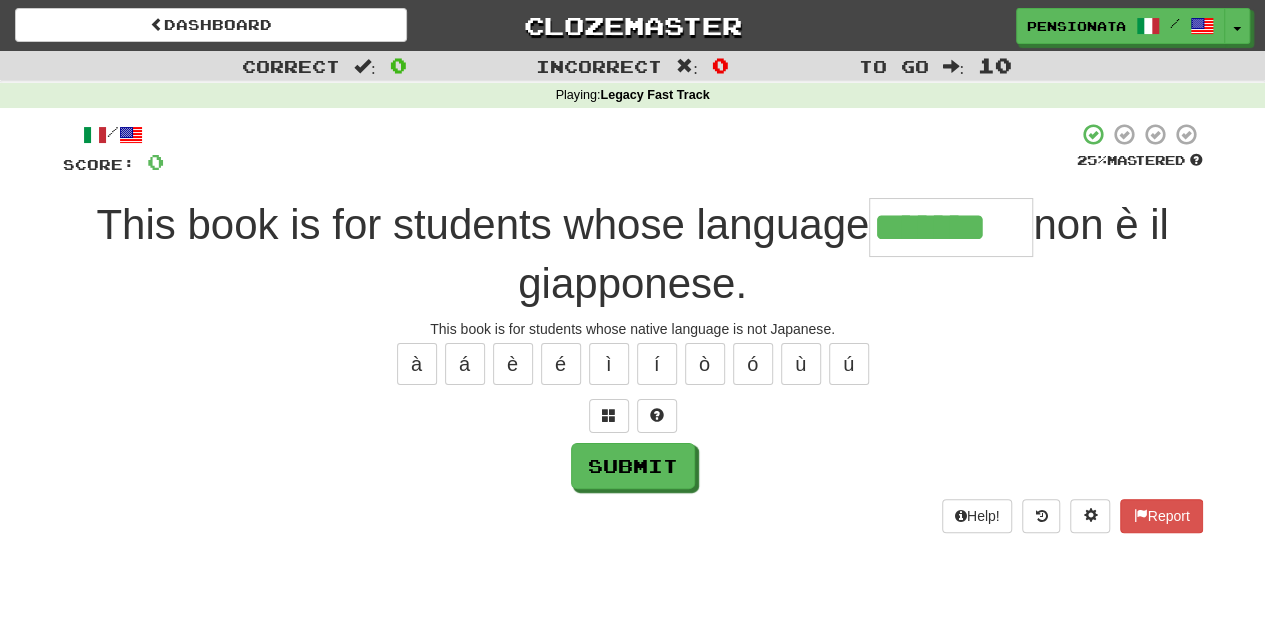 type on "*******" 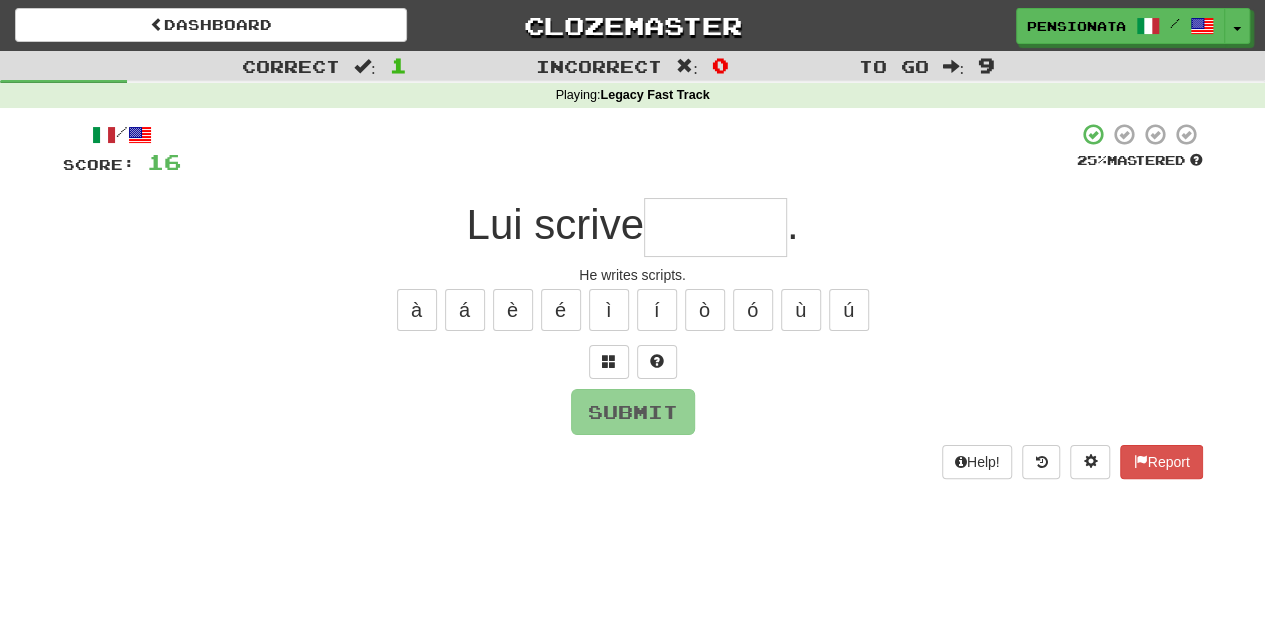 type on "*" 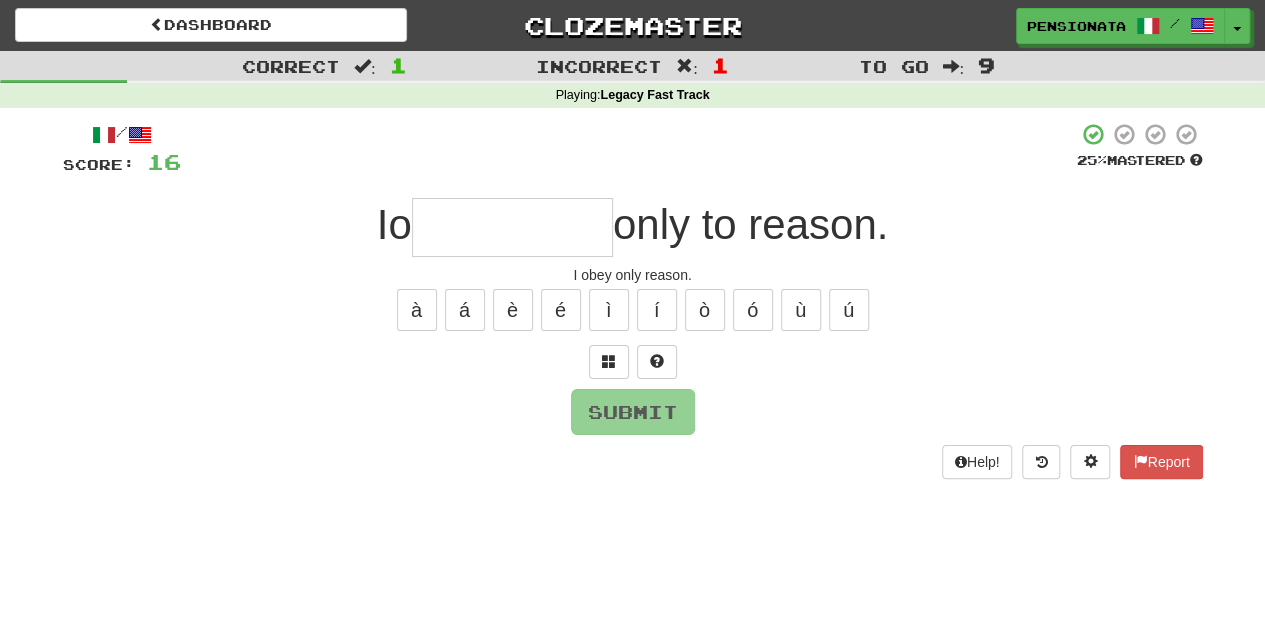 type on "*" 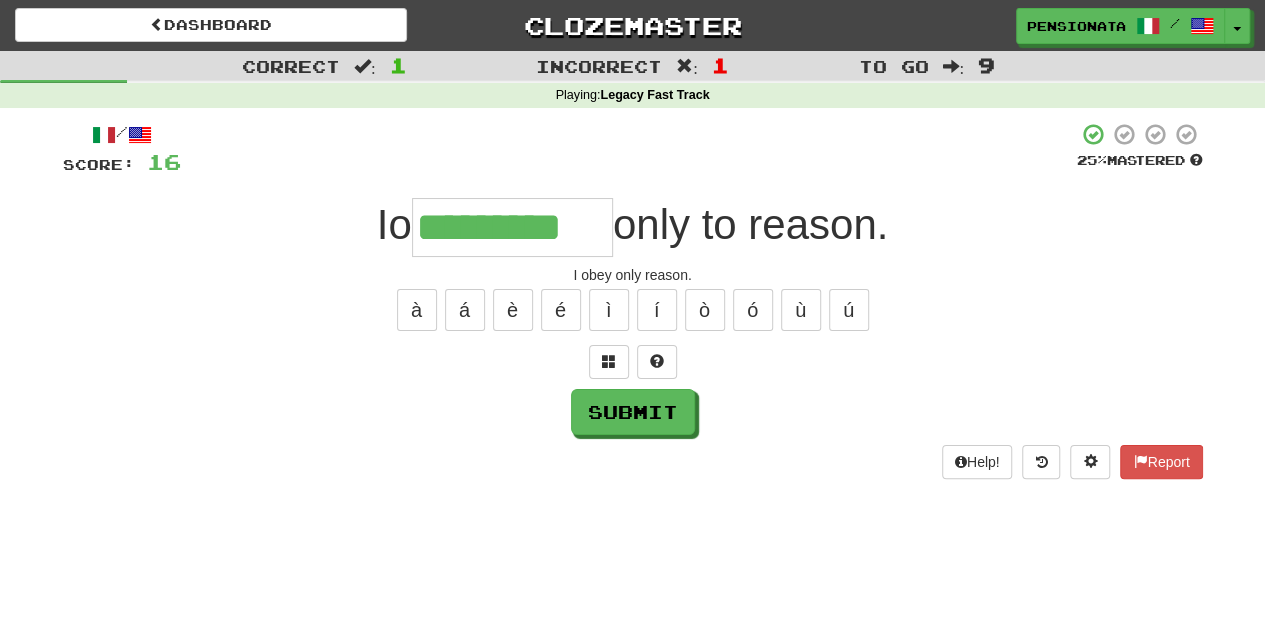 type on "*********" 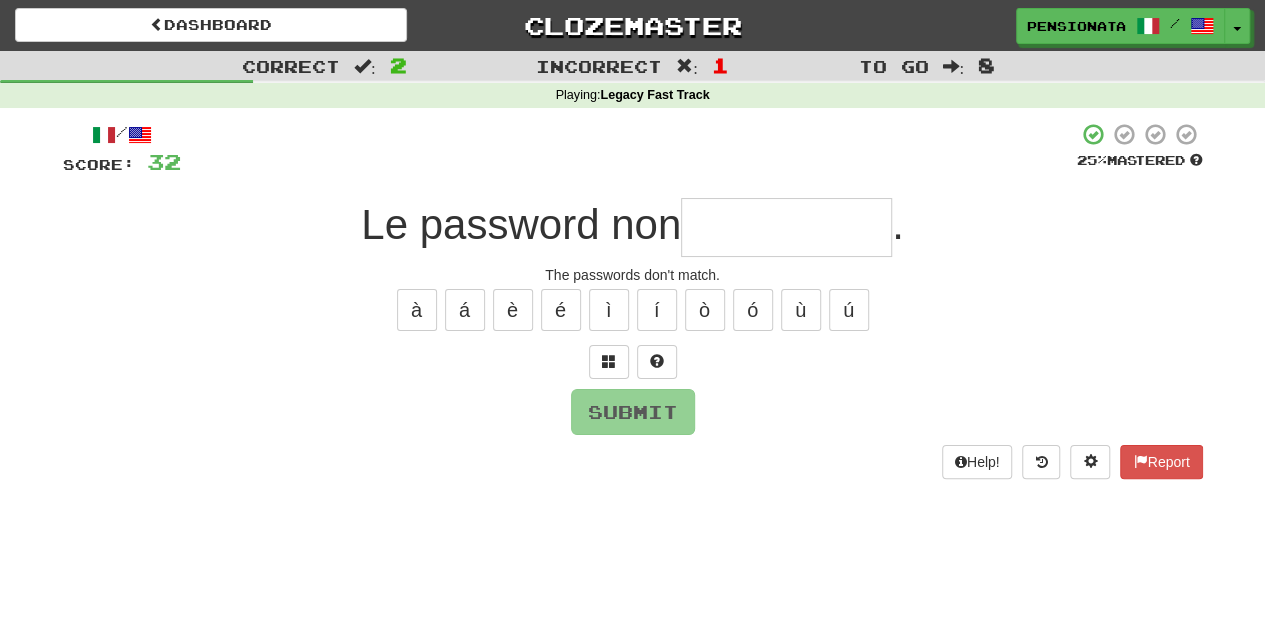 type on "*" 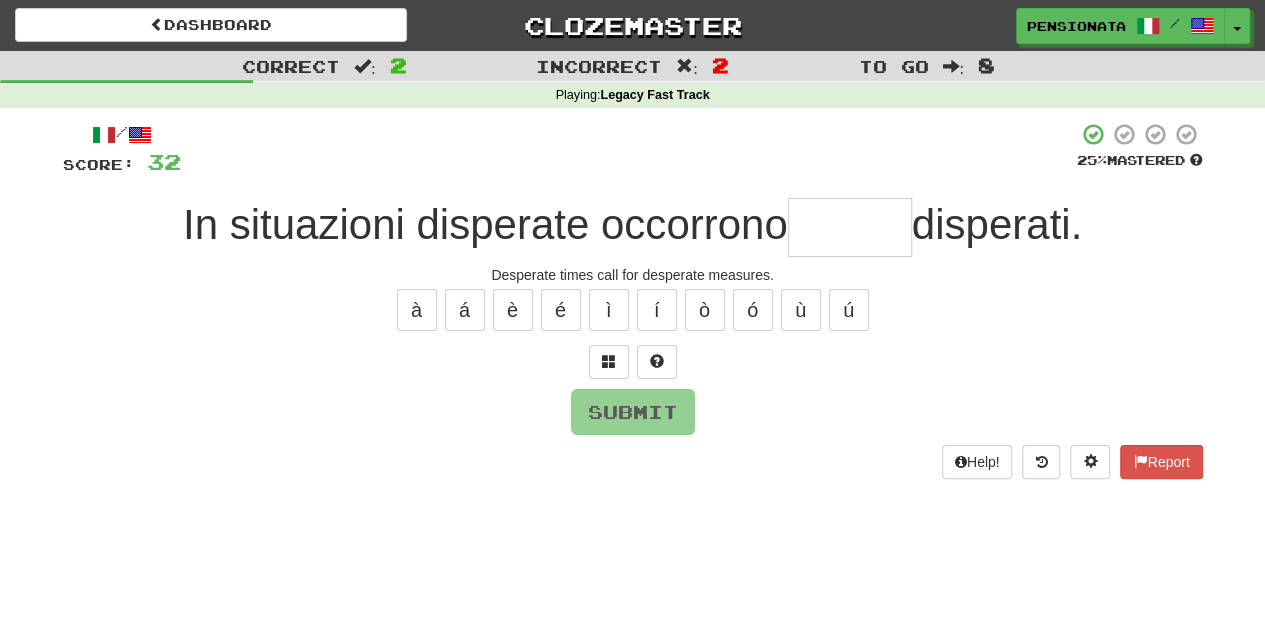 type on "*" 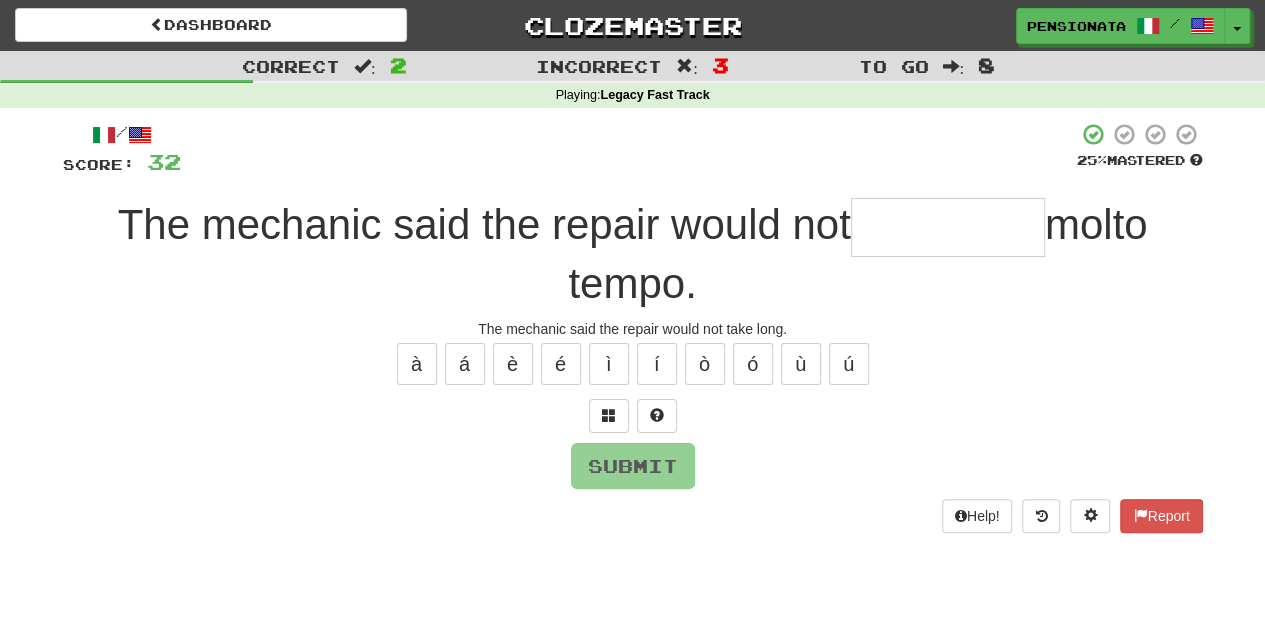 type on "*" 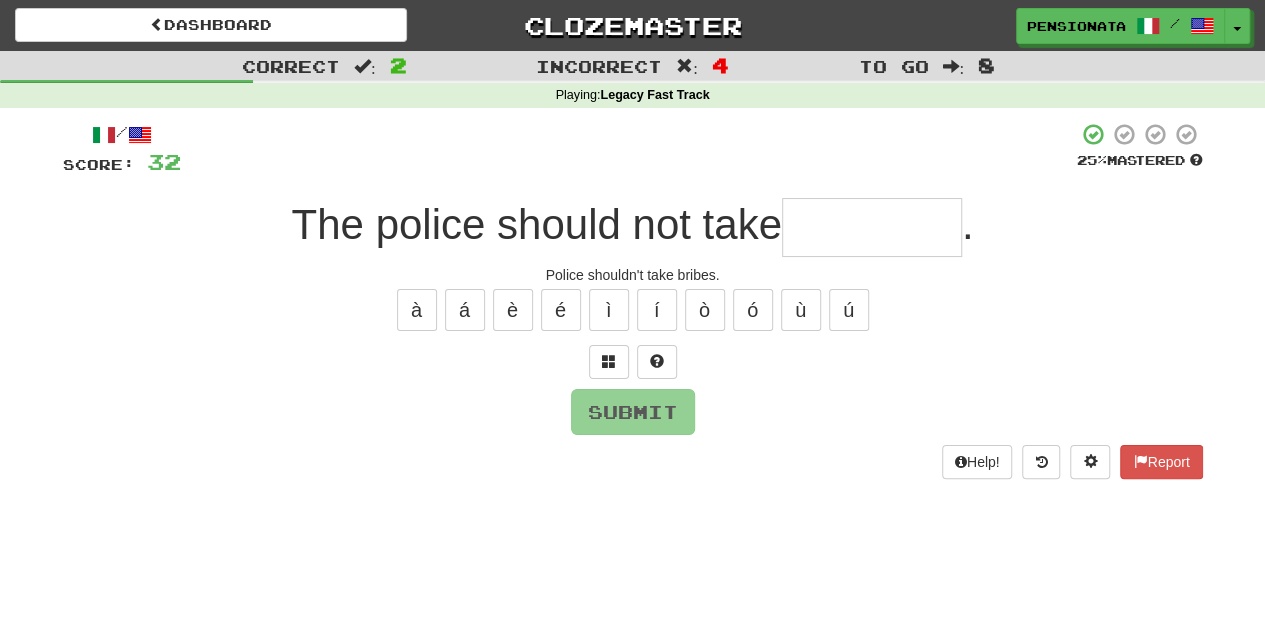 type on "********" 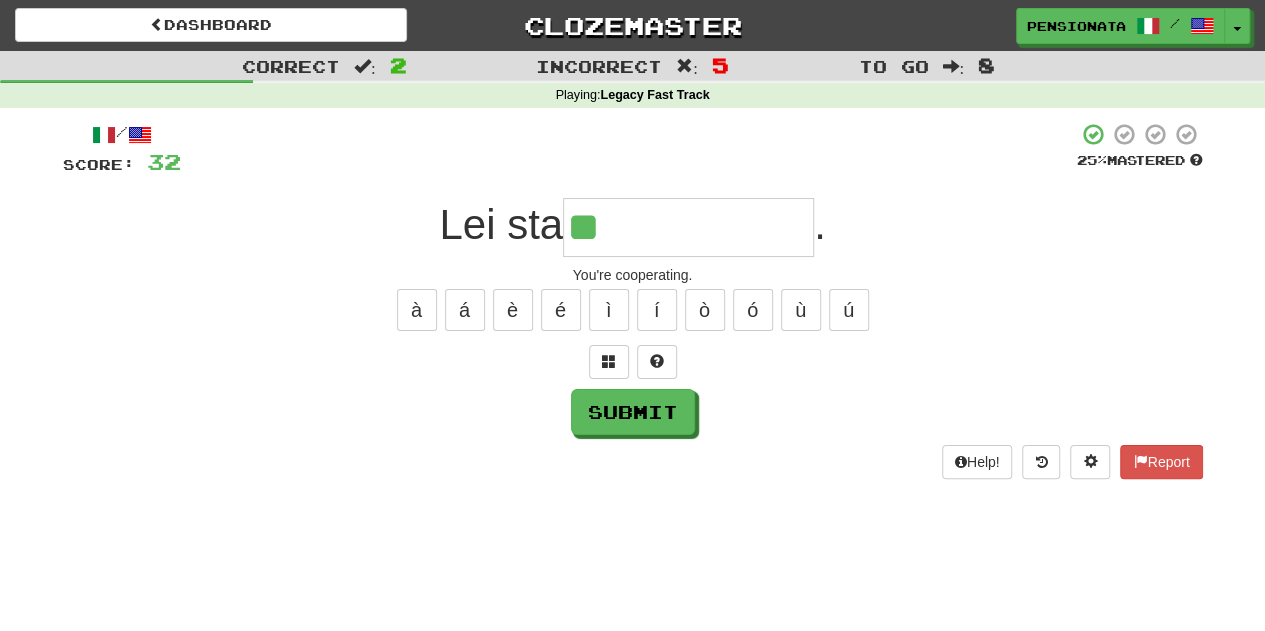 type on "**********" 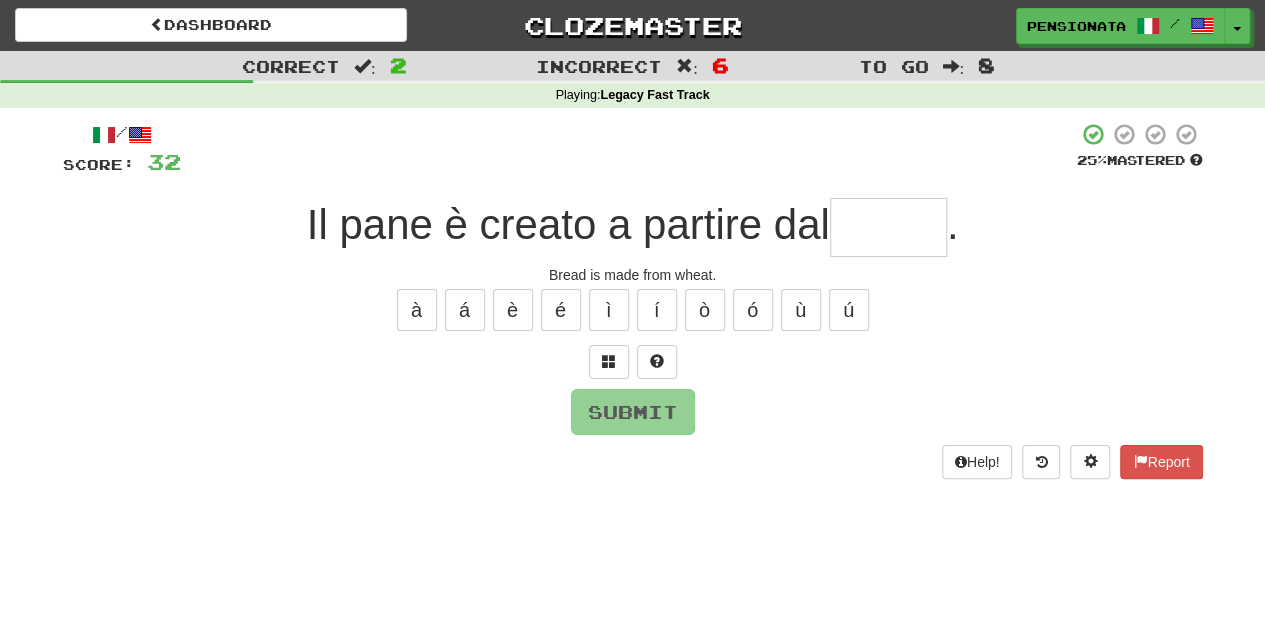 type on "*****" 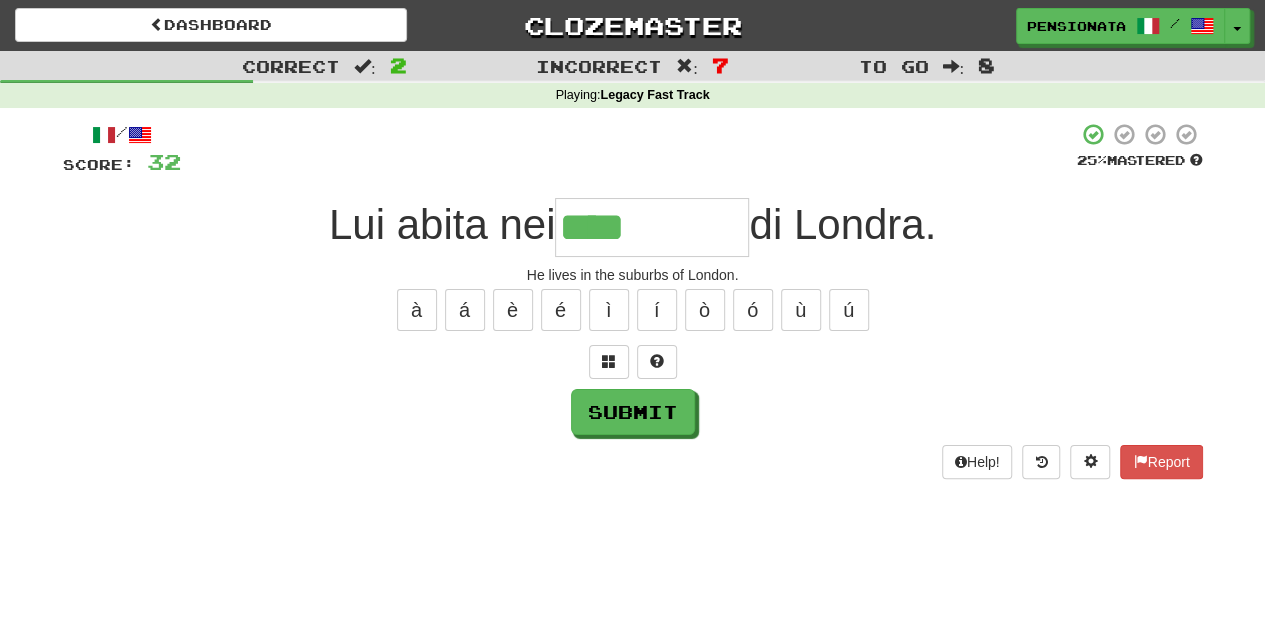 type on "*********" 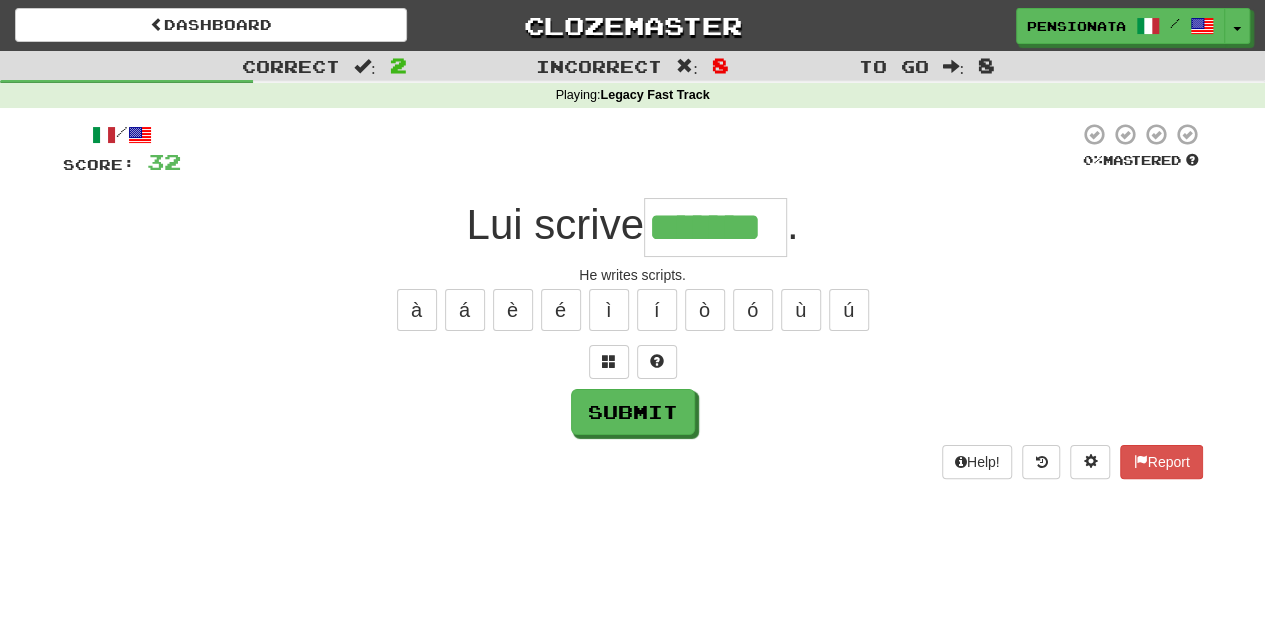 type on "*******" 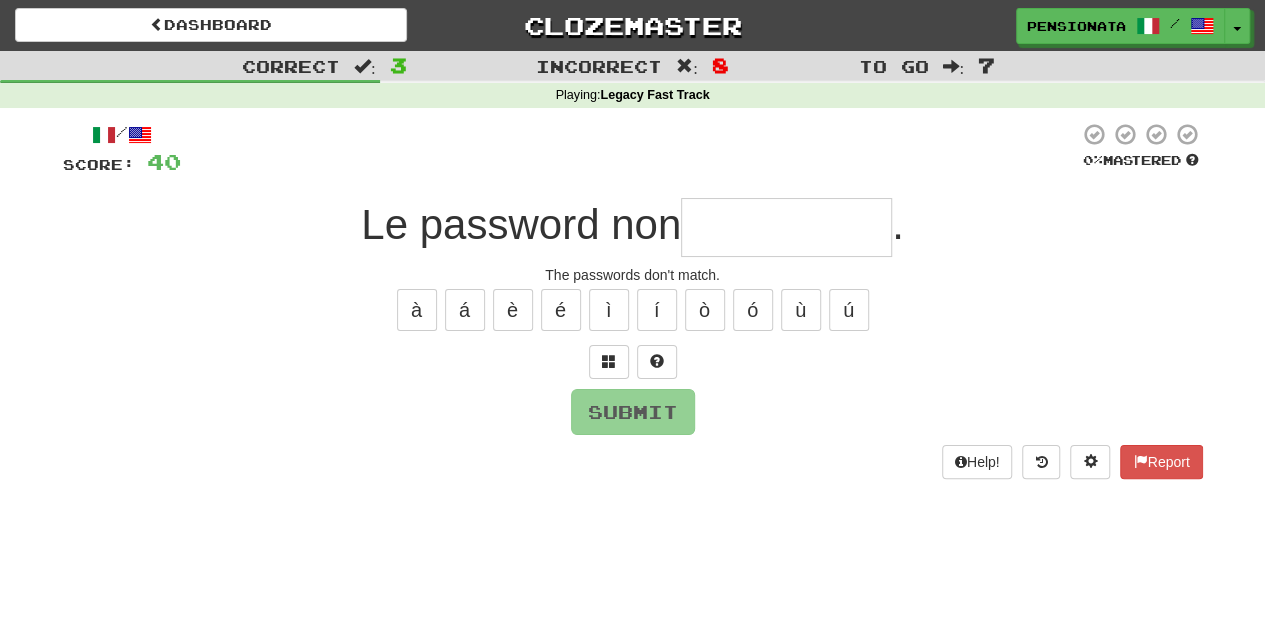 type on "*" 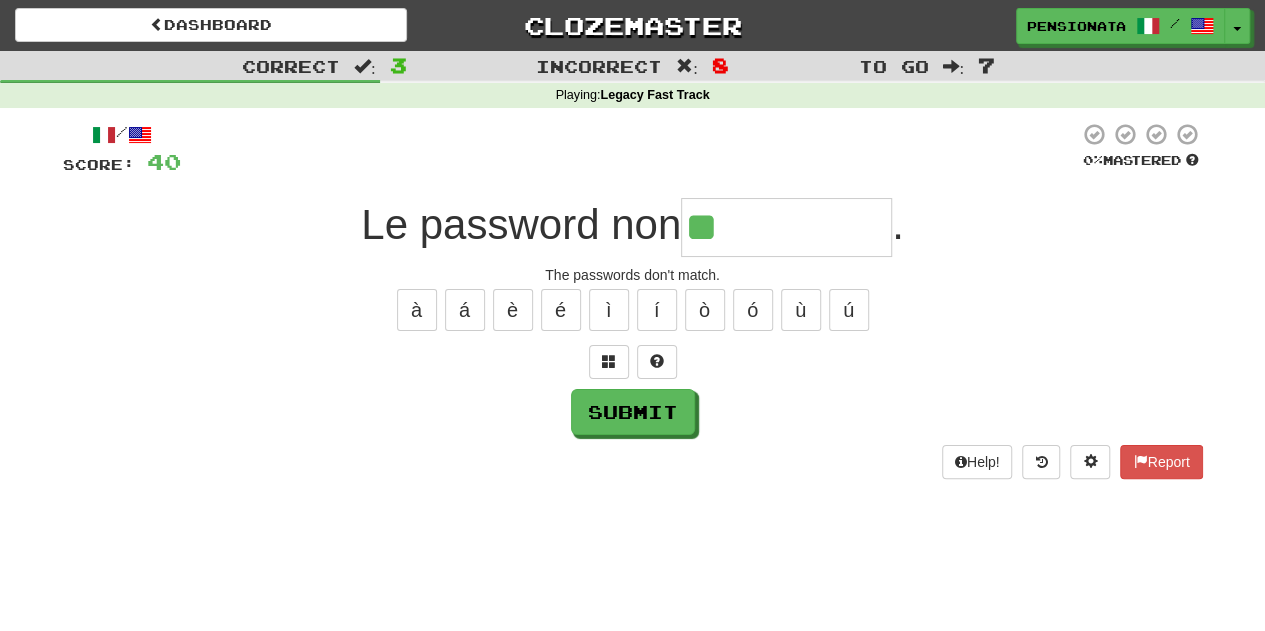 type on "**********" 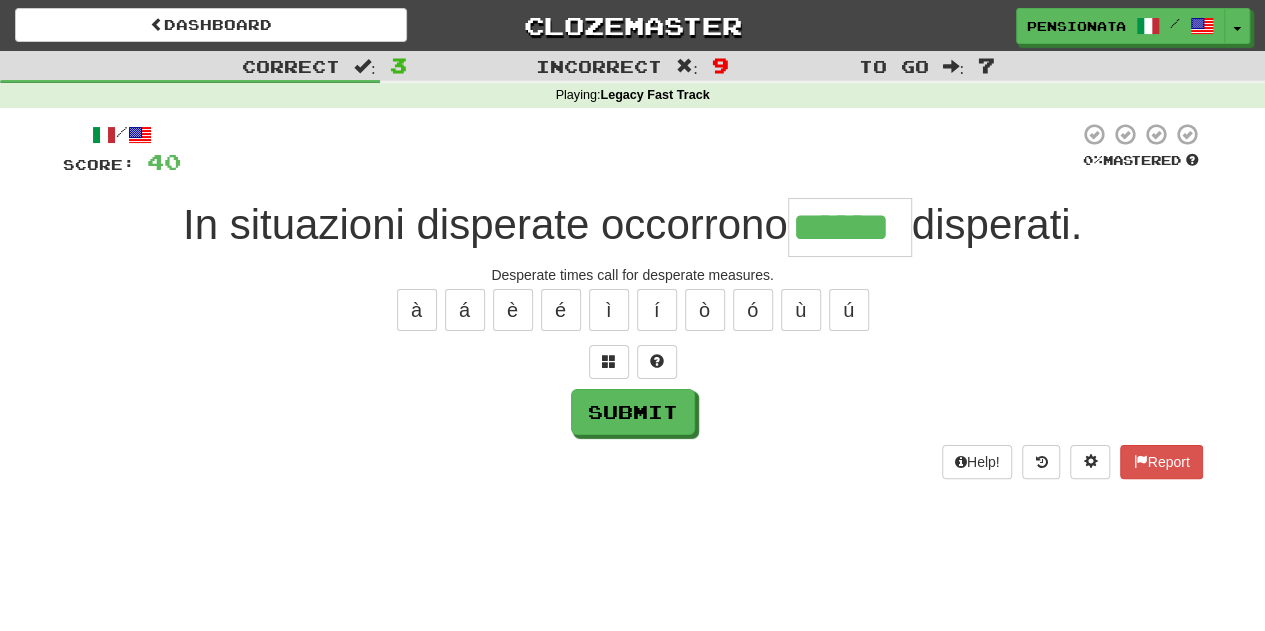 type on "******" 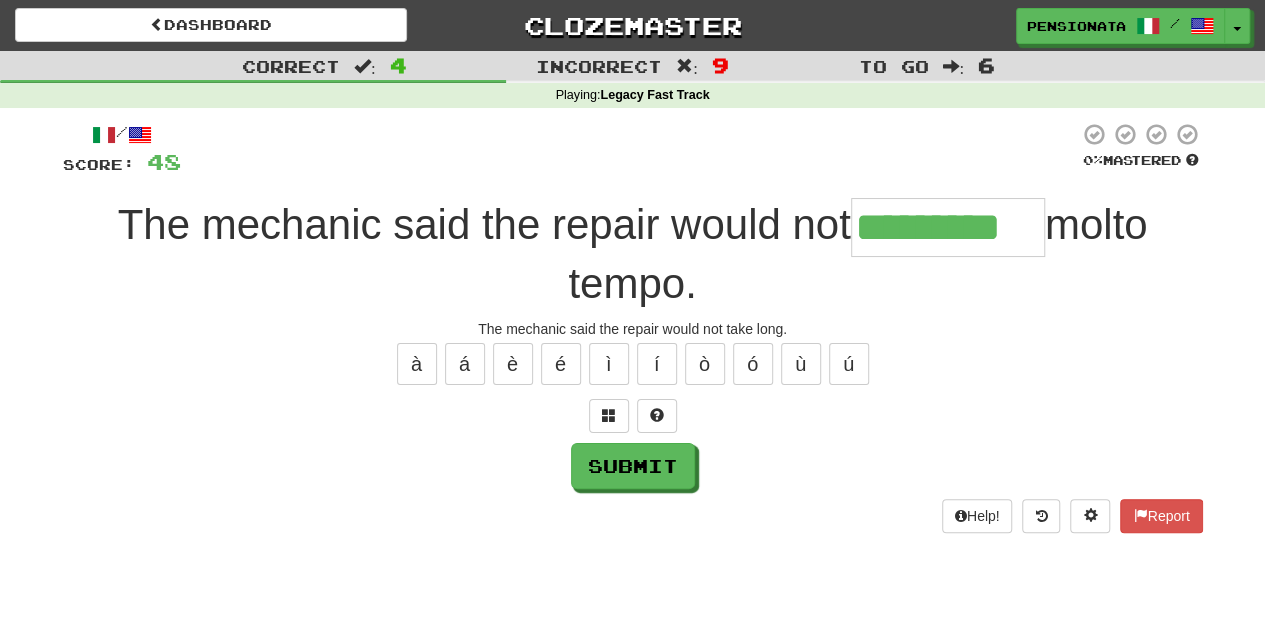 type on "*********" 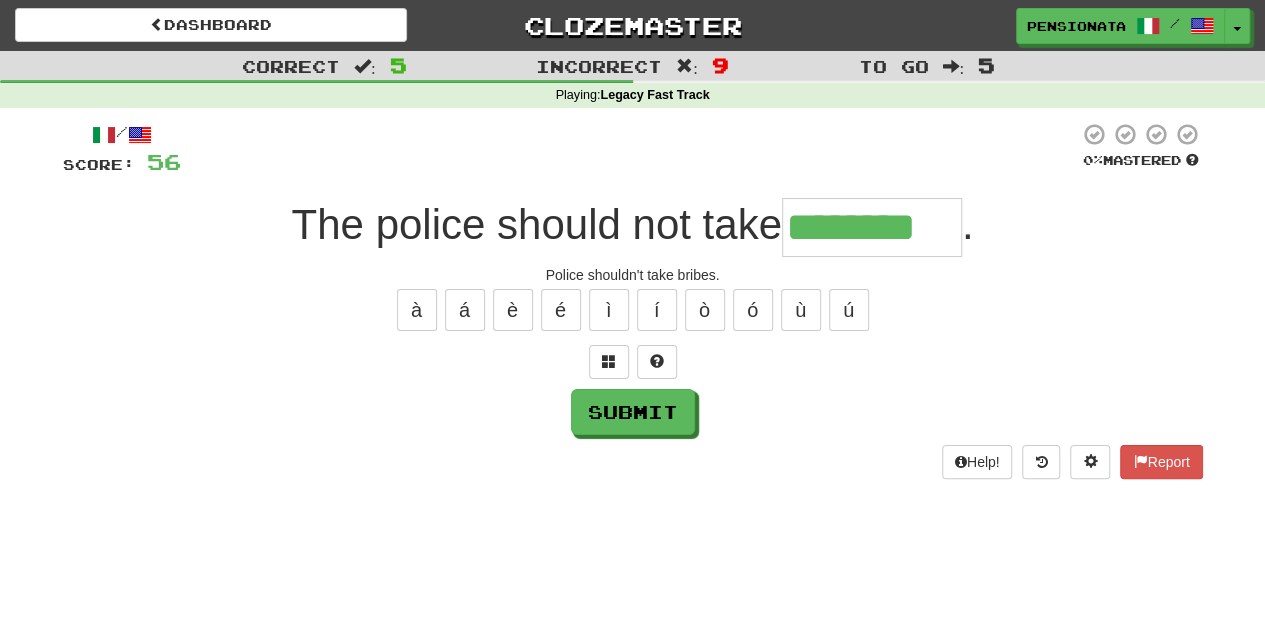 type on "********" 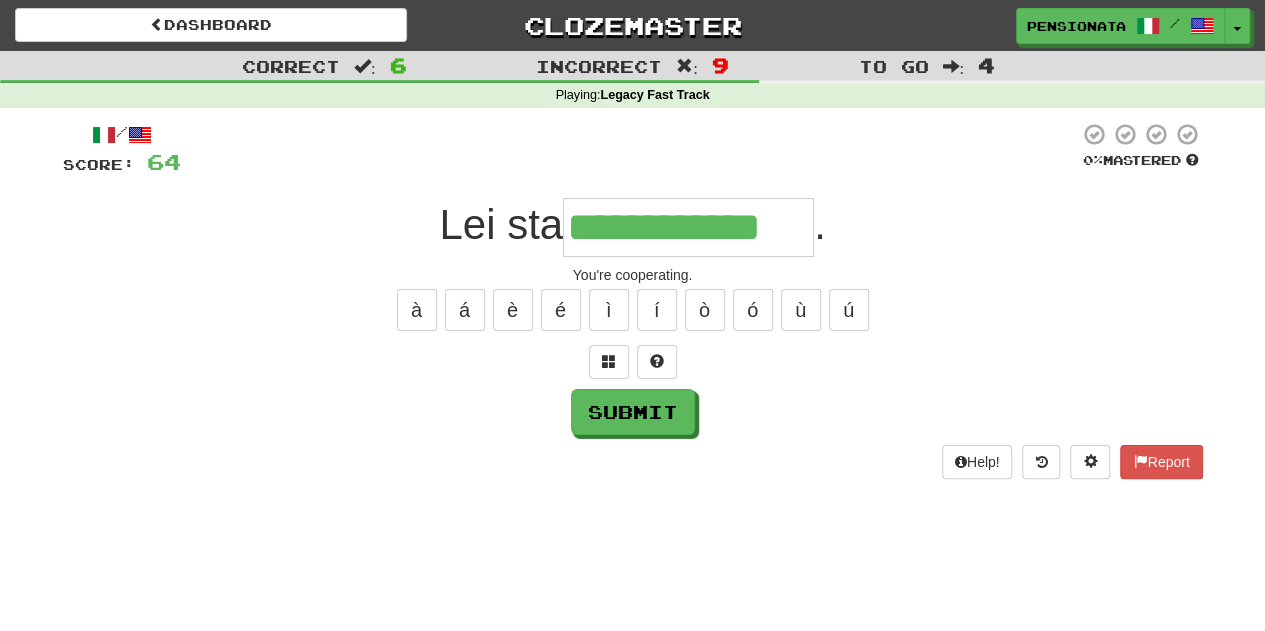 type on "**********" 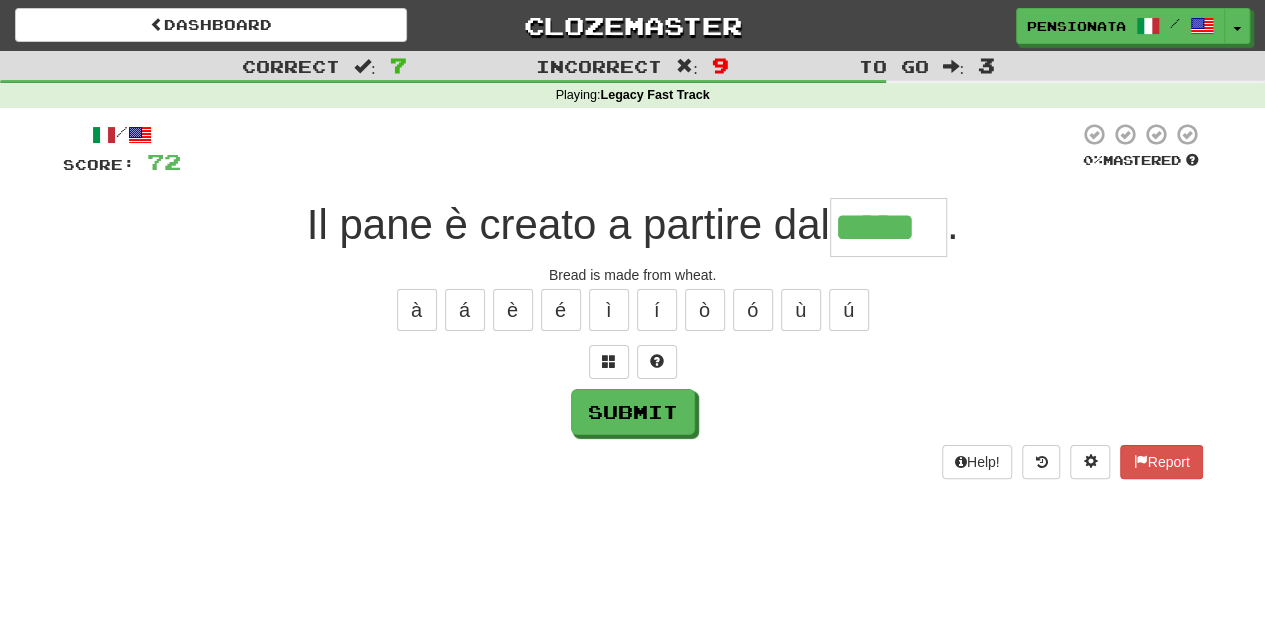 type on "*****" 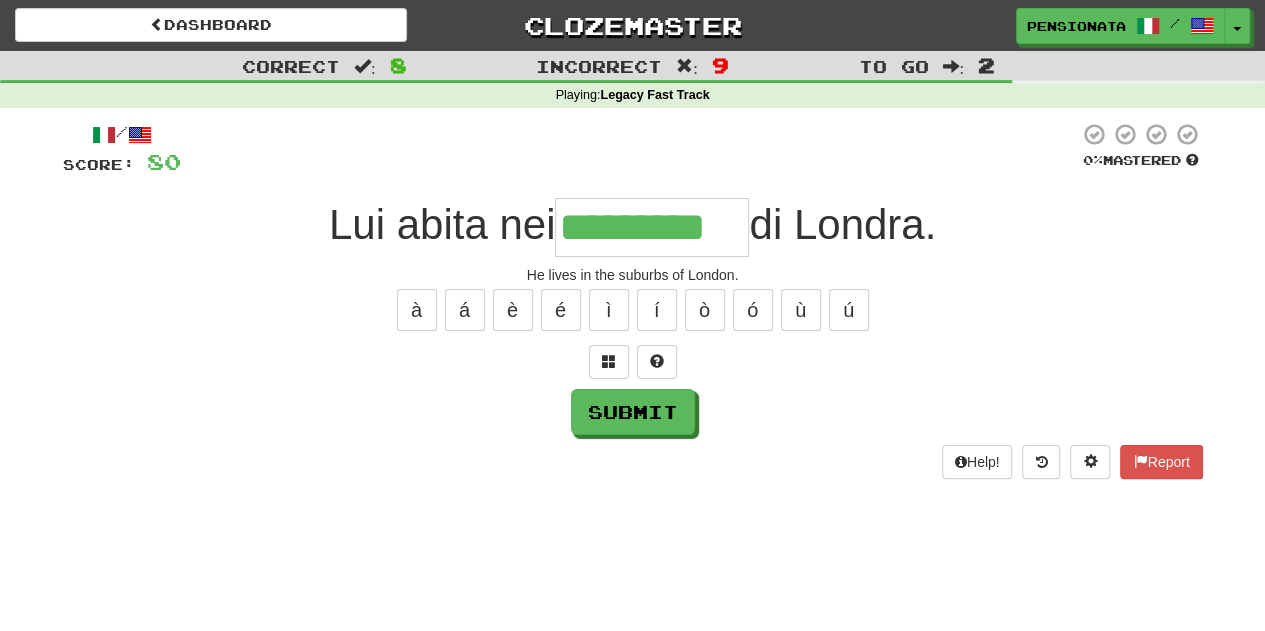 type on "*********" 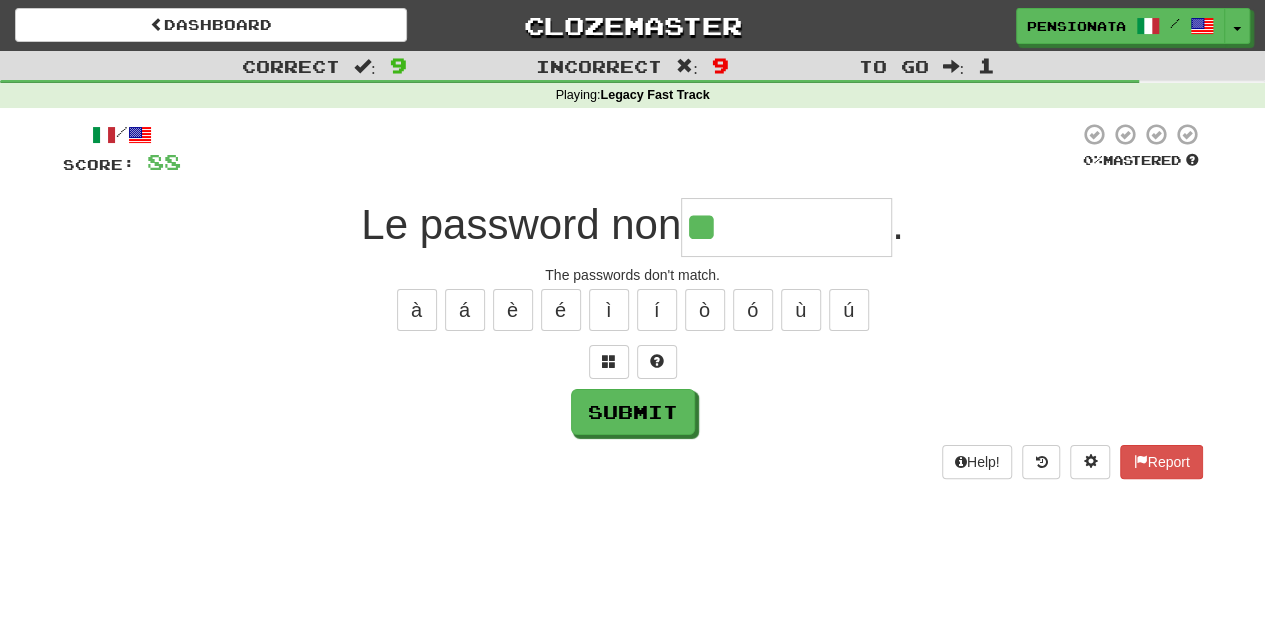 type on "**********" 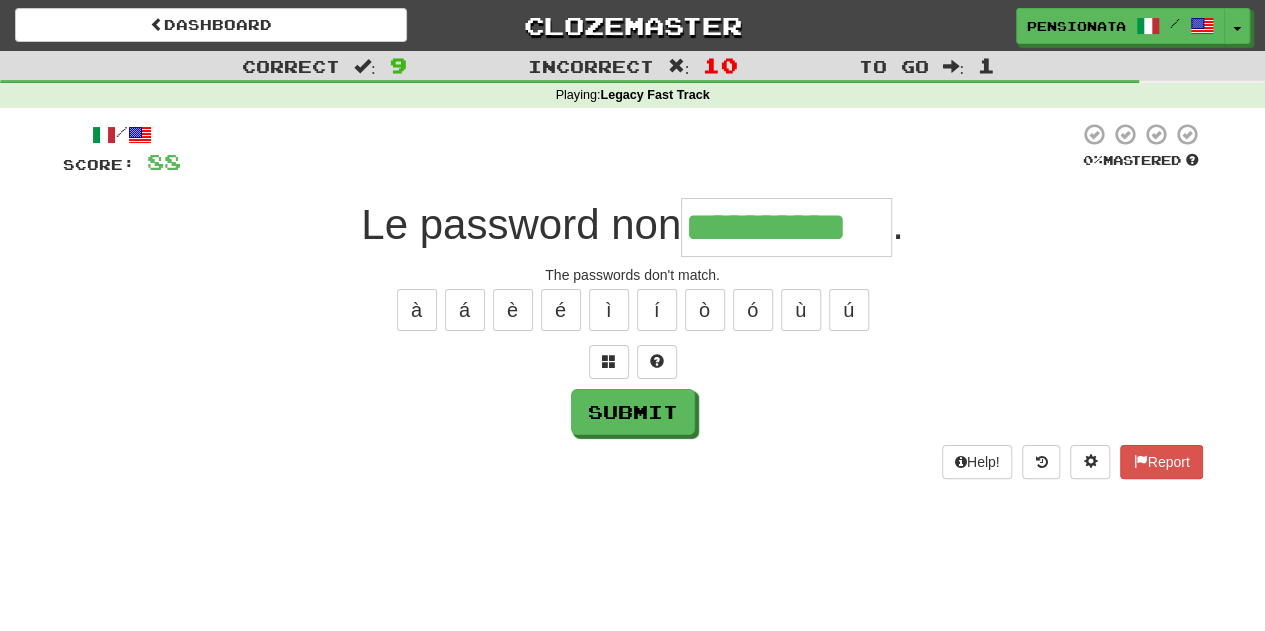 type on "**********" 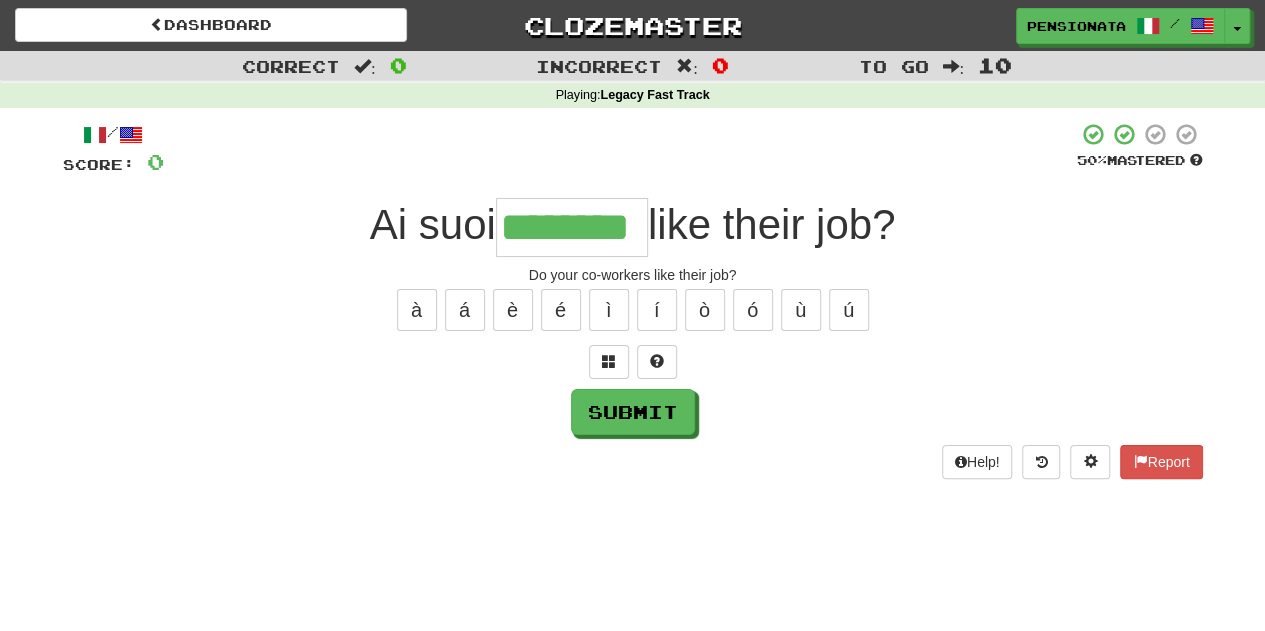 type on "********" 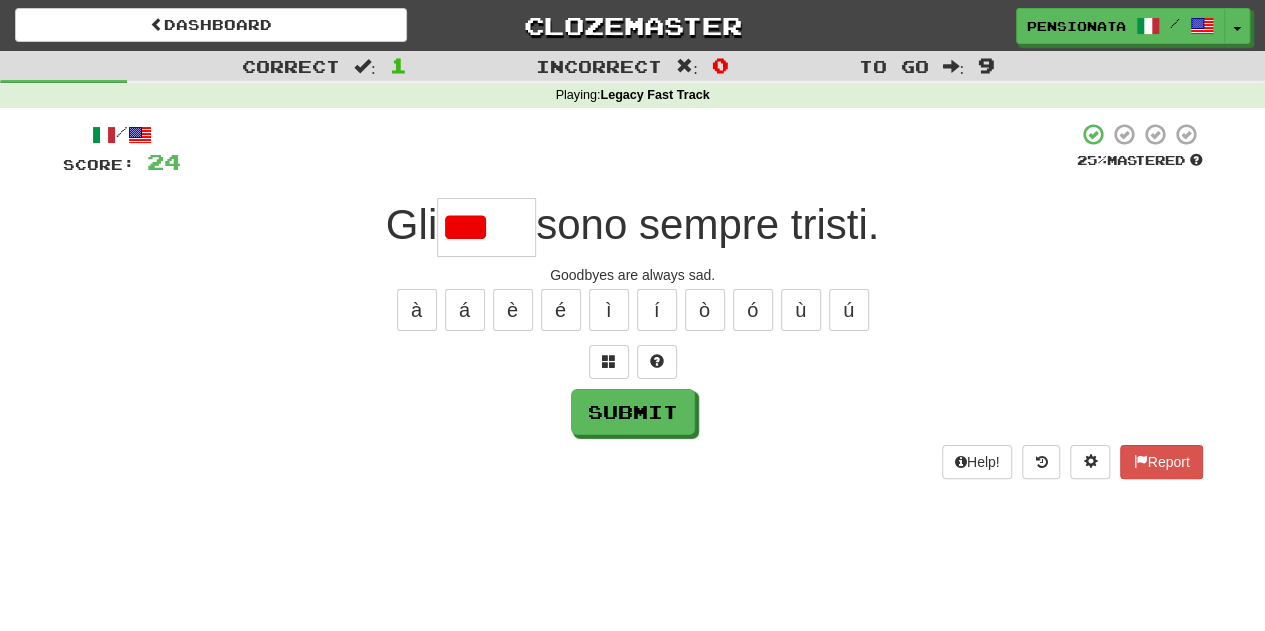type on "*****" 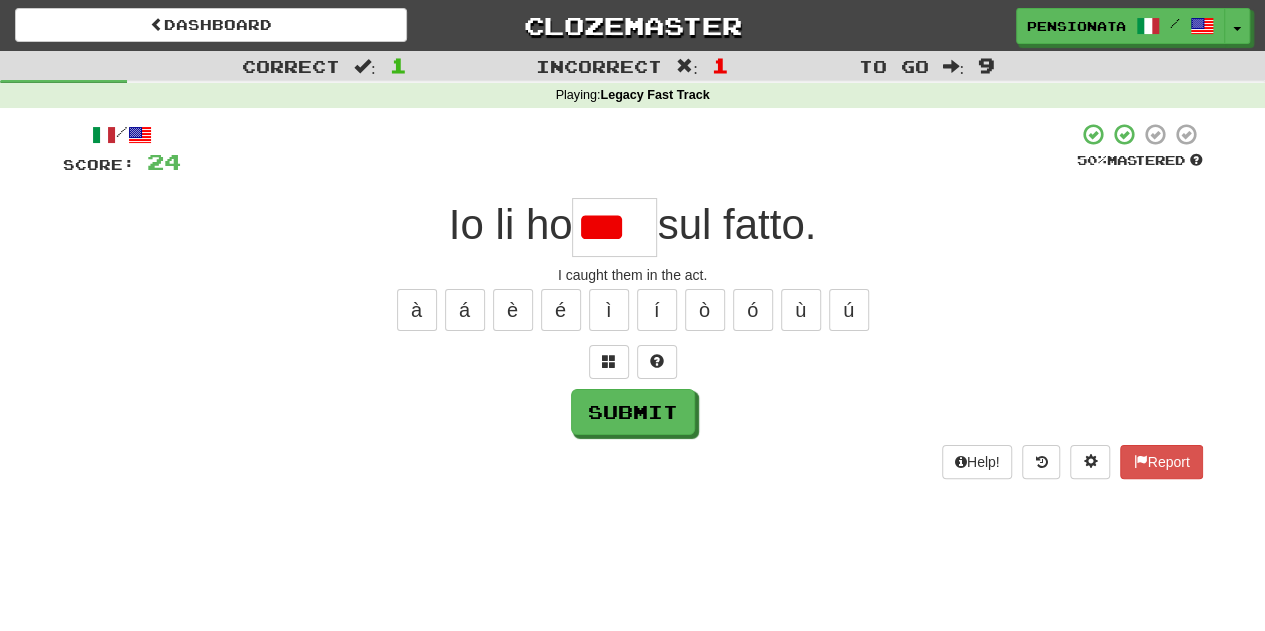 type on "*****" 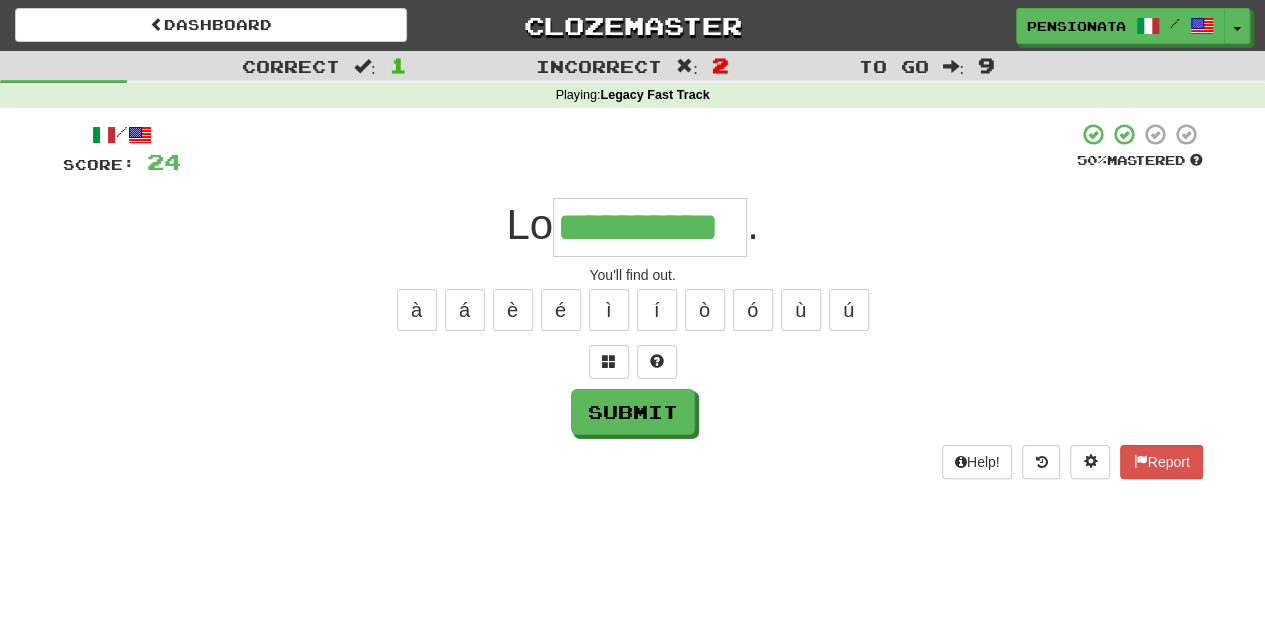 type on "**********" 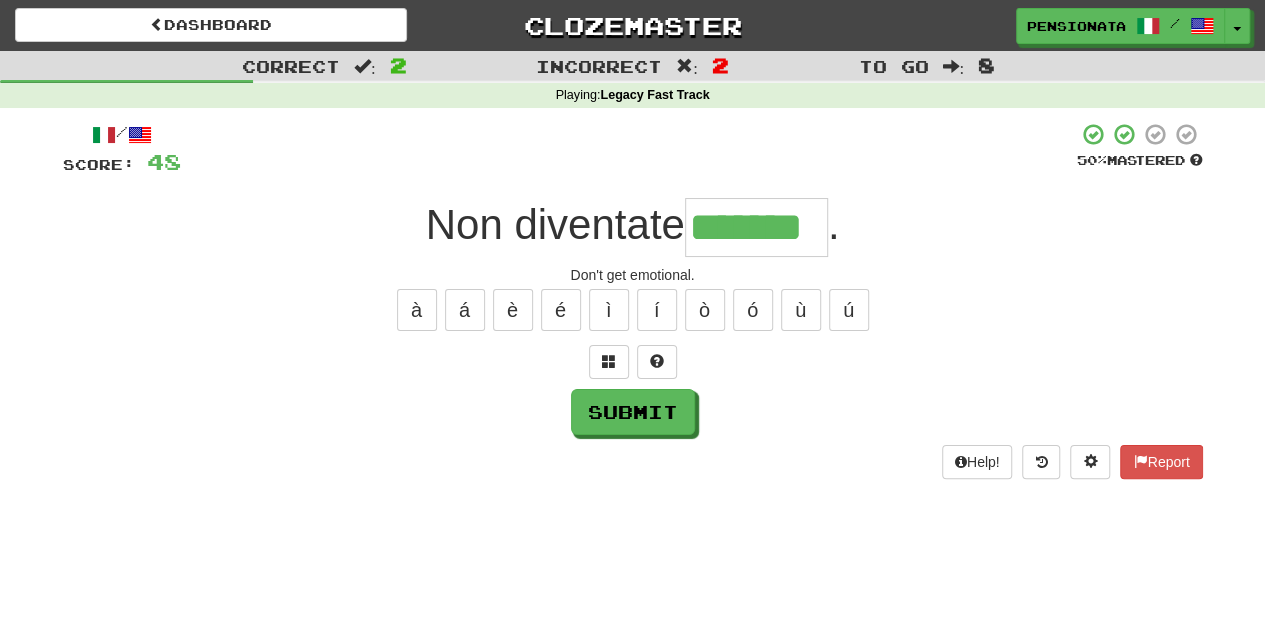 type on "*******" 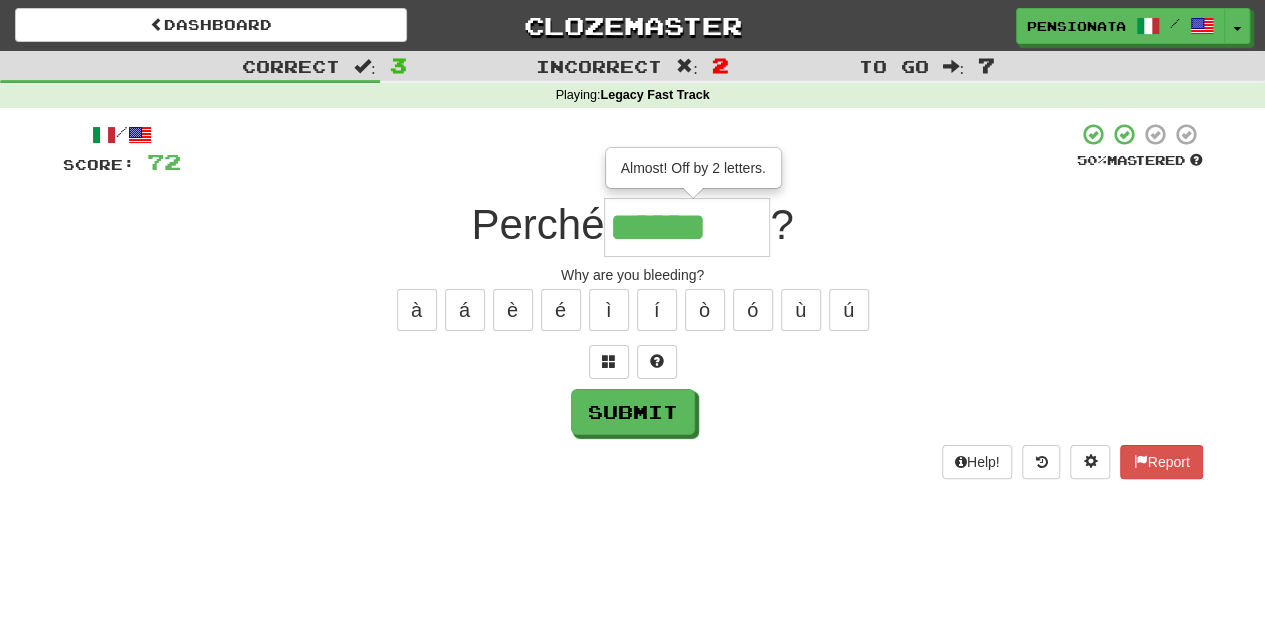 type on "********" 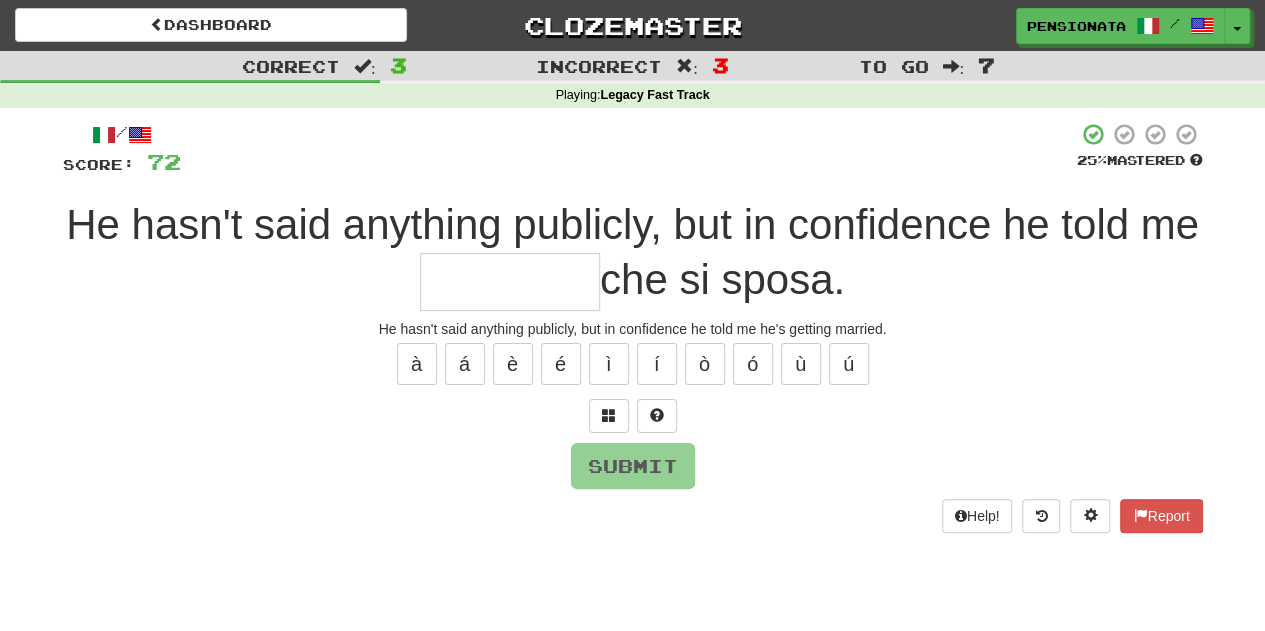 type on "*" 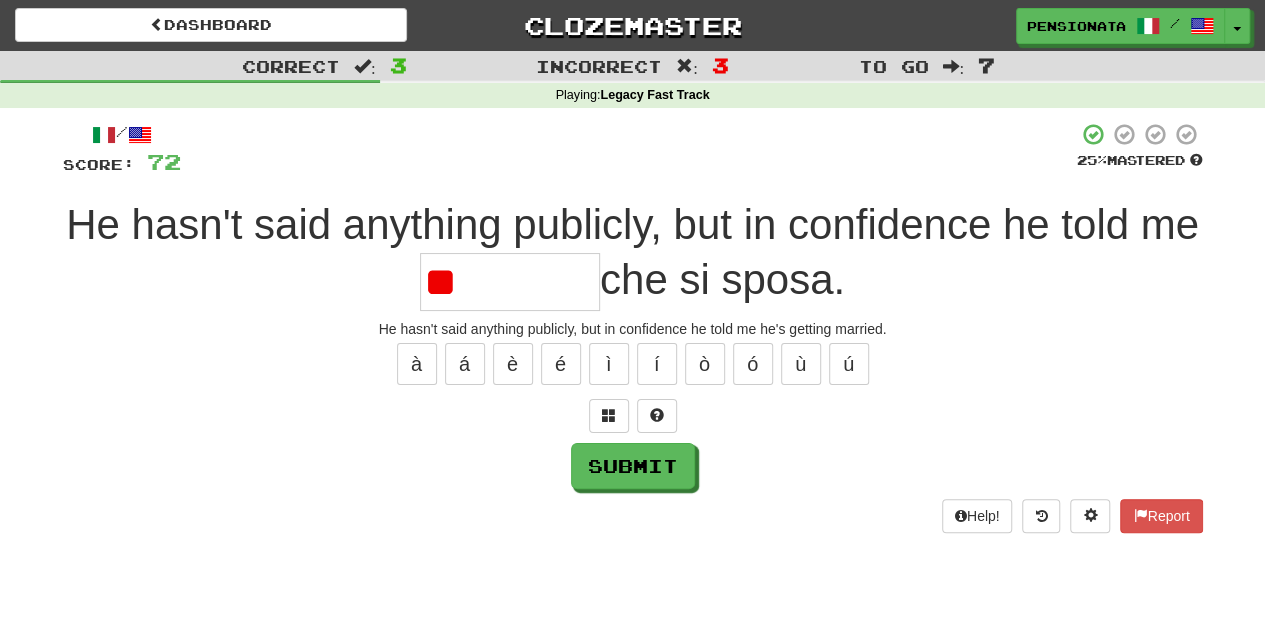 type on "*" 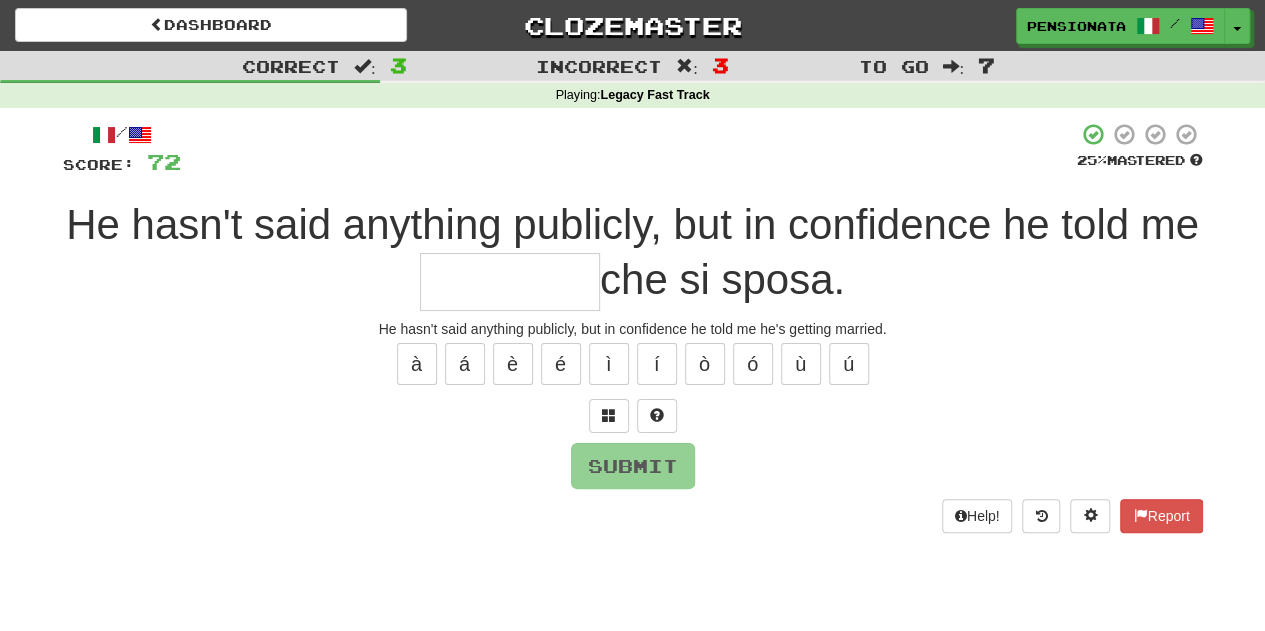 type on "*********" 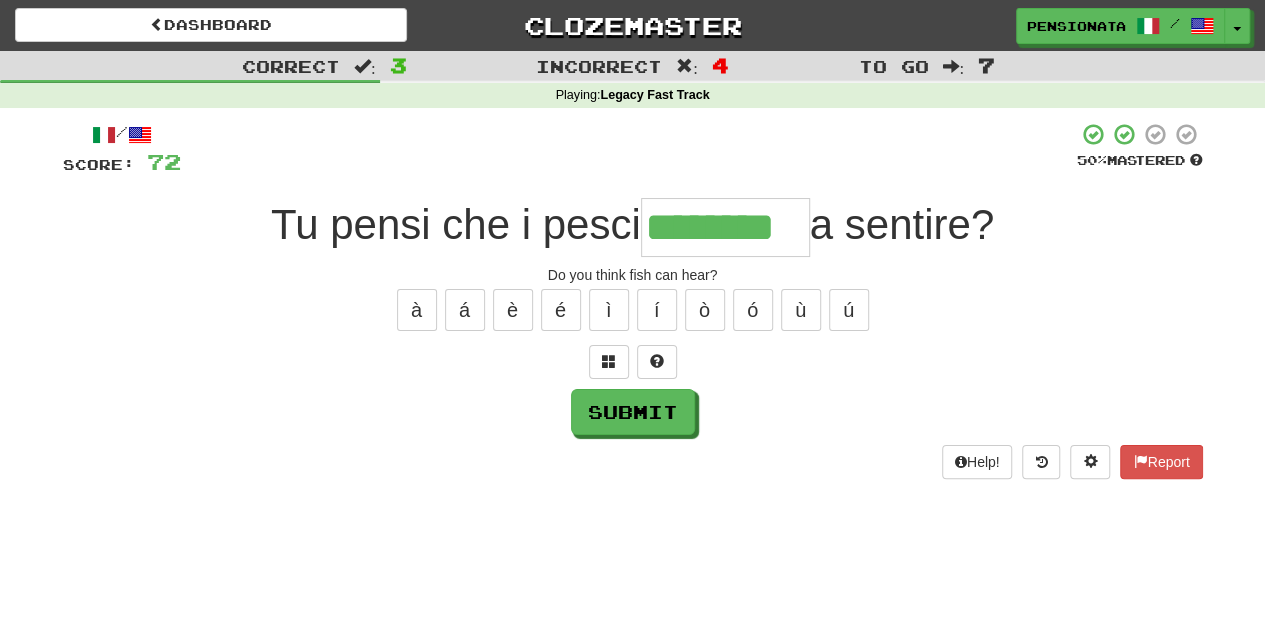 type on "********" 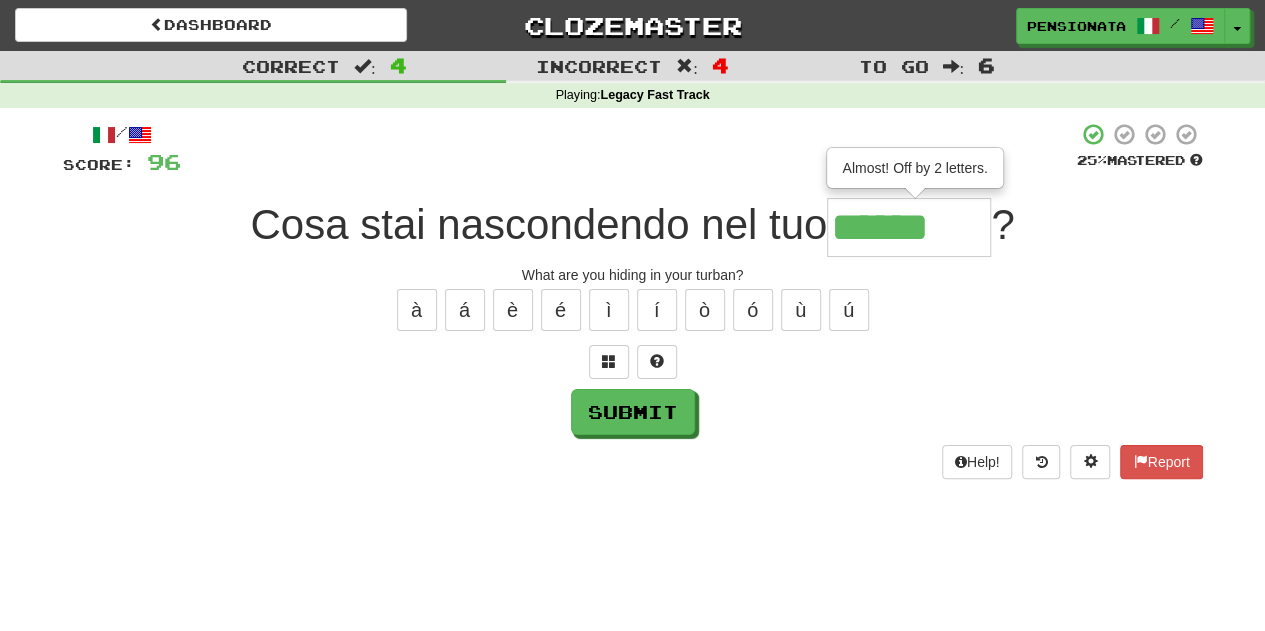 type on "********" 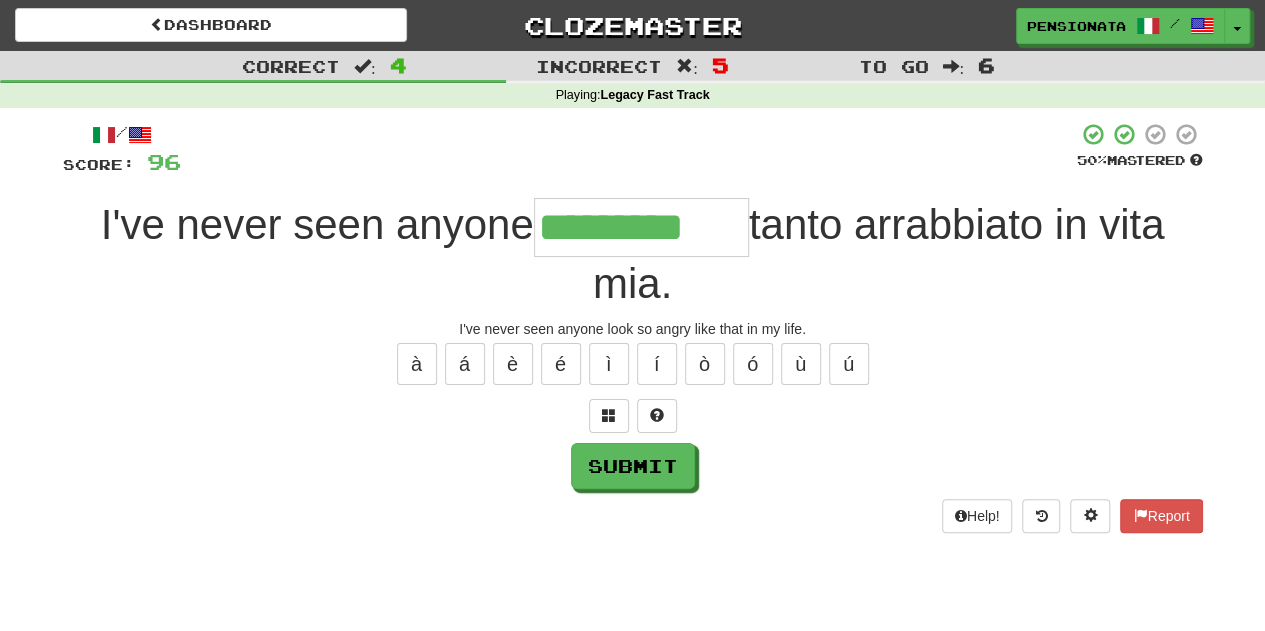 type on "*********" 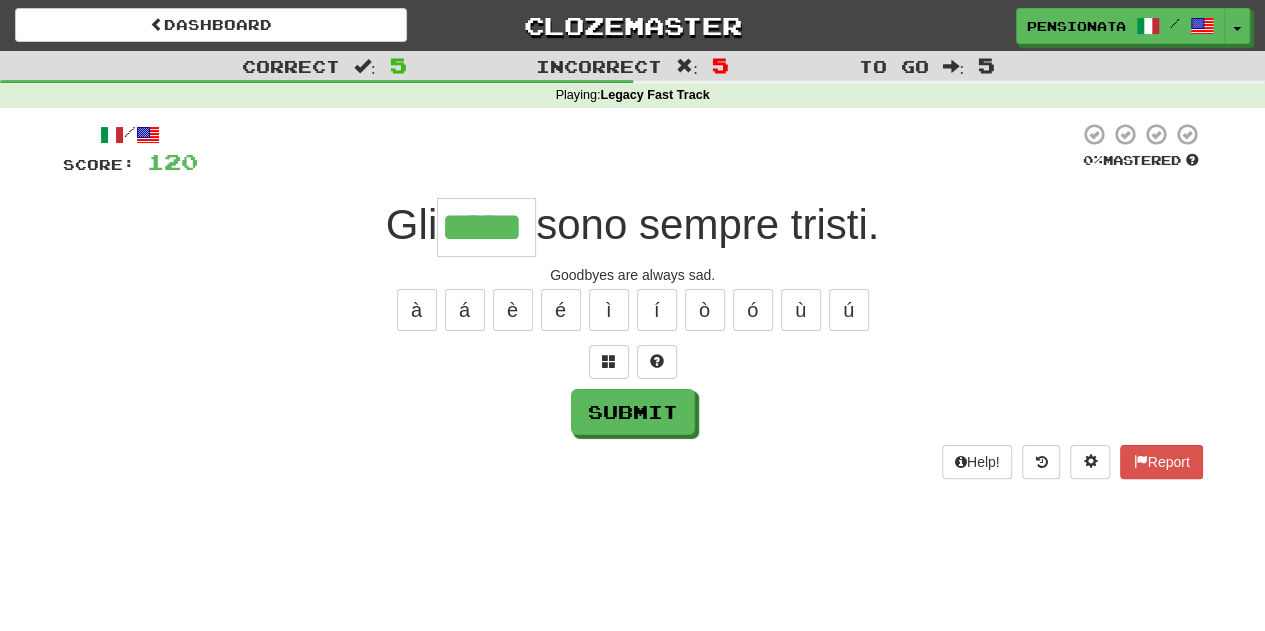 type on "*****" 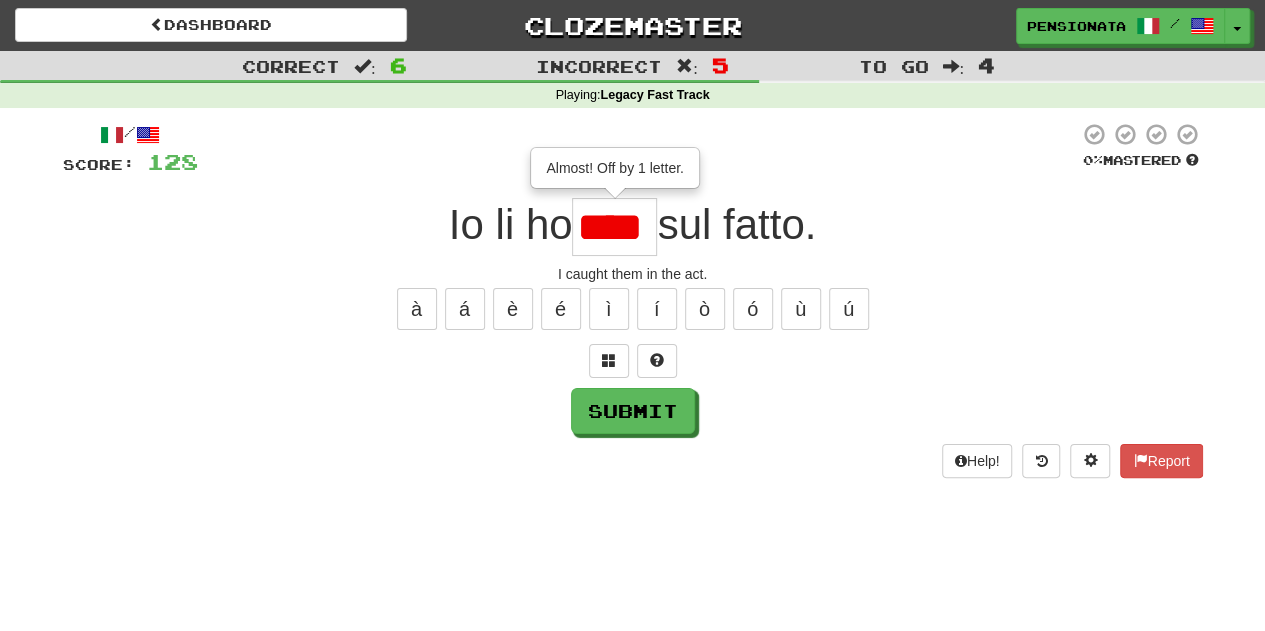 scroll, scrollTop: 0, scrollLeft: 0, axis: both 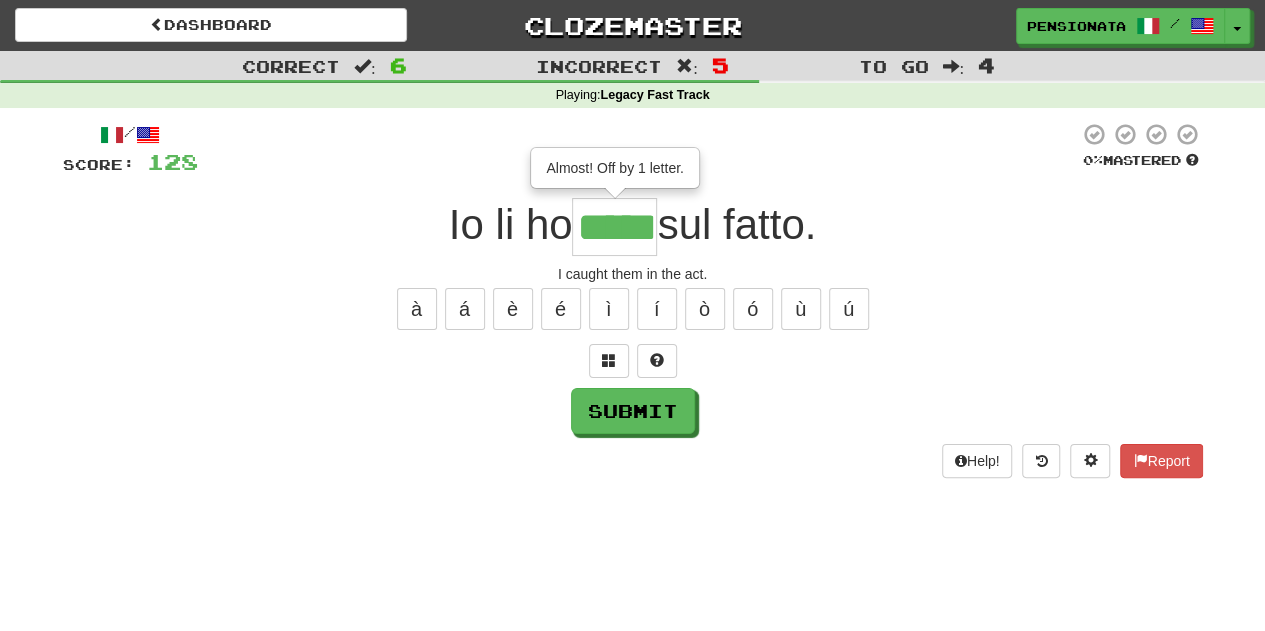 type on "*****" 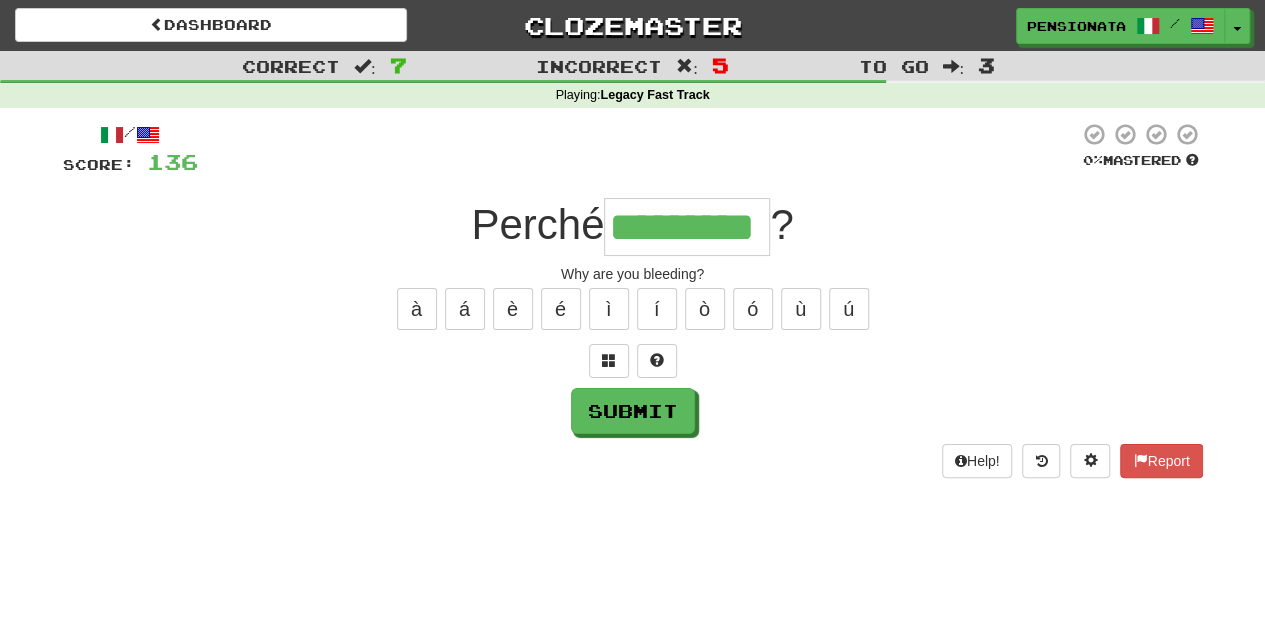 scroll, scrollTop: 0, scrollLeft: 21, axis: horizontal 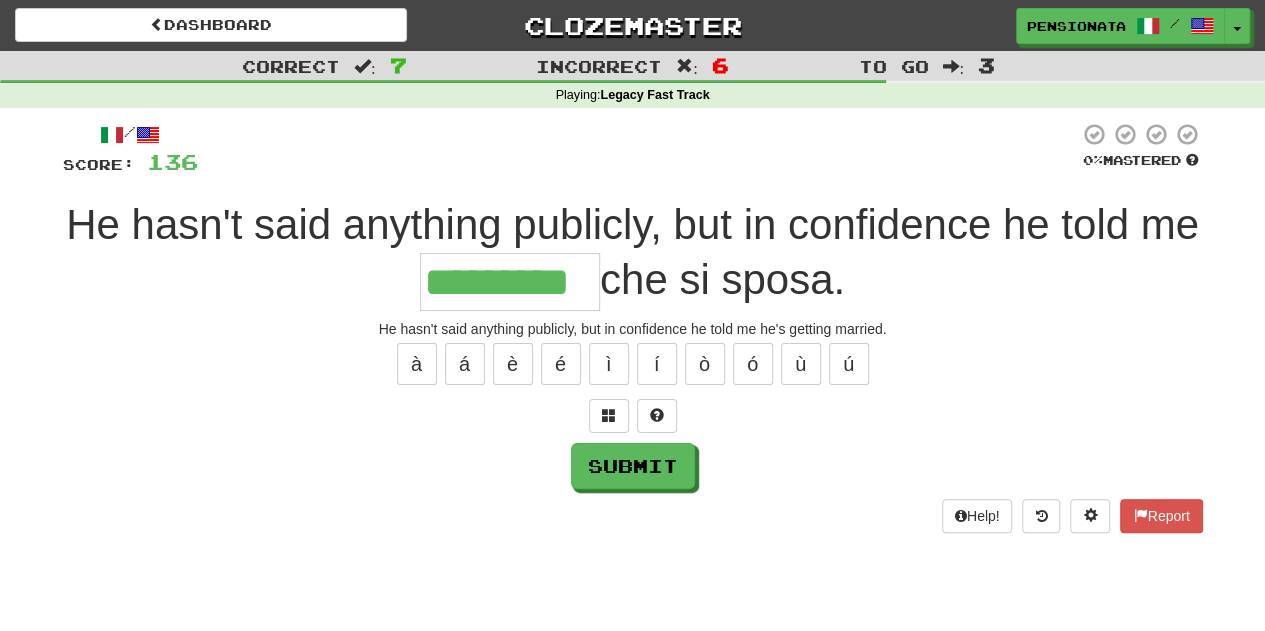 type on "*********" 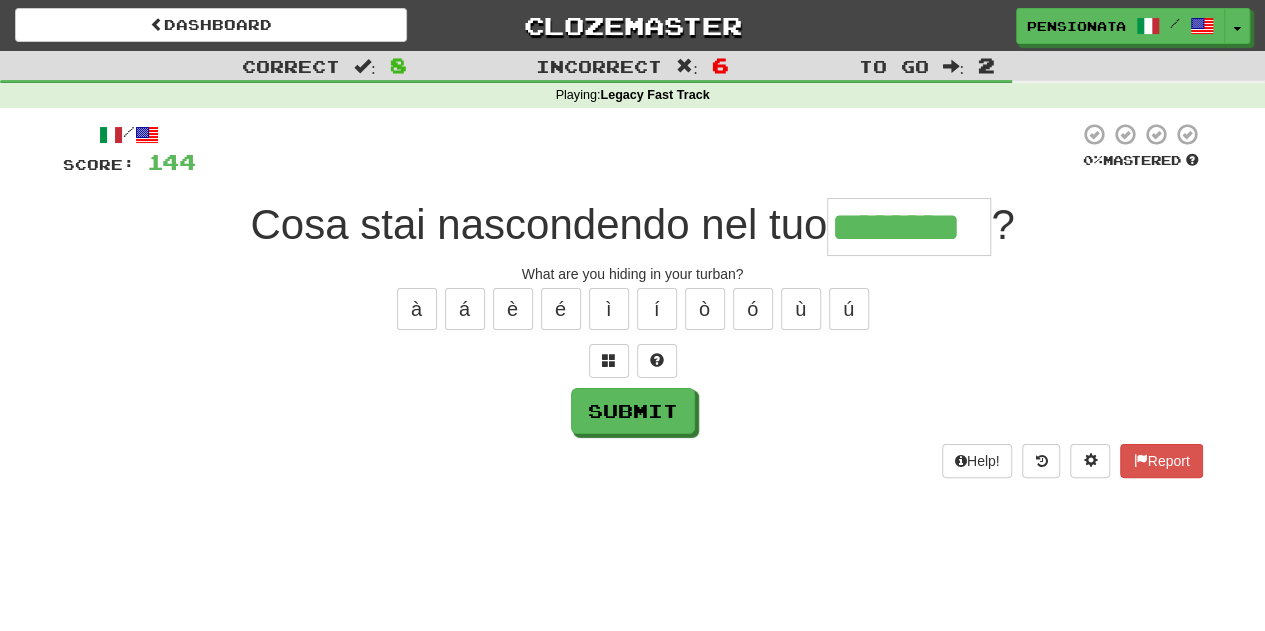 type on "********" 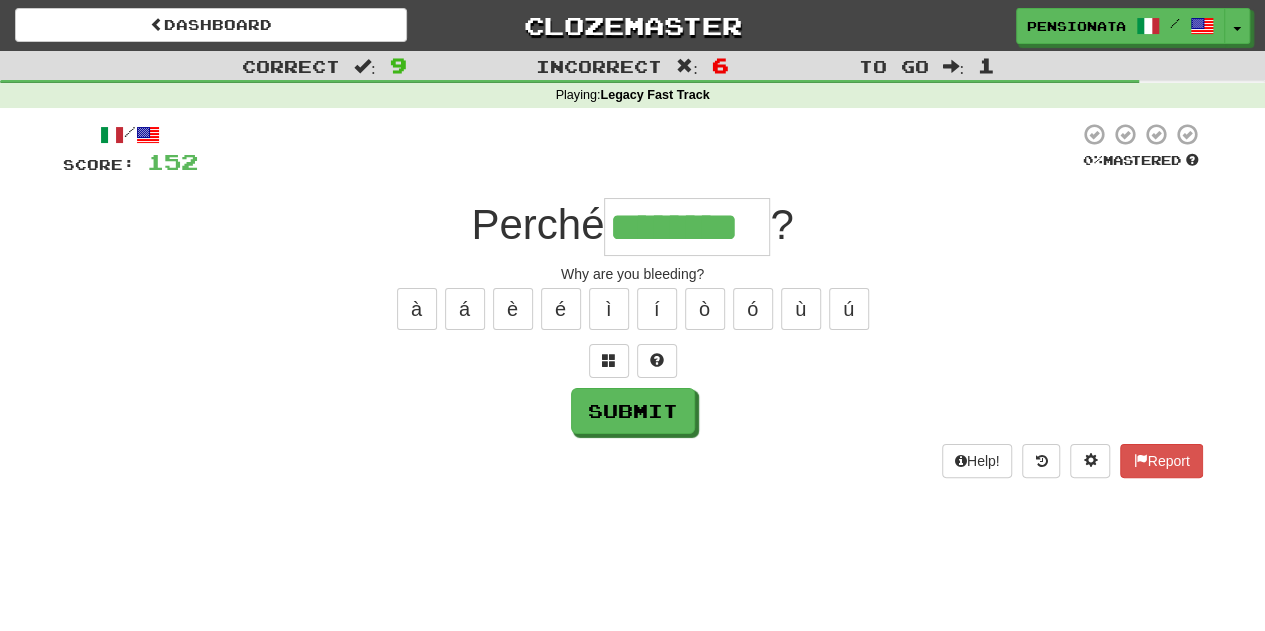 type on "********" 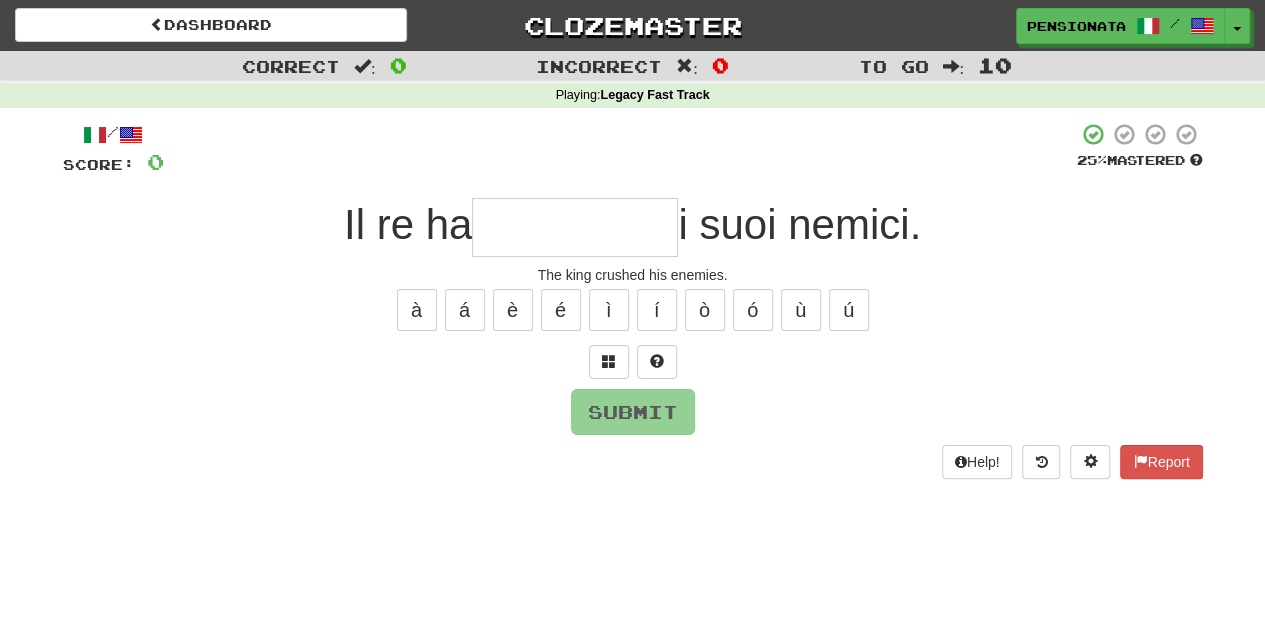type on "*" 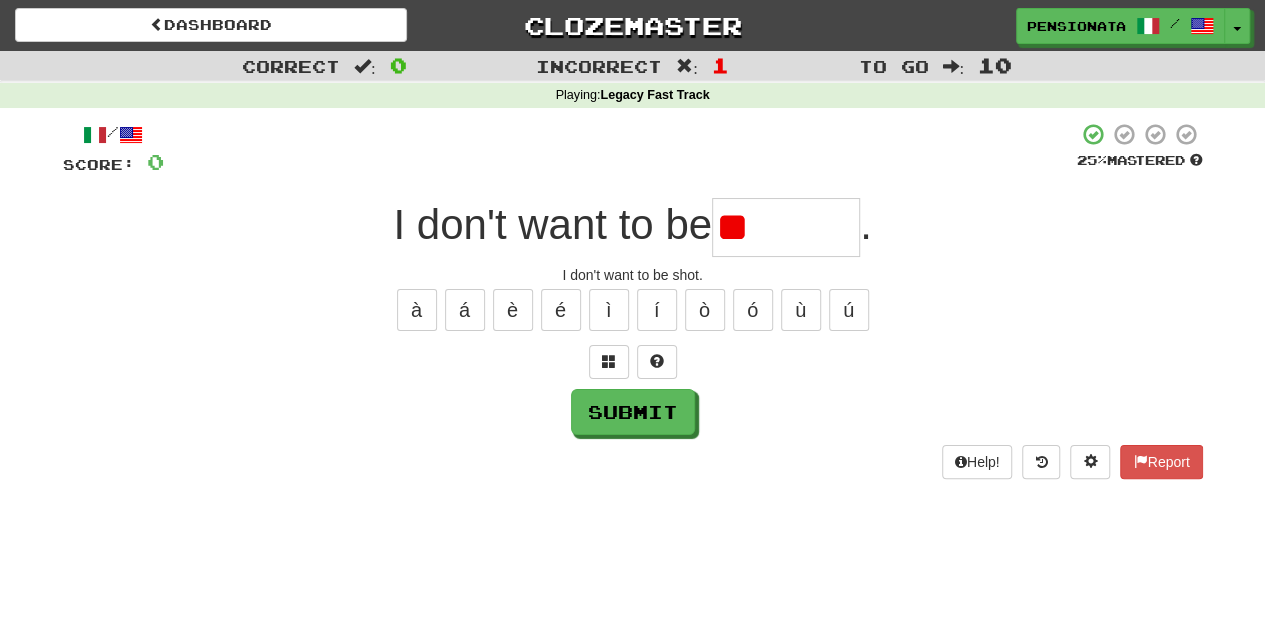 type on "*" 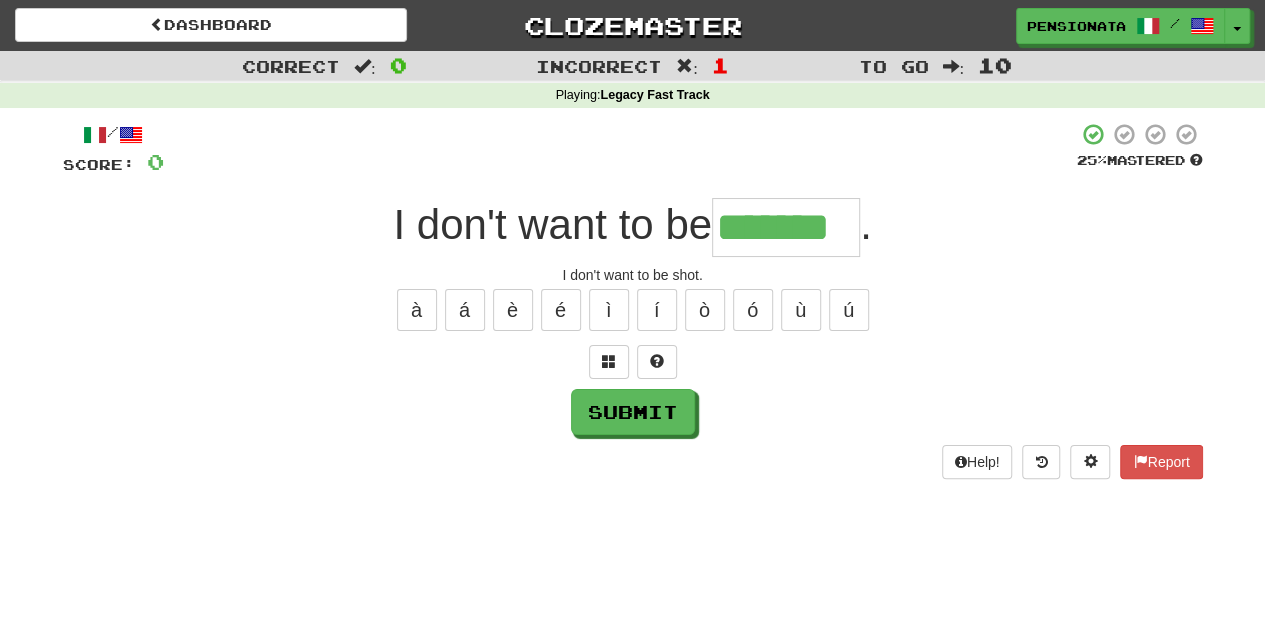 type on "*******" 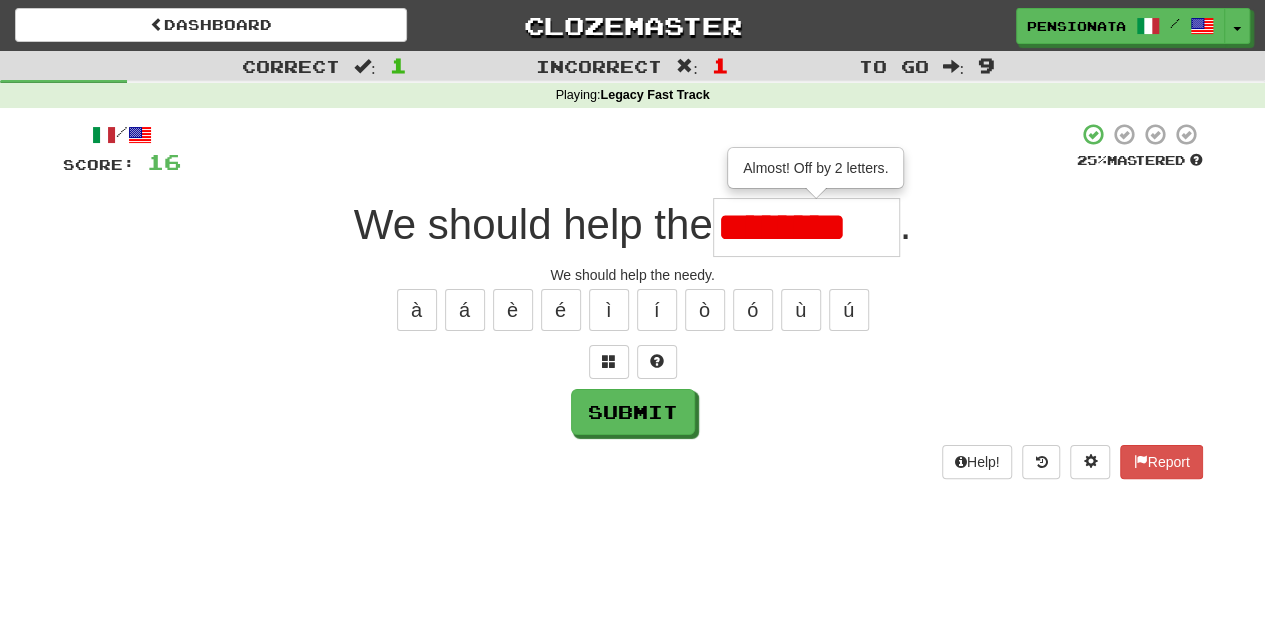 type on "*********" 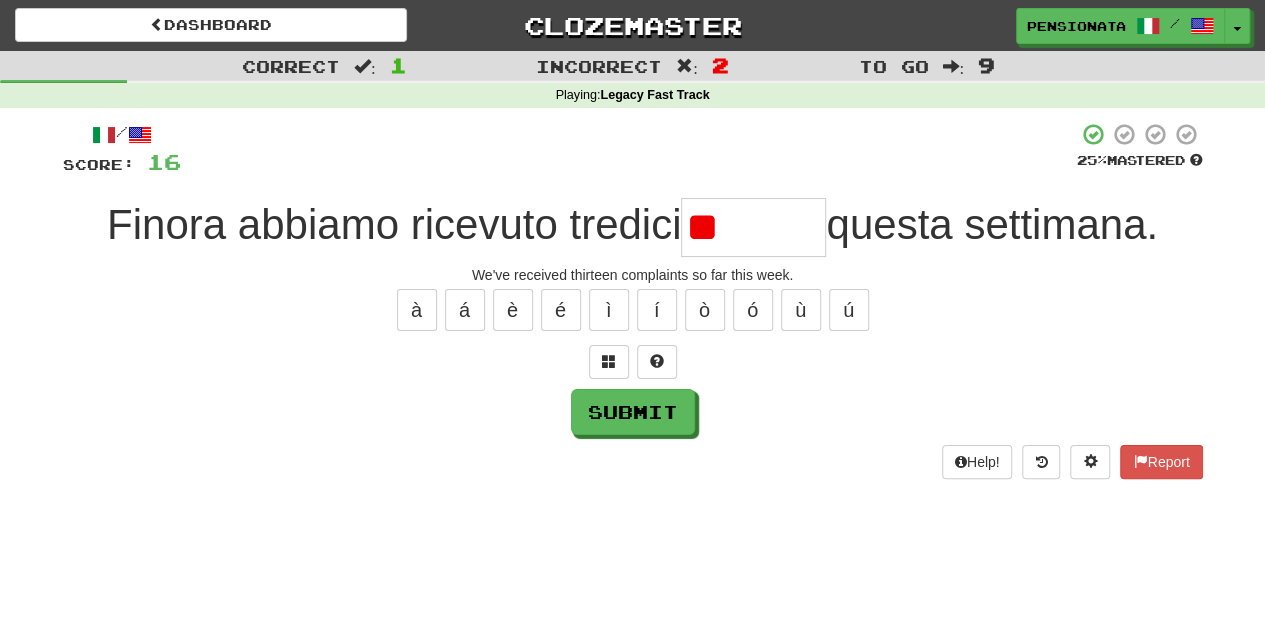 type on "*" 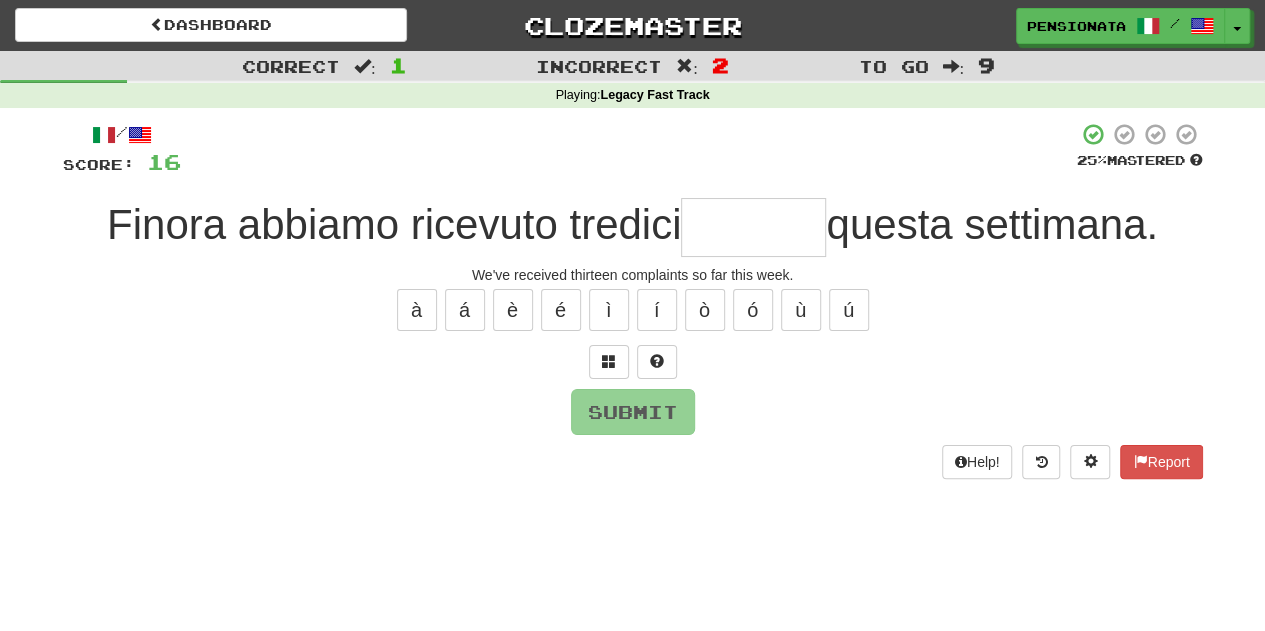 type on "*******" 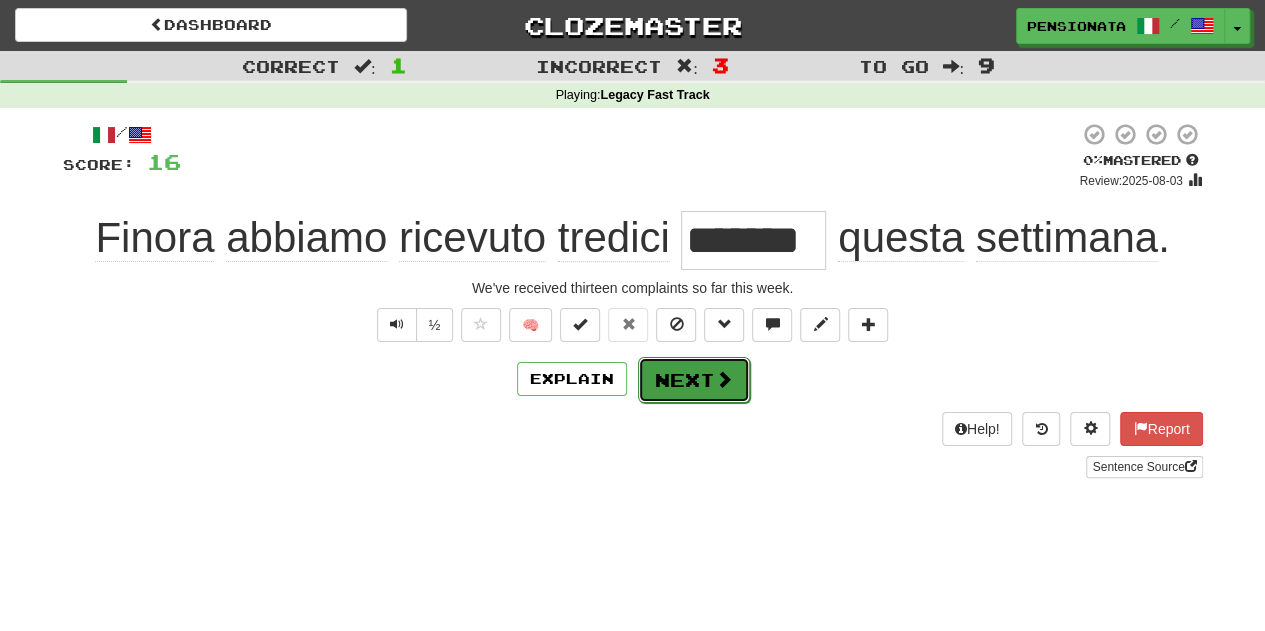 click on "Next" at bounding box center (694, 380) 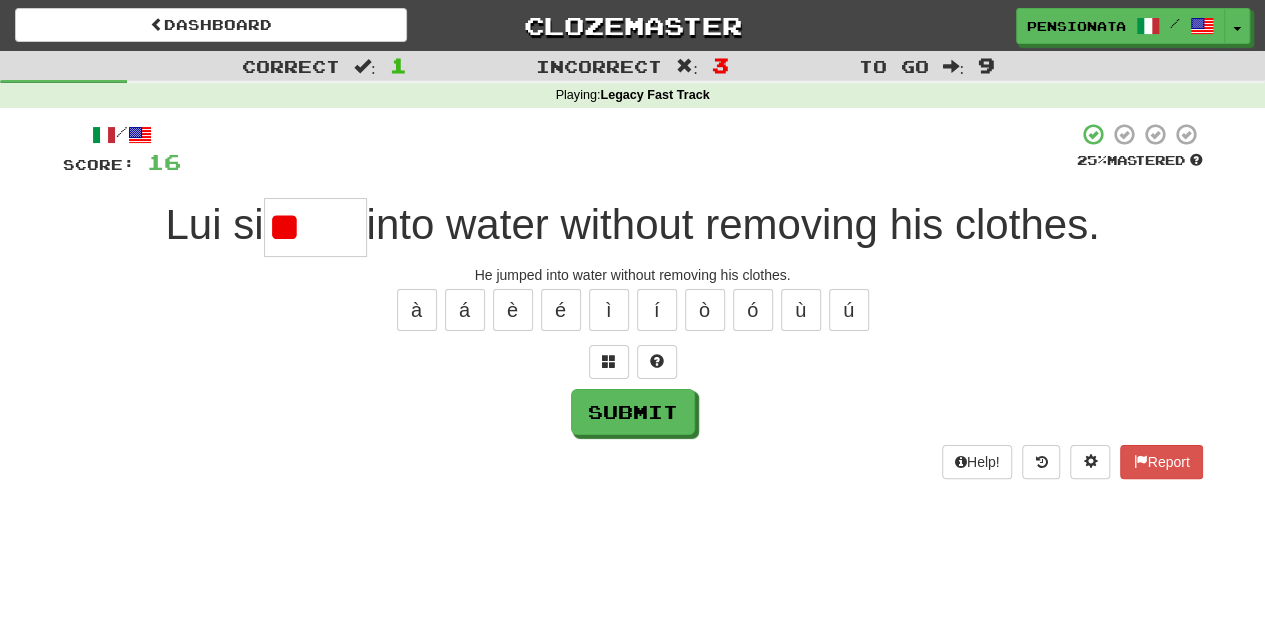 type on "*" 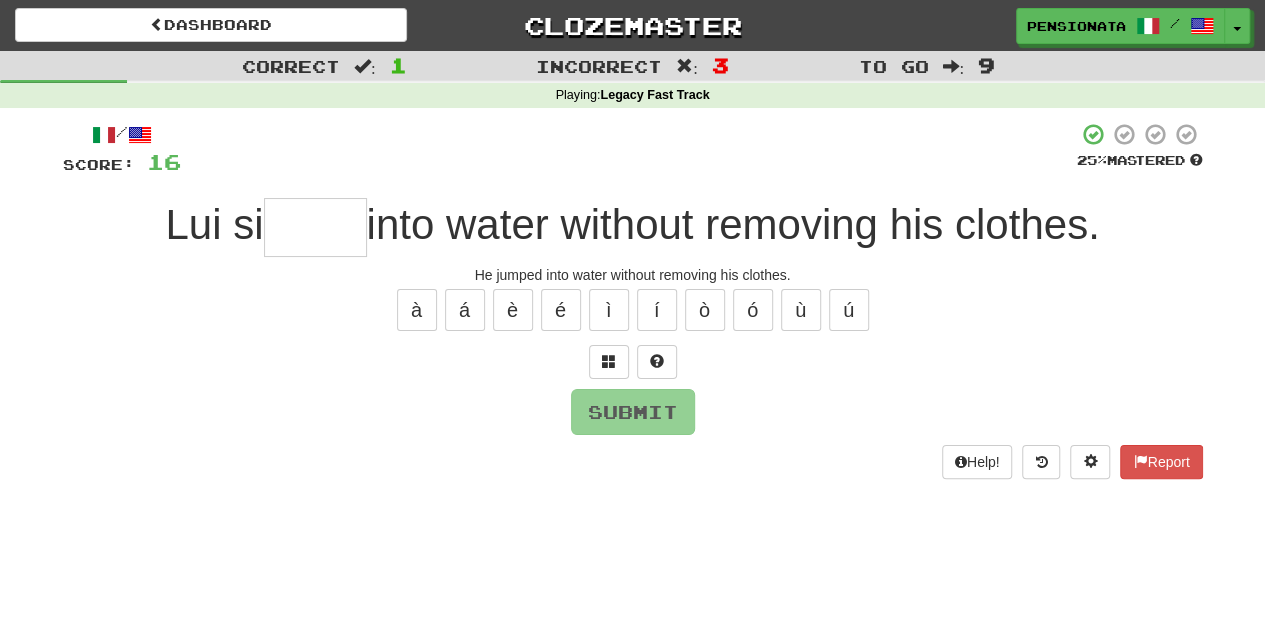 type on "*" 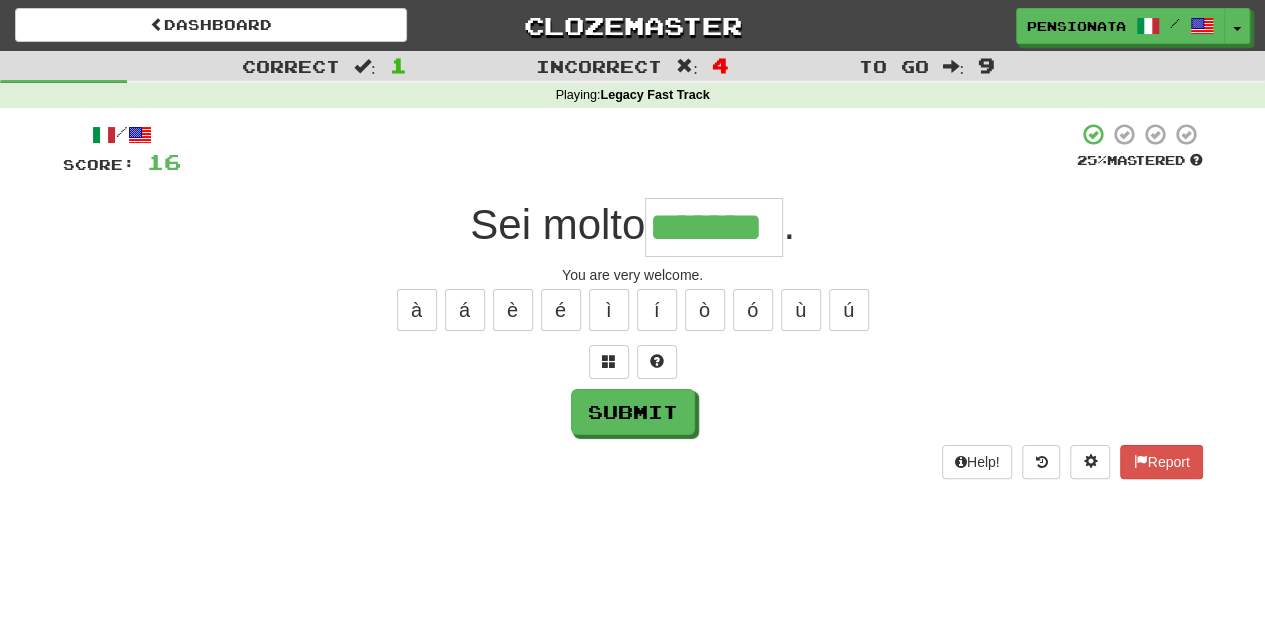 type on "*******" 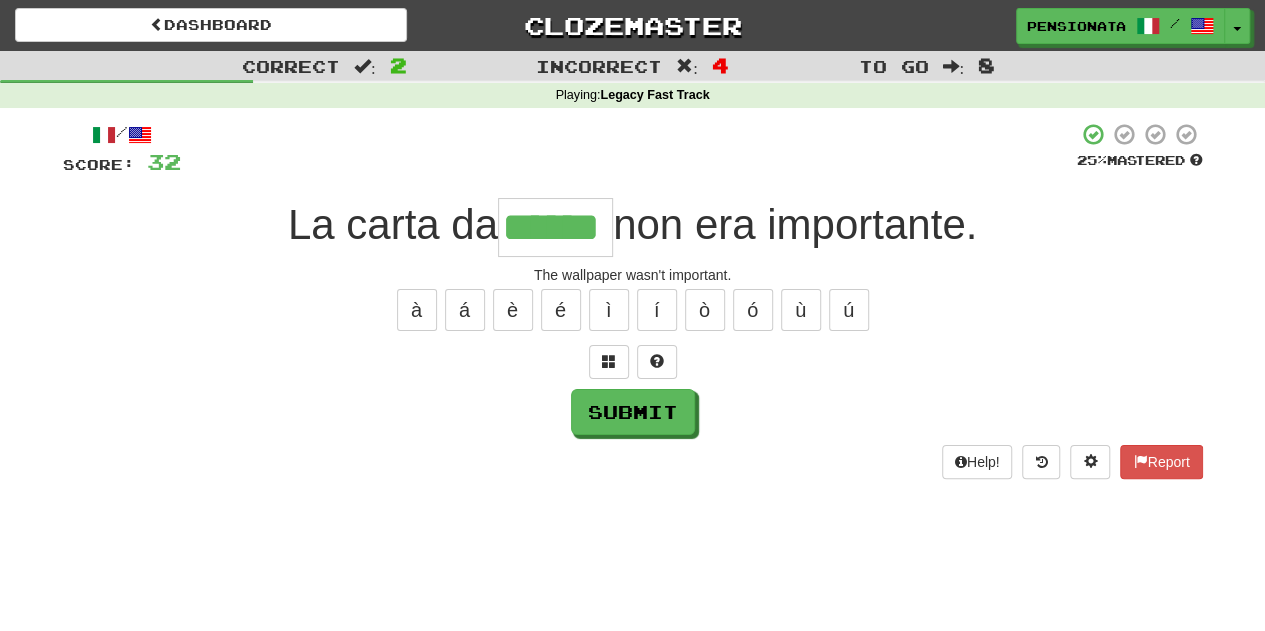 type on "******" 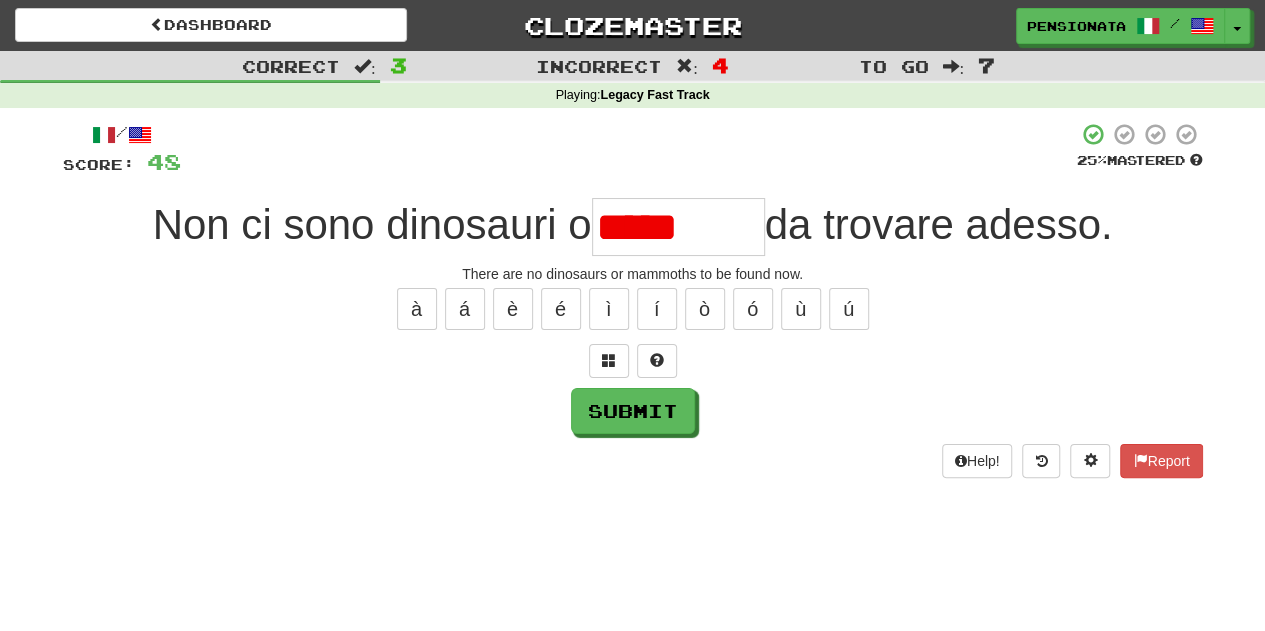 scroll, scrollTop: 0, scrollLeft: 0, axis: both 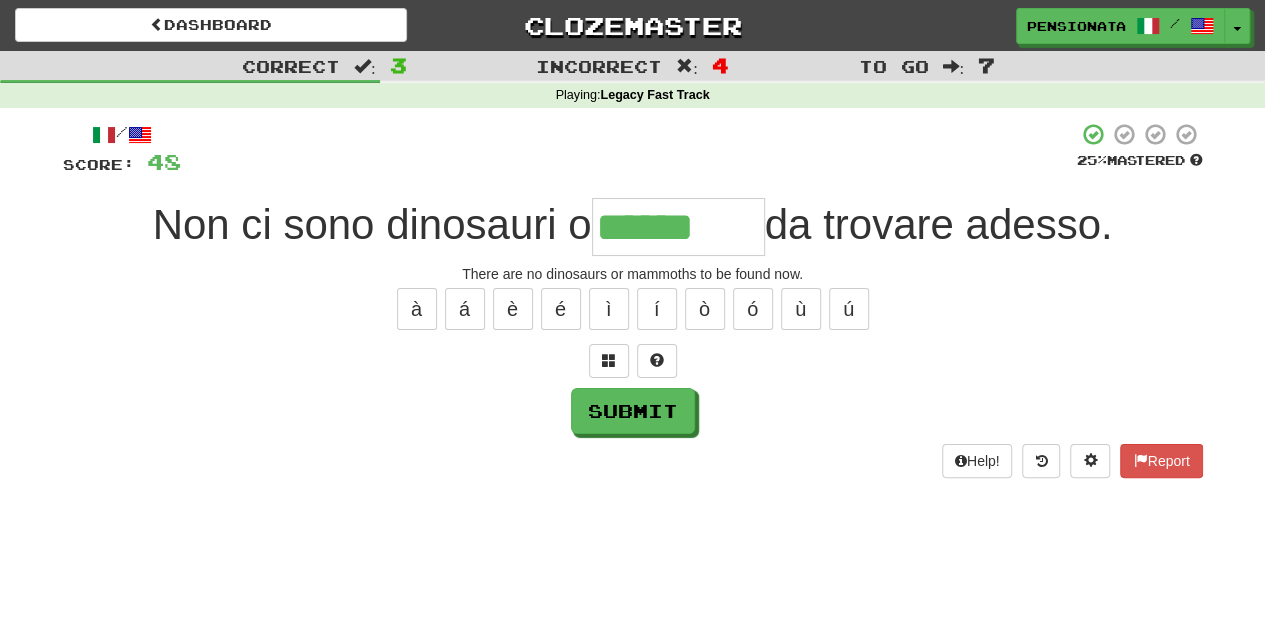 type on "******" 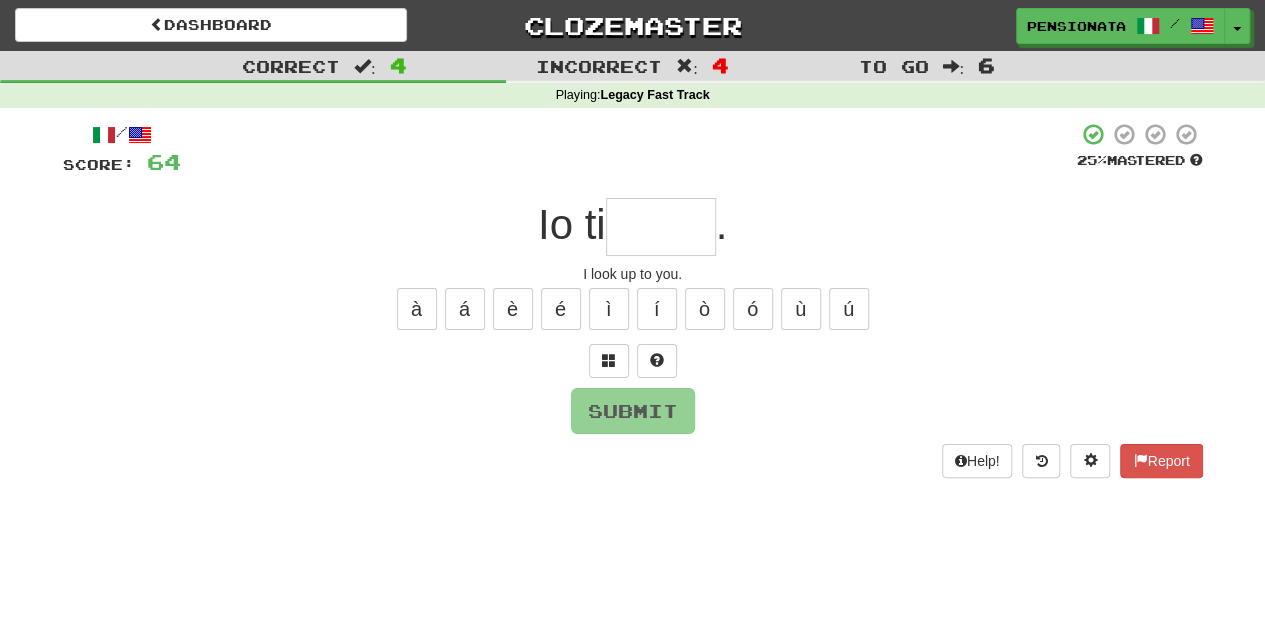 type on "*****" 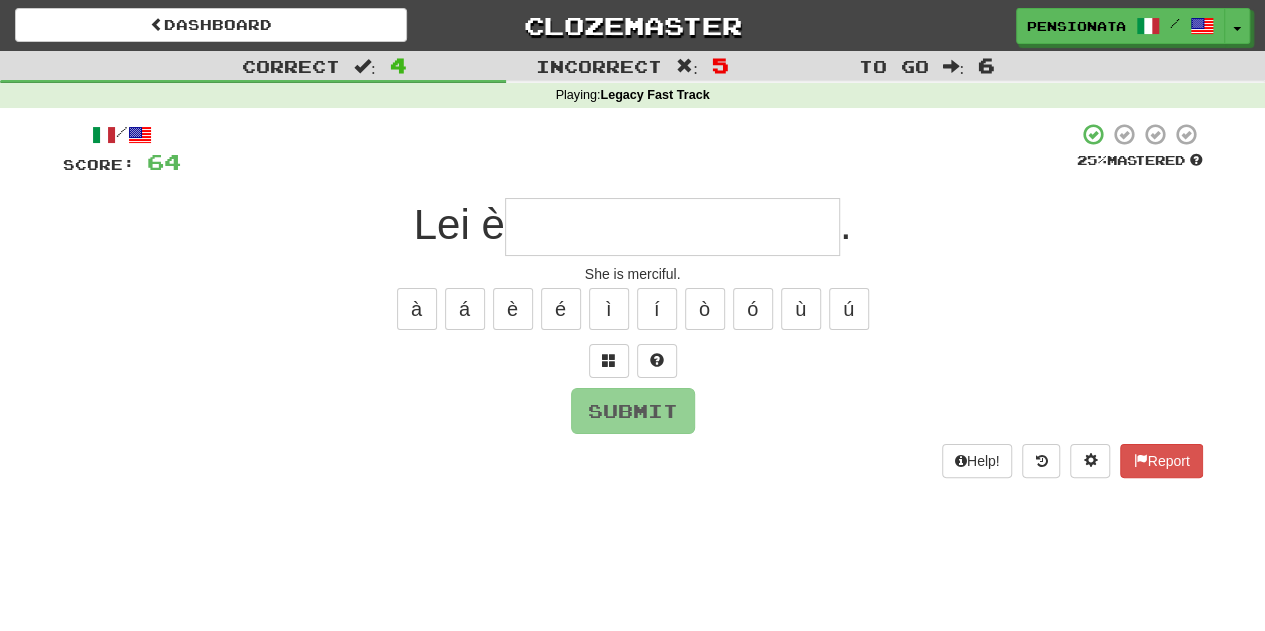 type on "*" 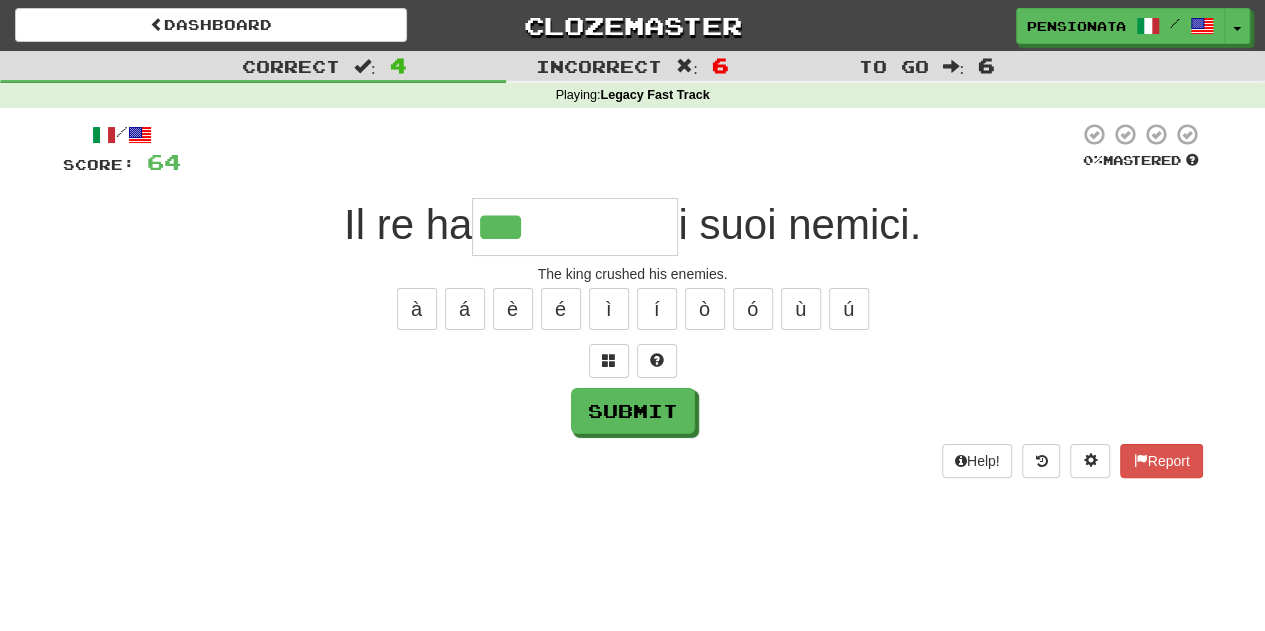 type on "**********" 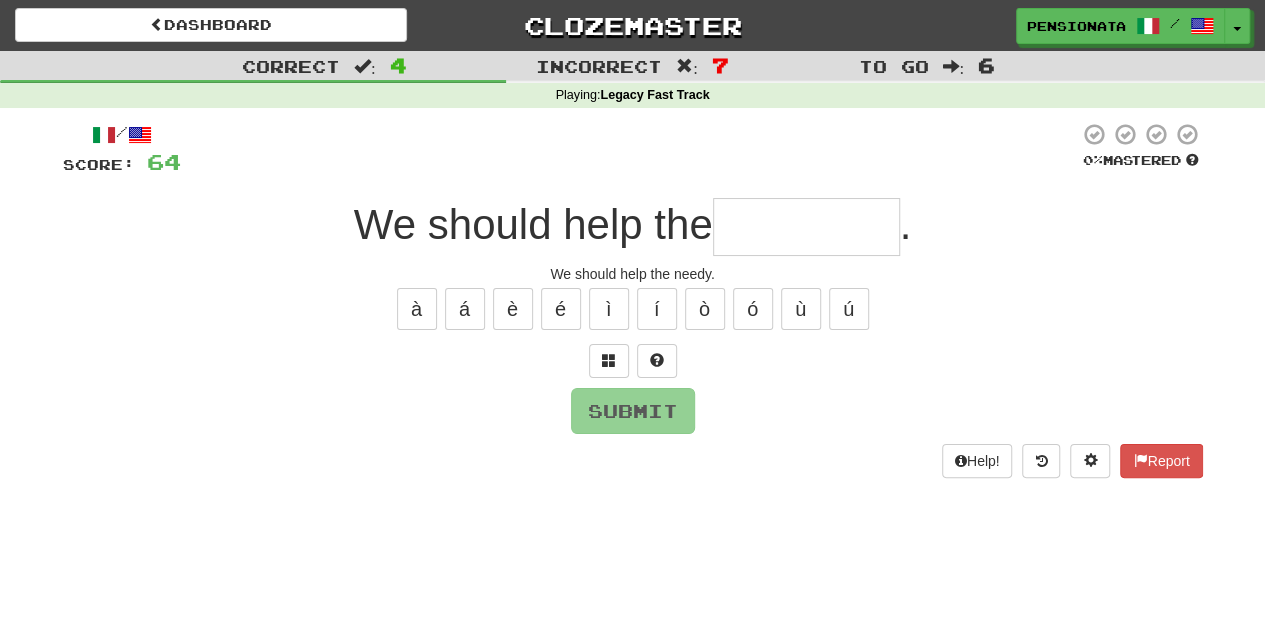 type on "*" 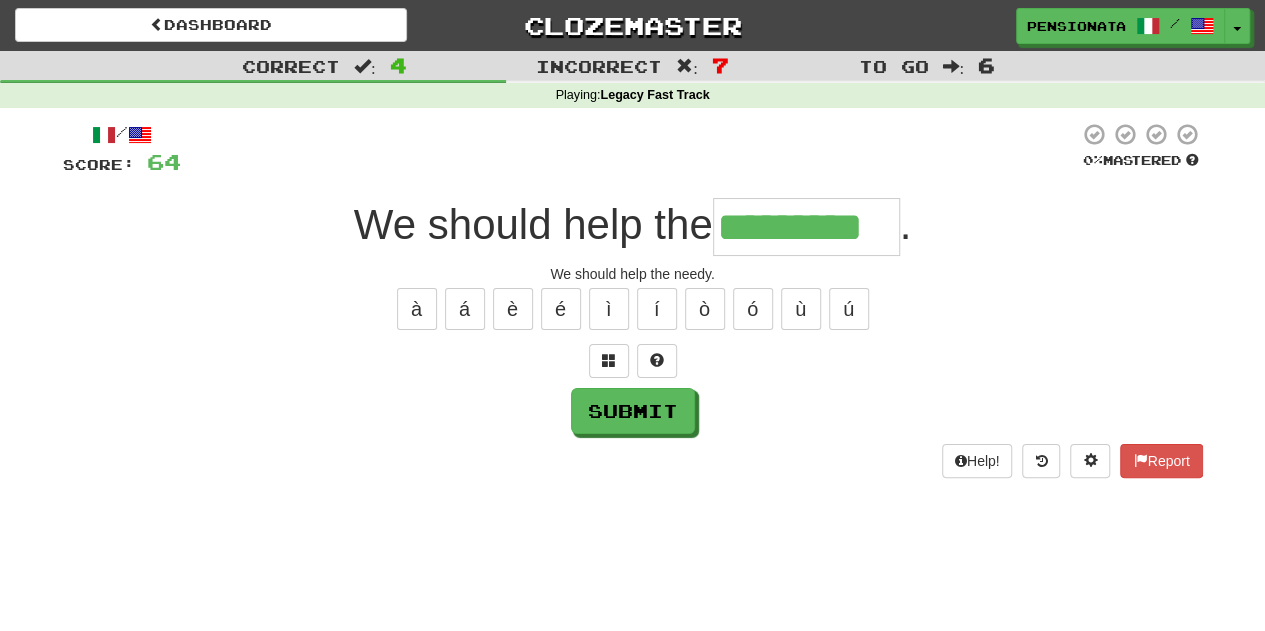 type on "*********" 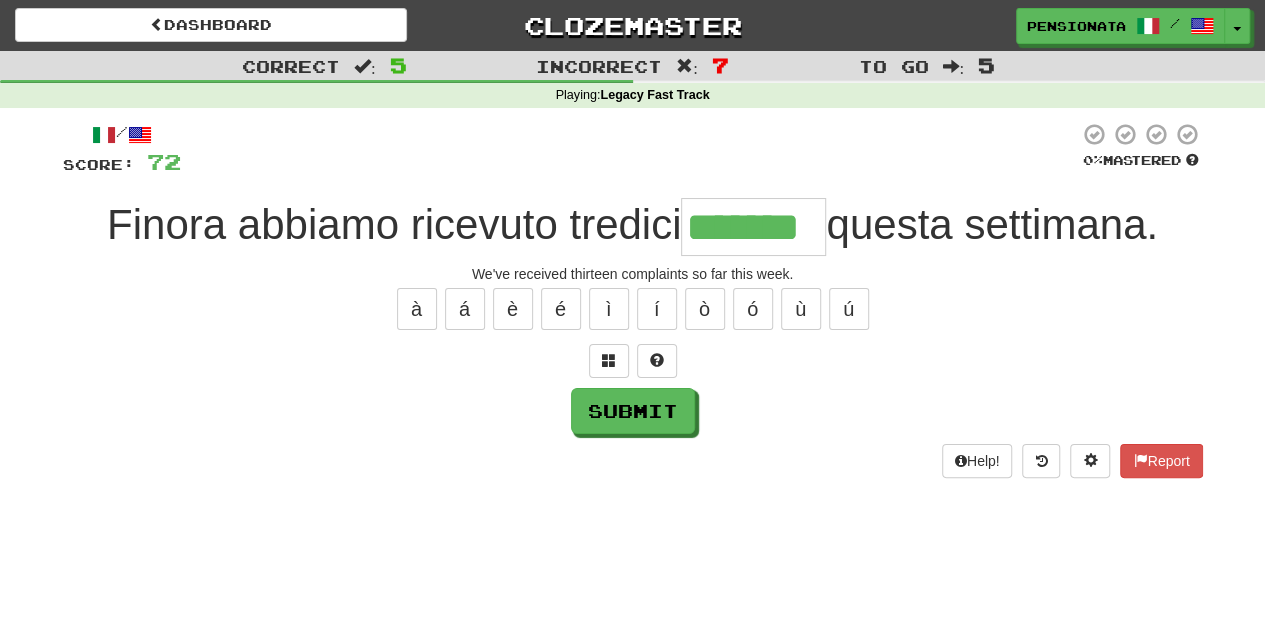 type on "*******" 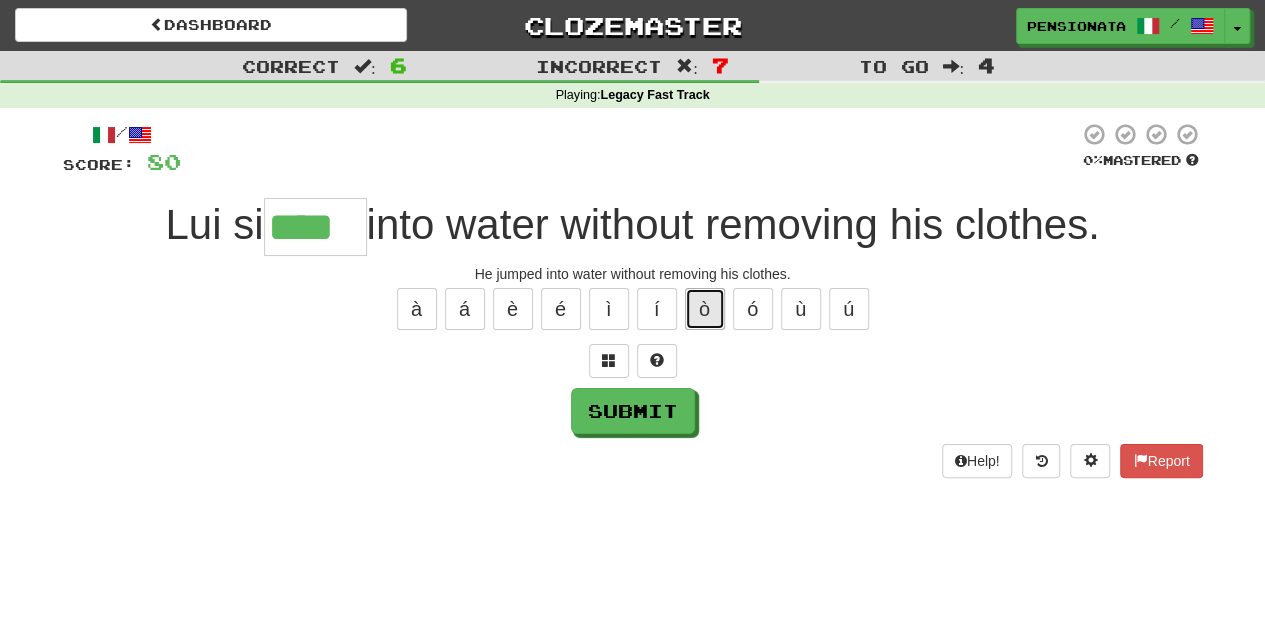 click on "ò" at bounding box center [705, 309] 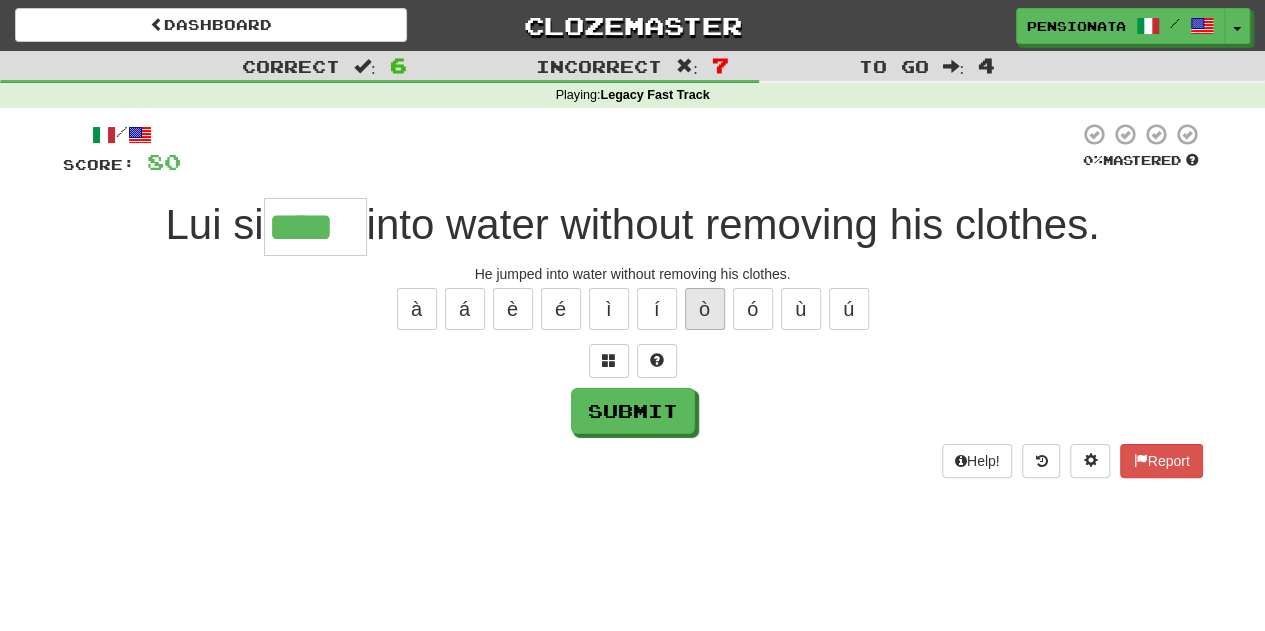 type on "*****" 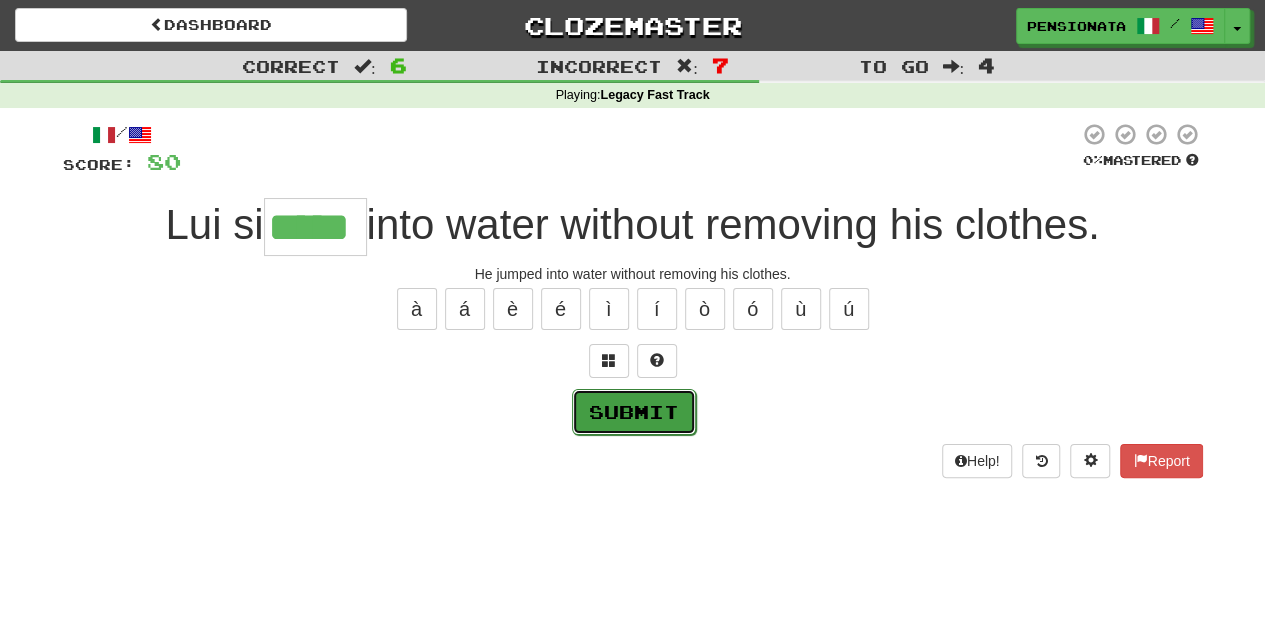 click on "Submit" at bounding box center (634, 412) 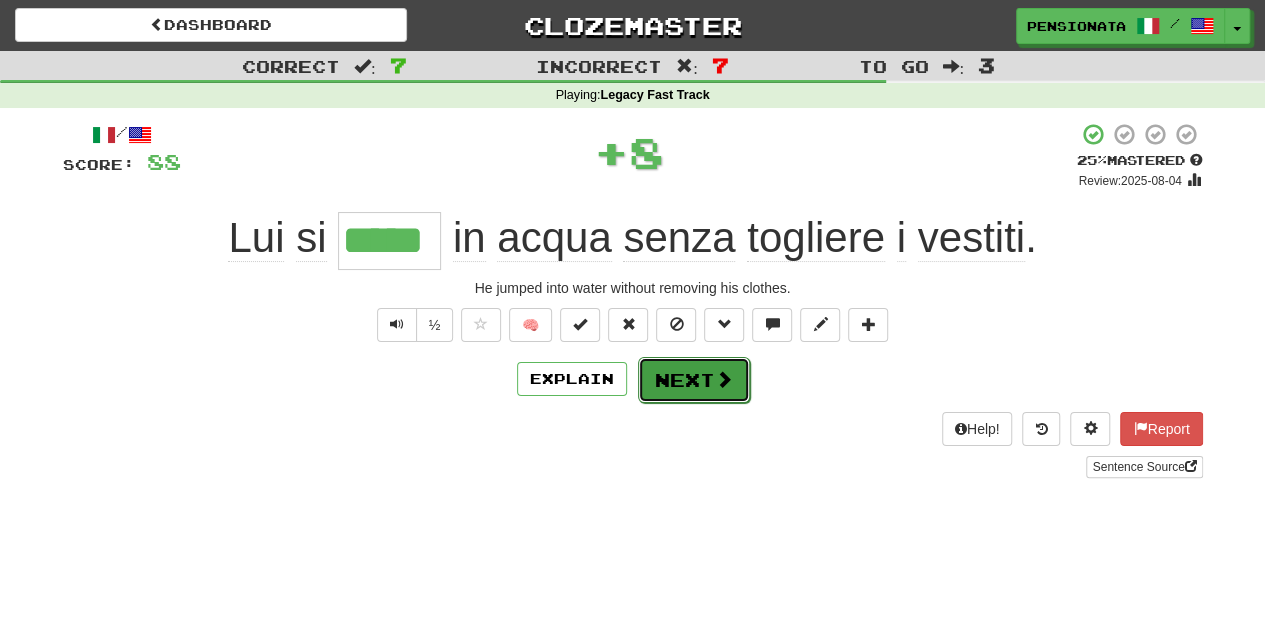 click on "Next" at bounding box center (694, 380) 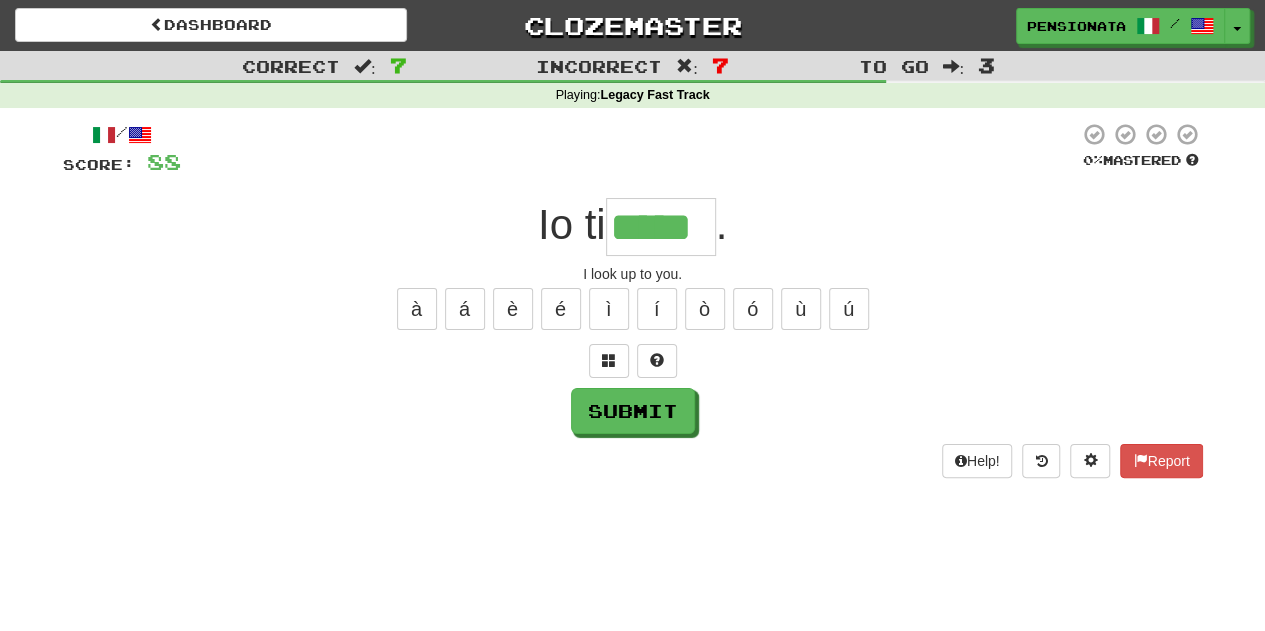 type on "*****" 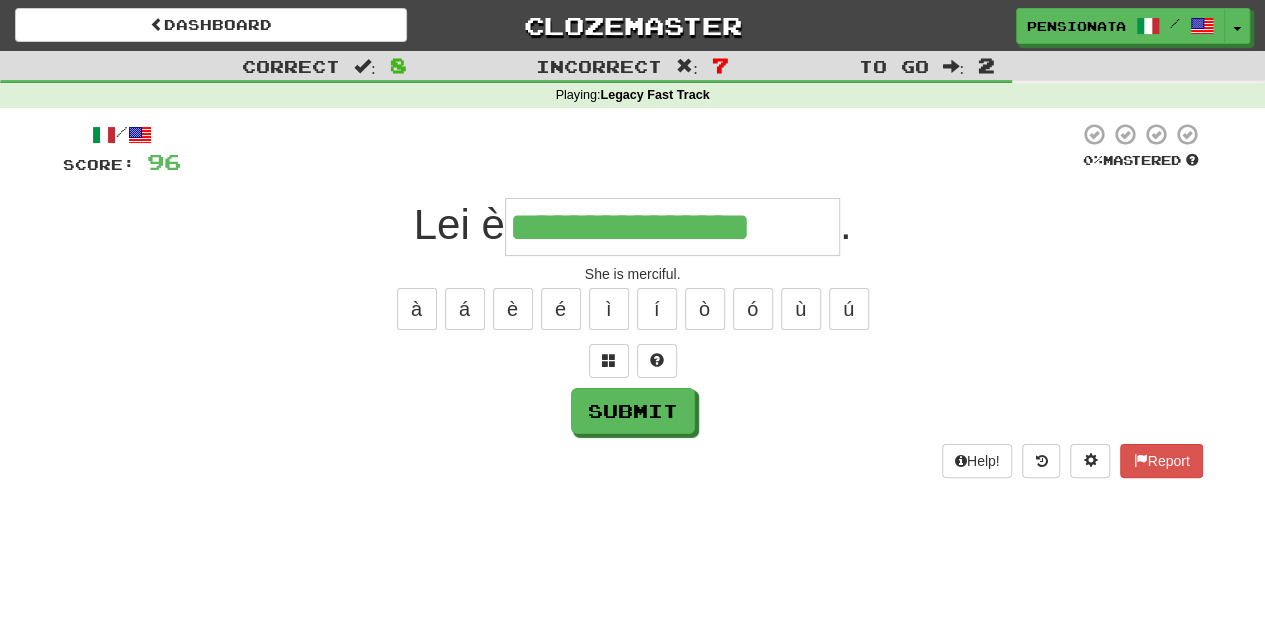 type on "**********" 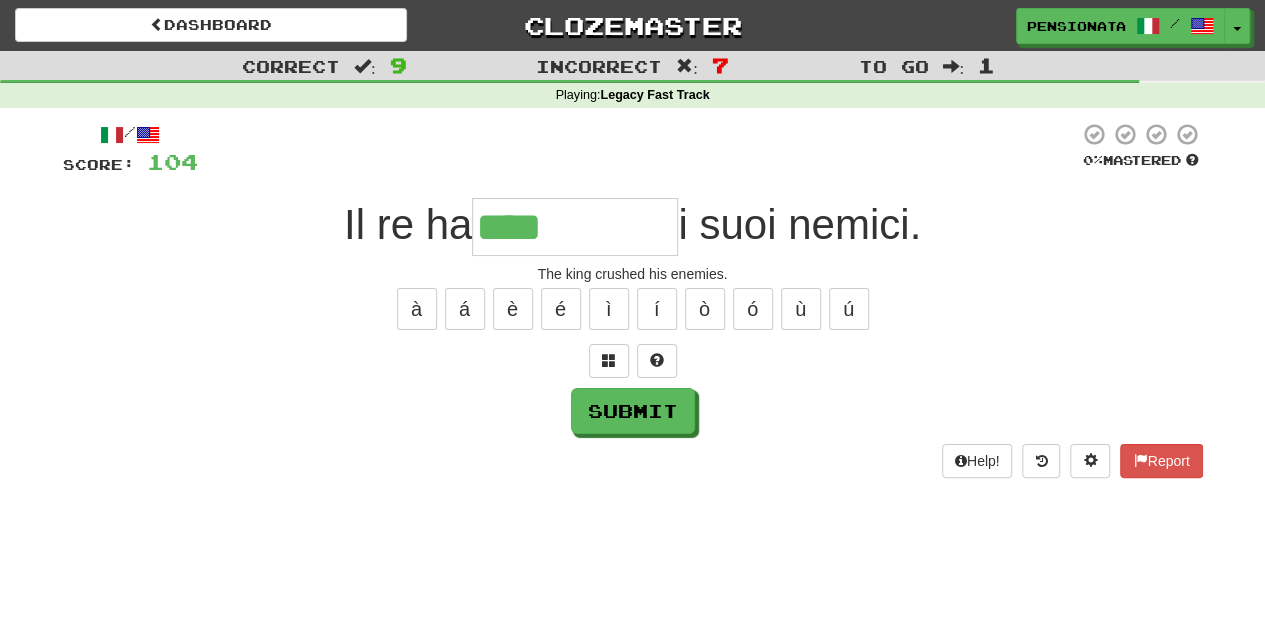 type on "**********" 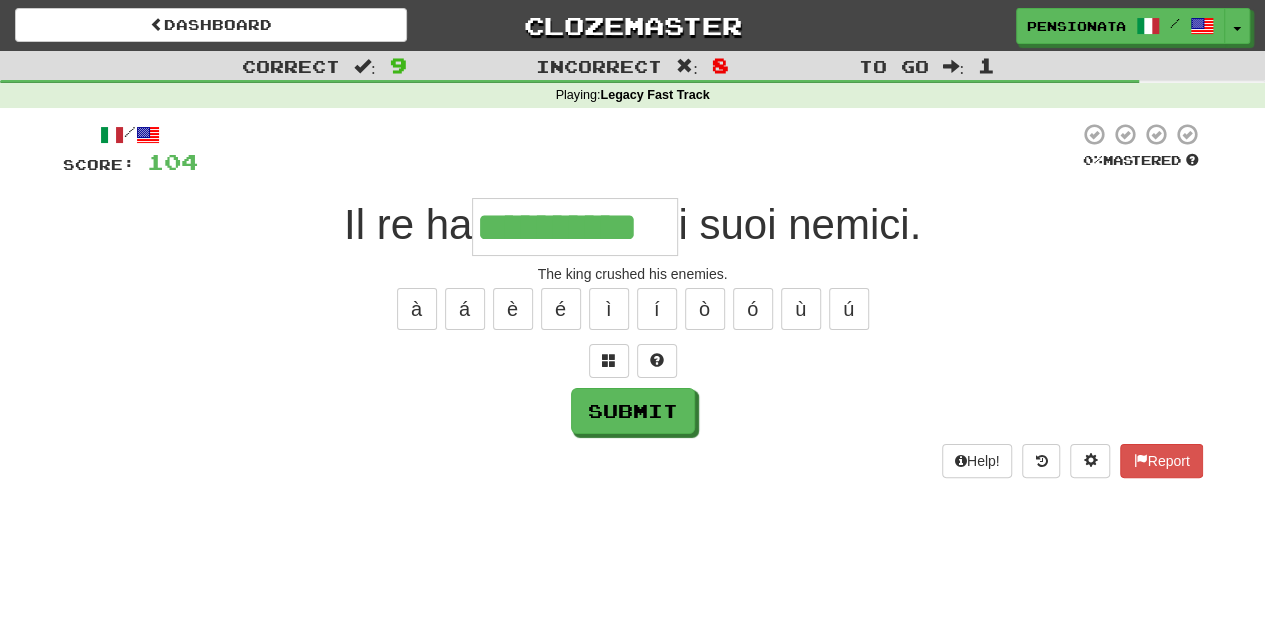 type on "**********" 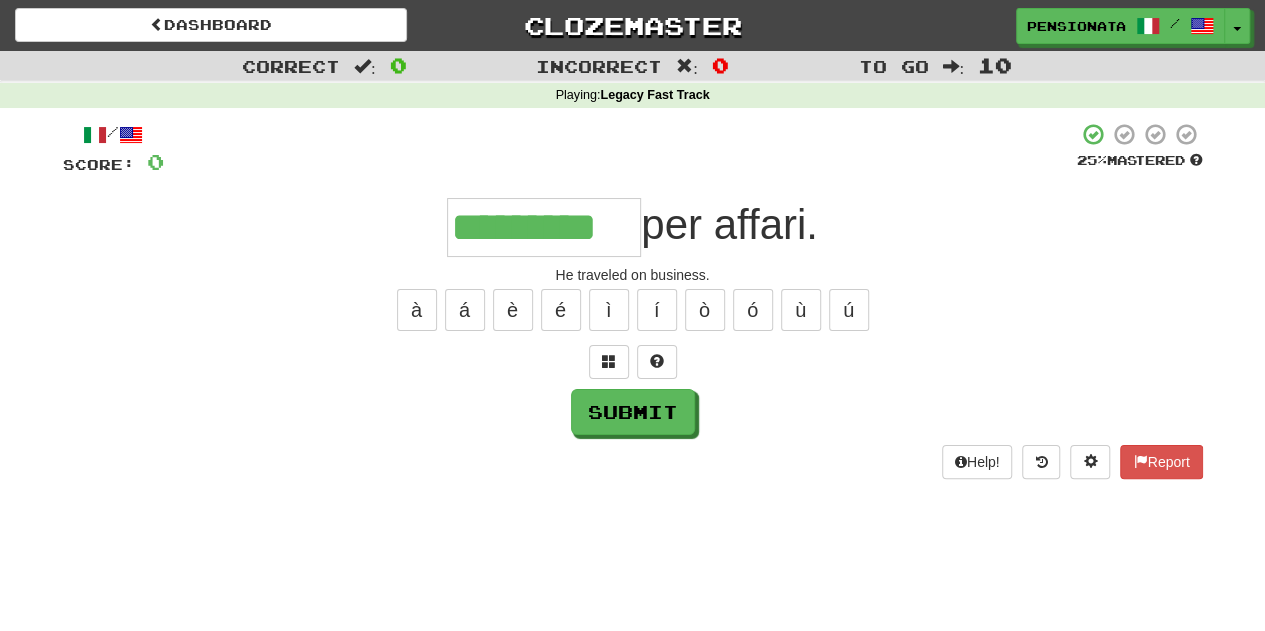type on "*********" 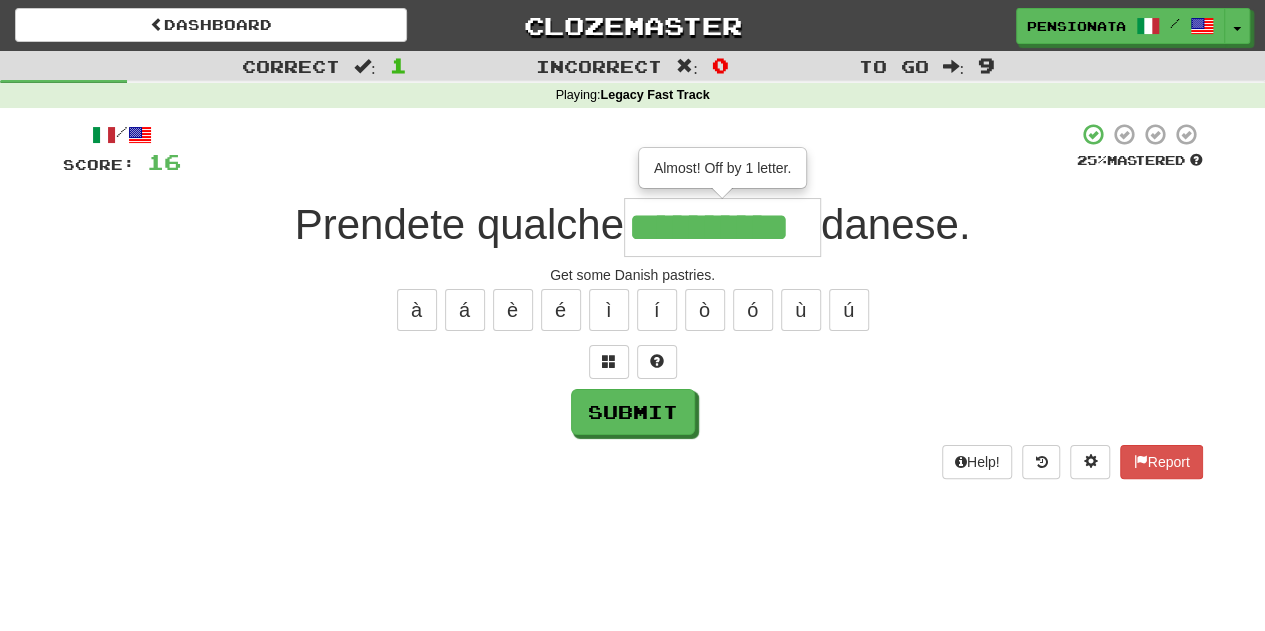 type on "**********" 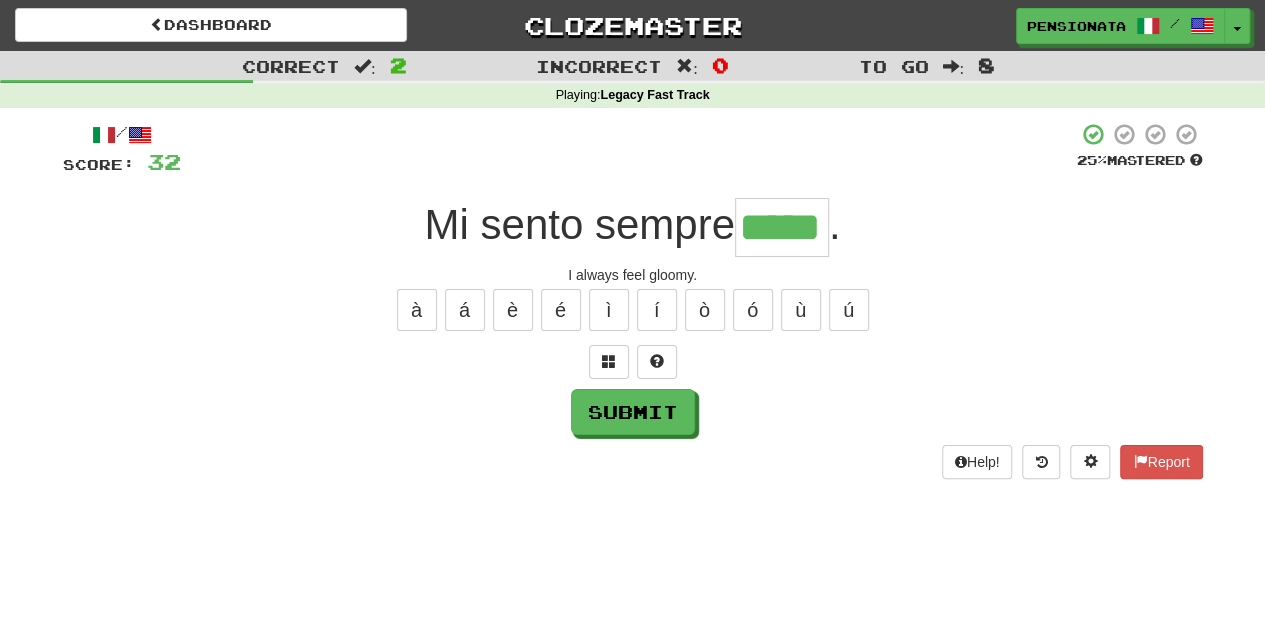 type on "*****" 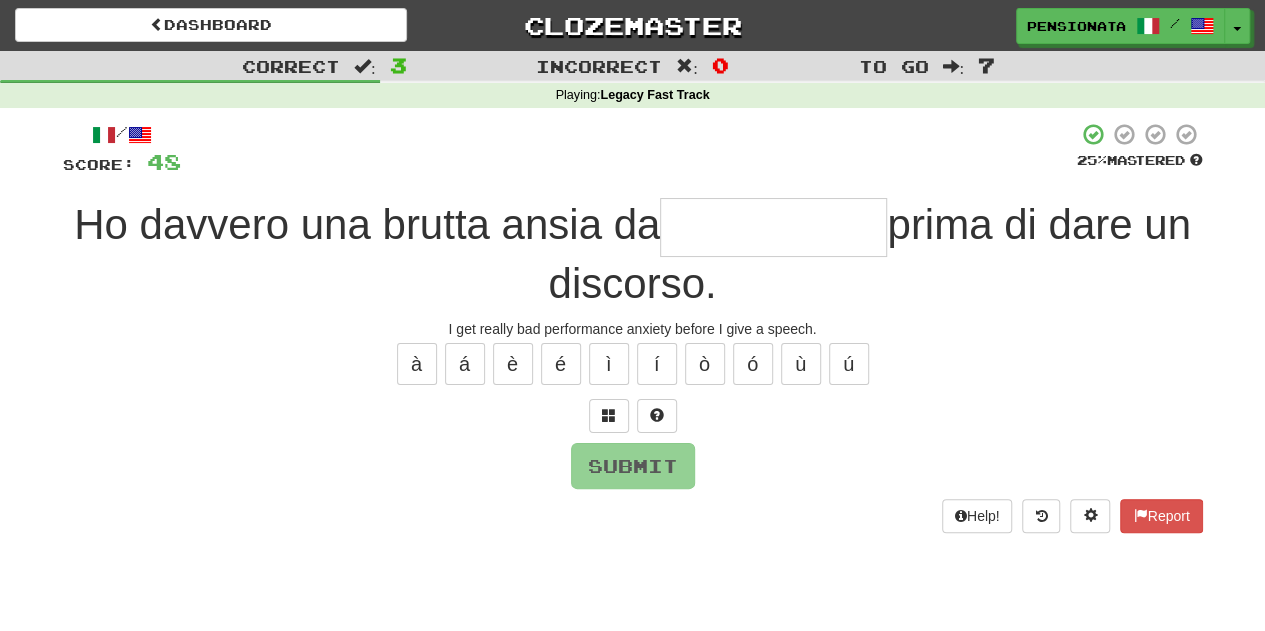 type on "*" 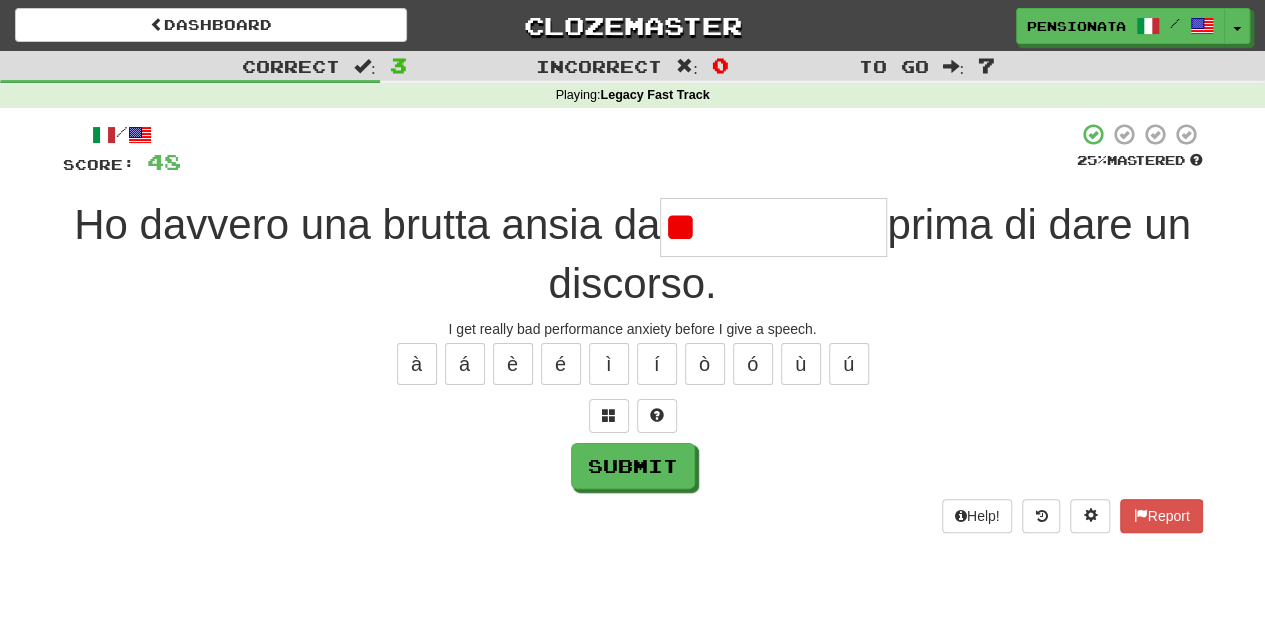 type on "*" 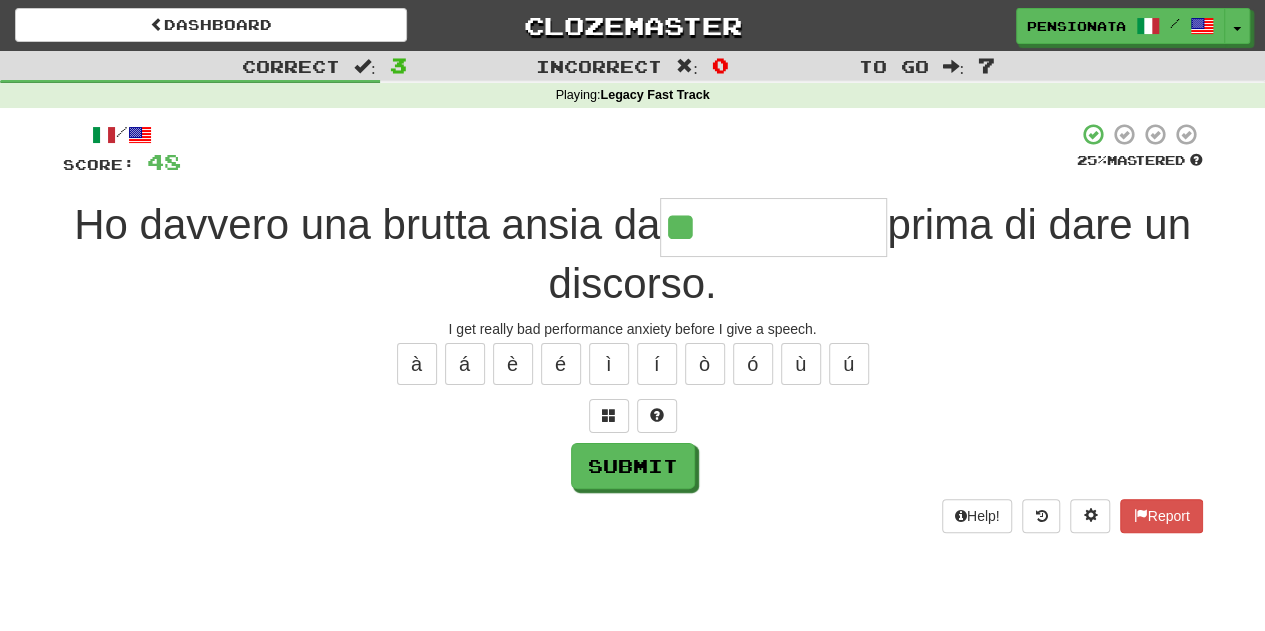 type on "**********" 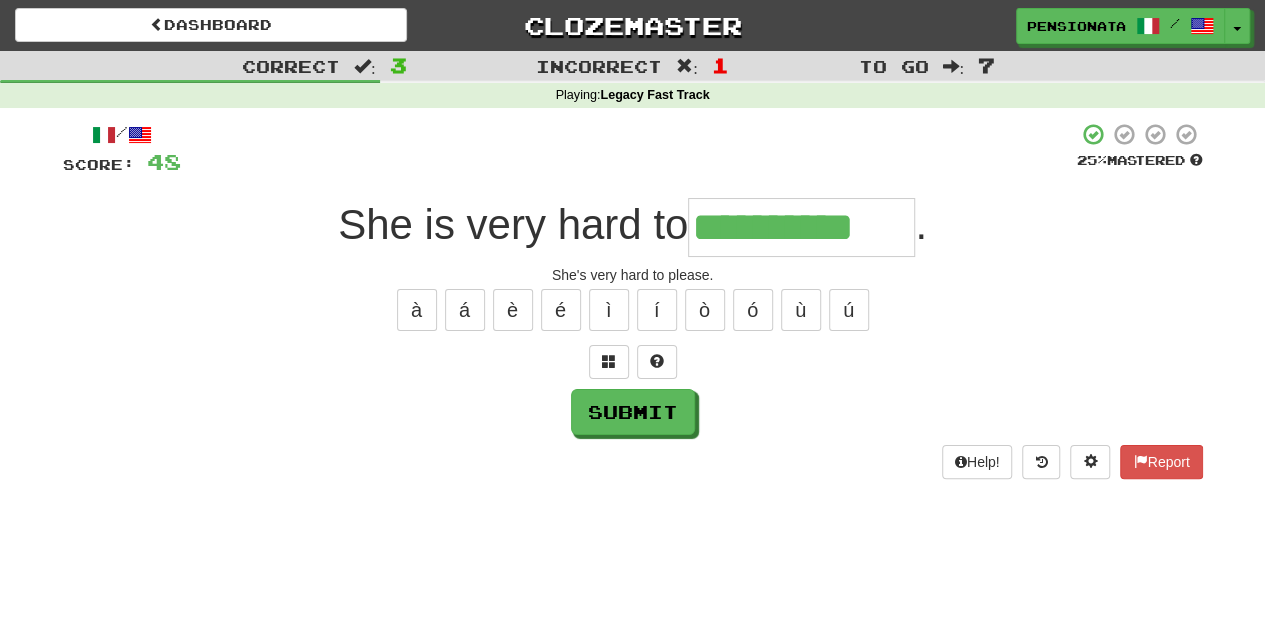 type on "**********" 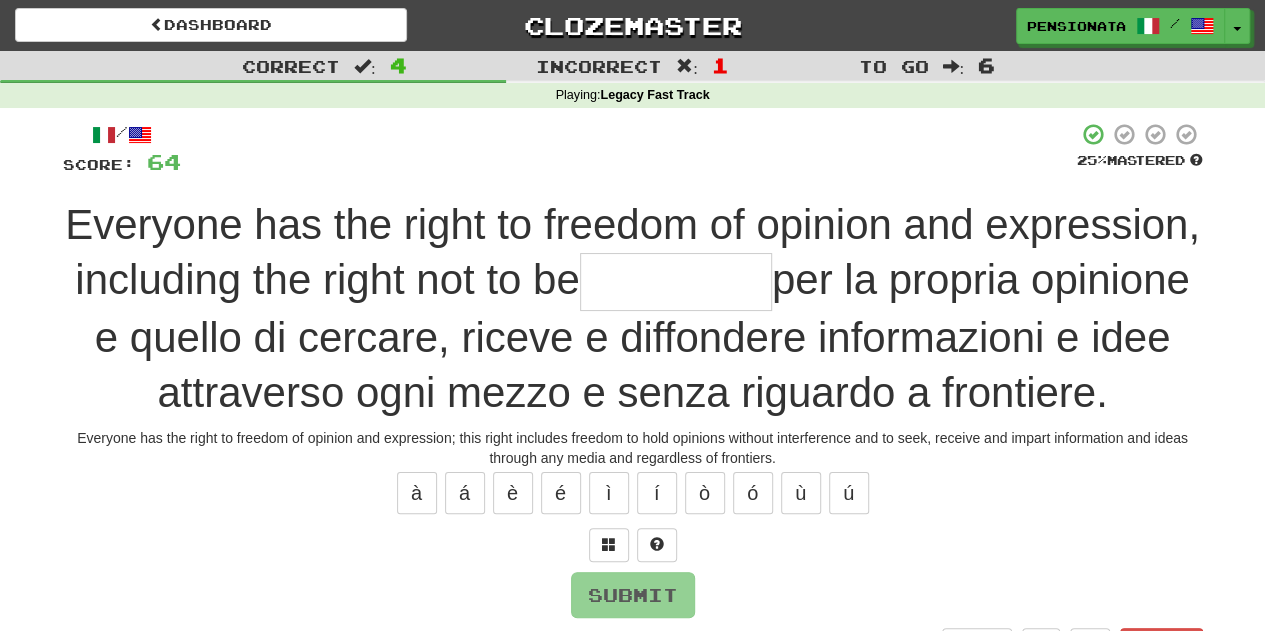 type on "*********" 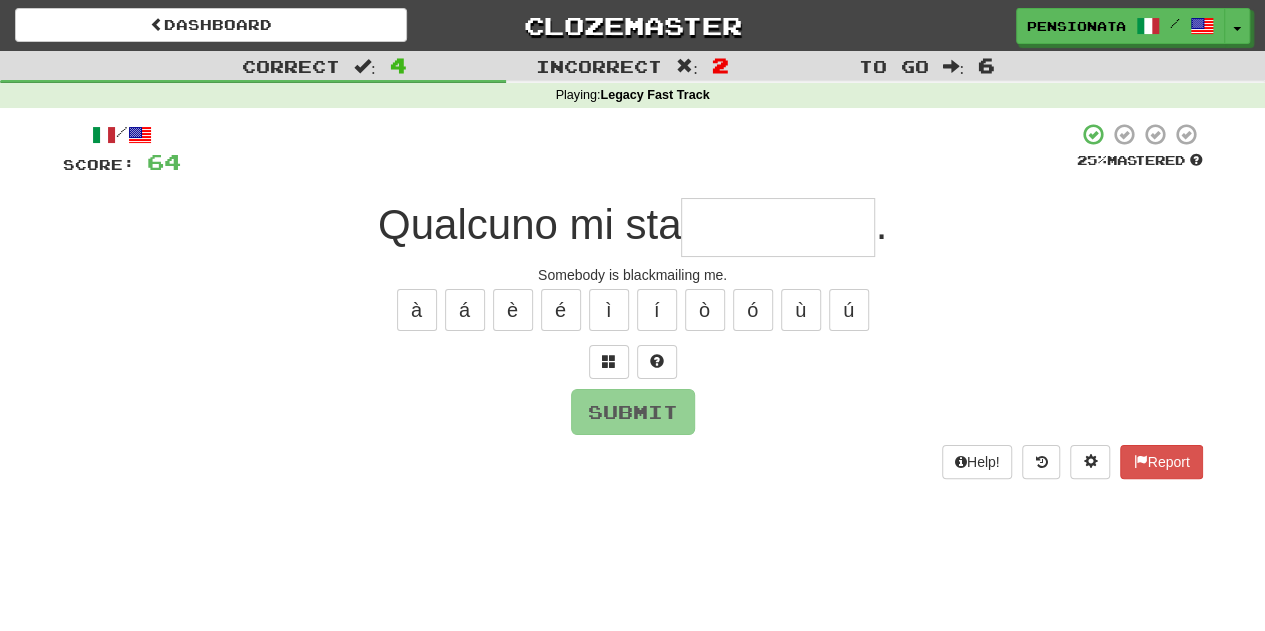 type on "*" 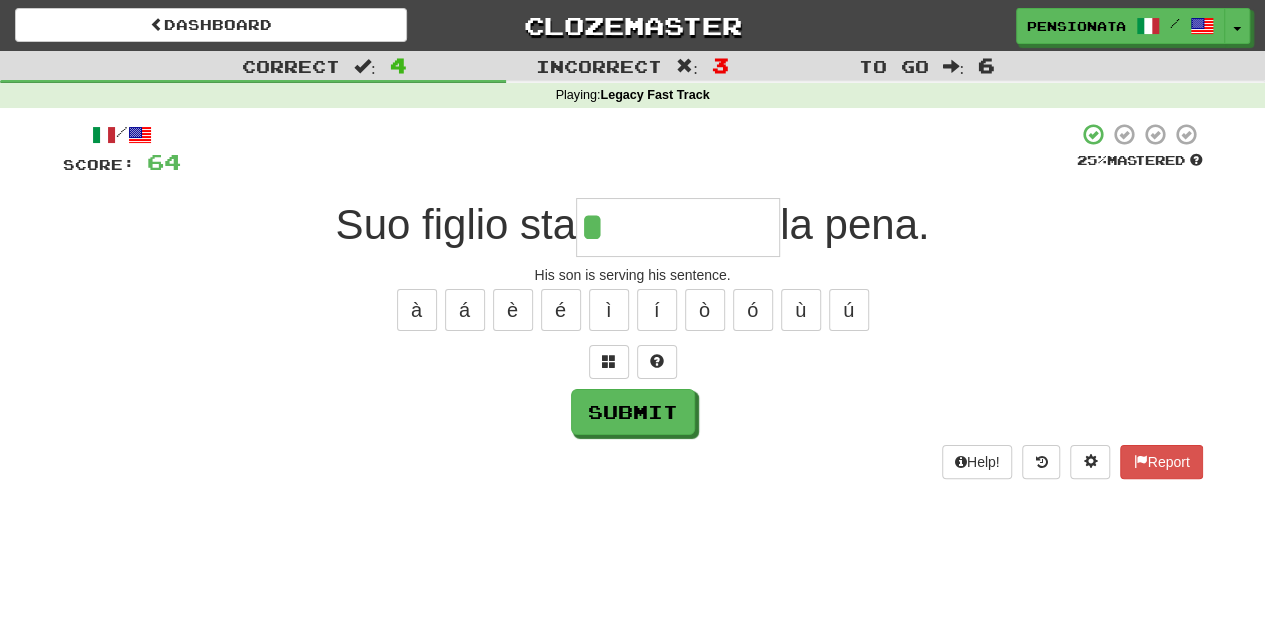 type on "*********" 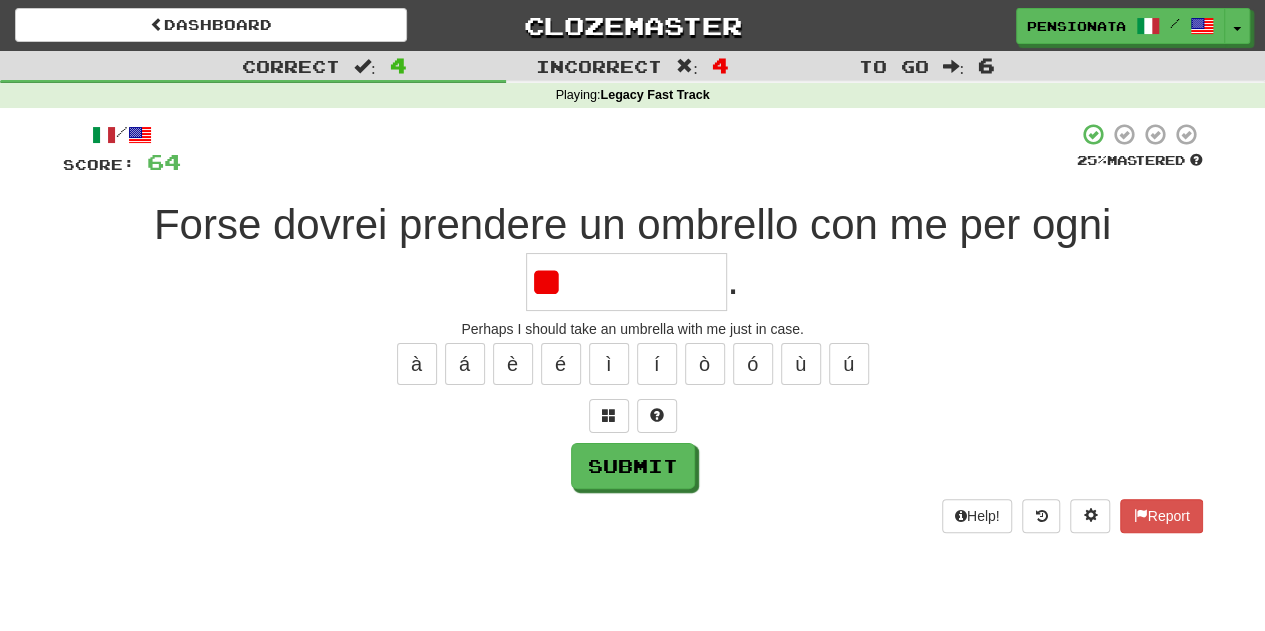 type on "*" 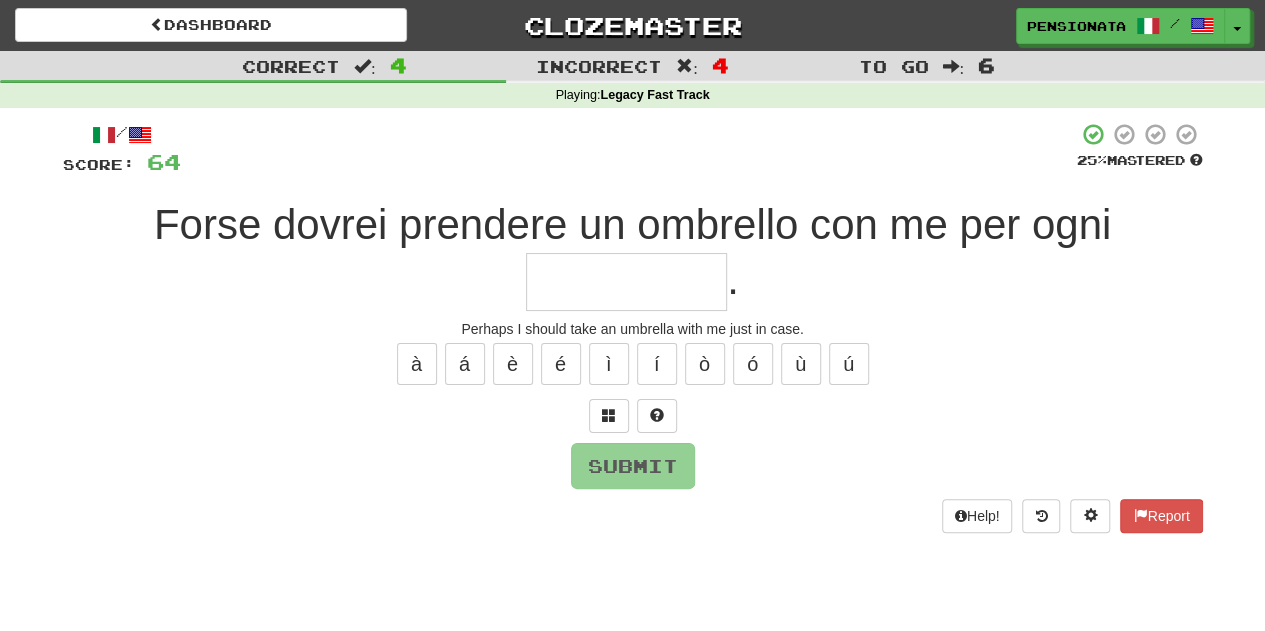 type on "*********" 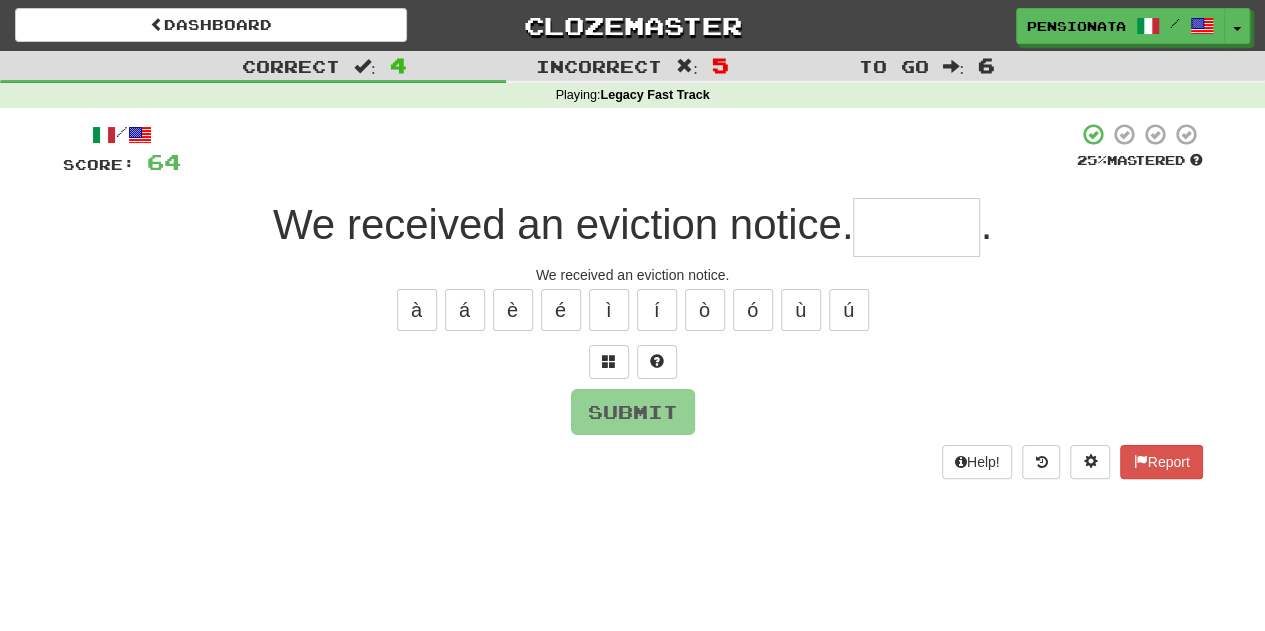 type on "*" 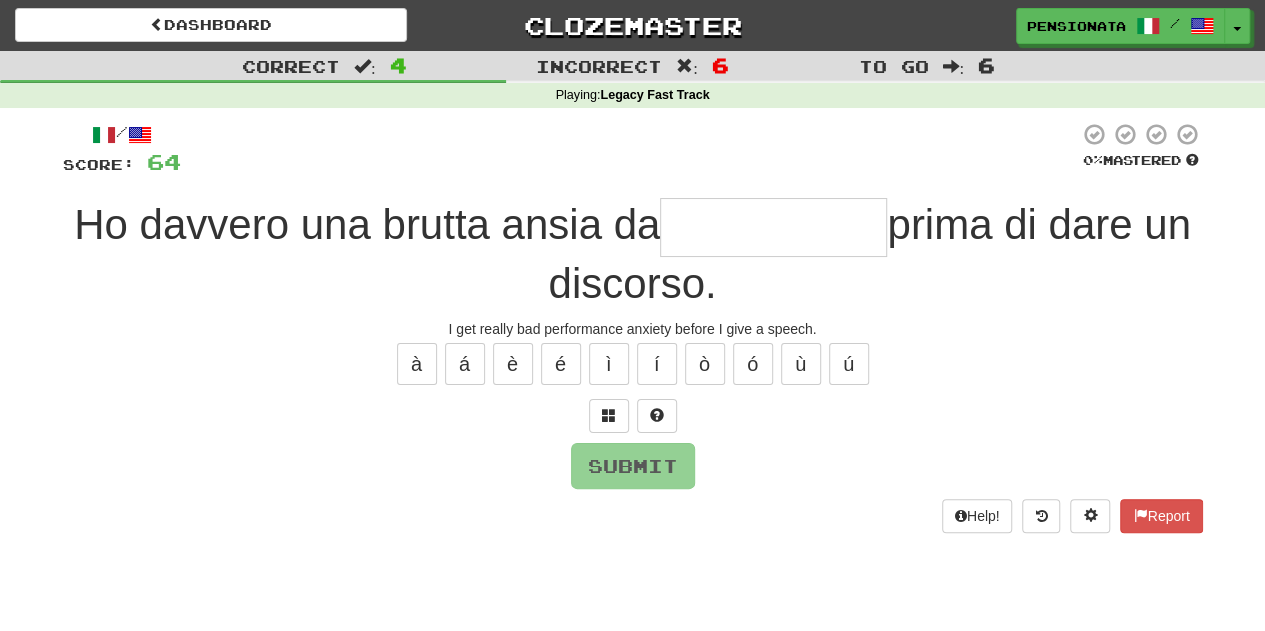 type on "**********" 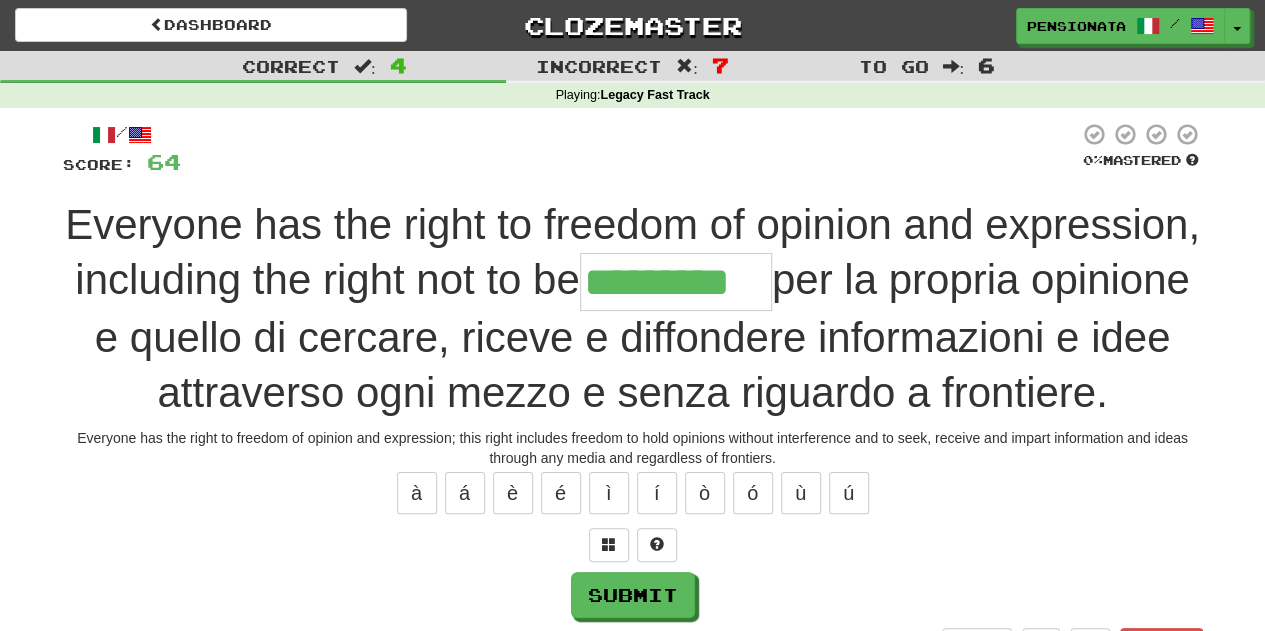 type on "*********" 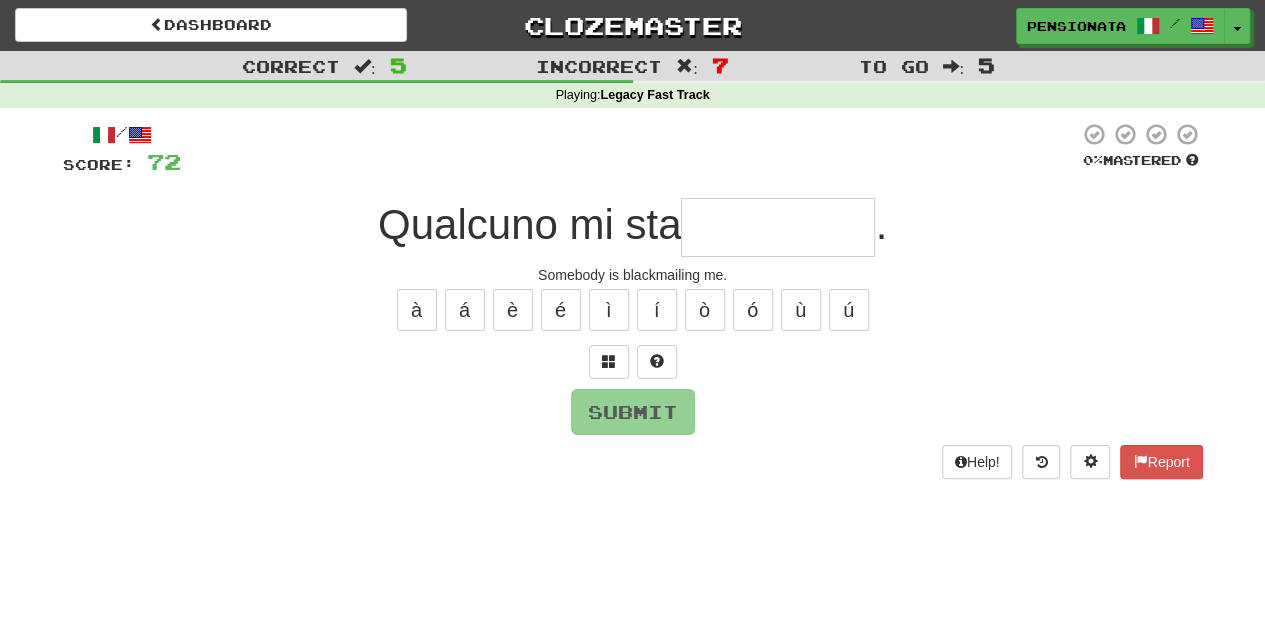 type on "**********" 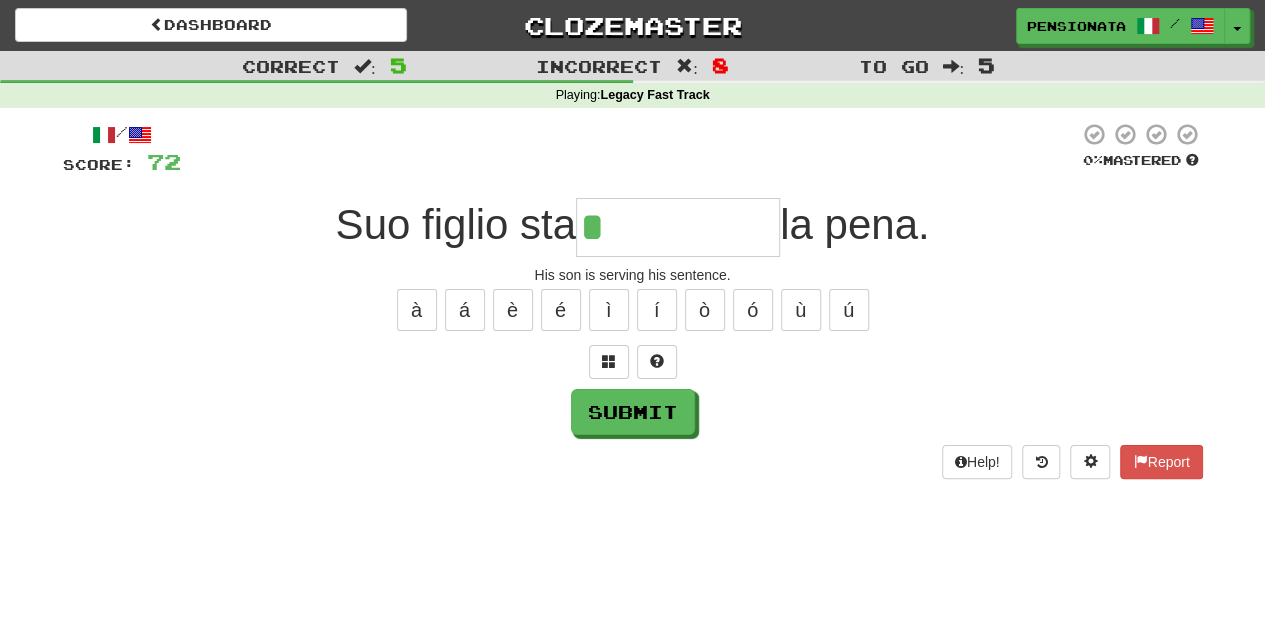 type on "*********" 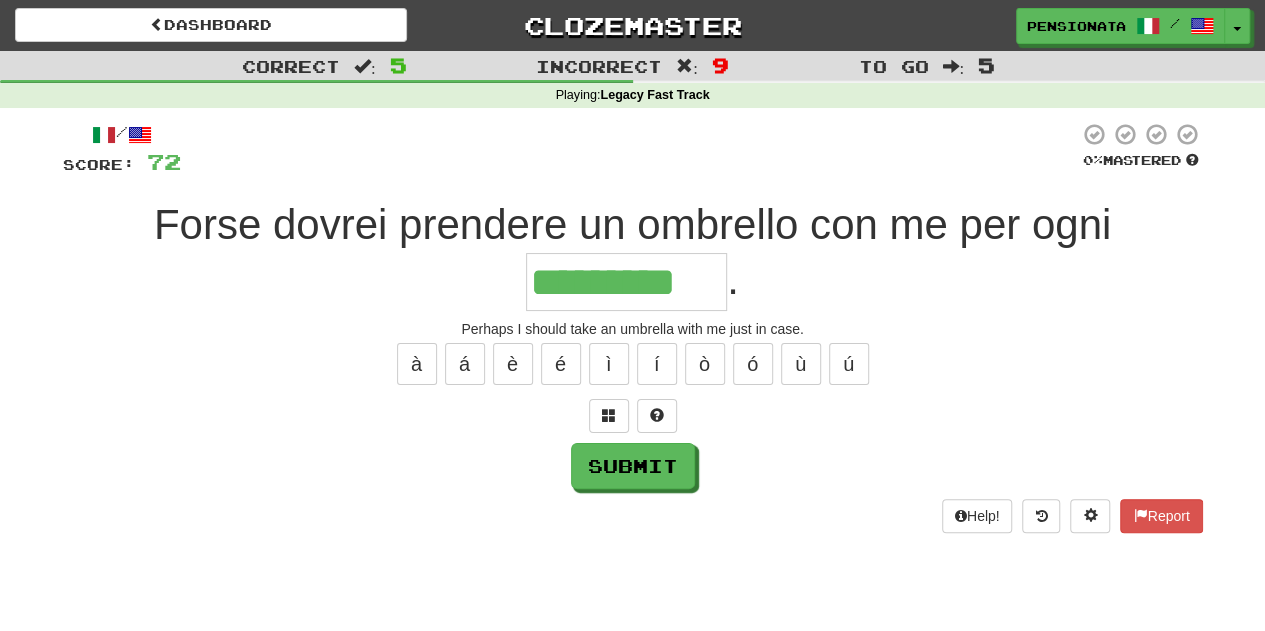 type on "*********" 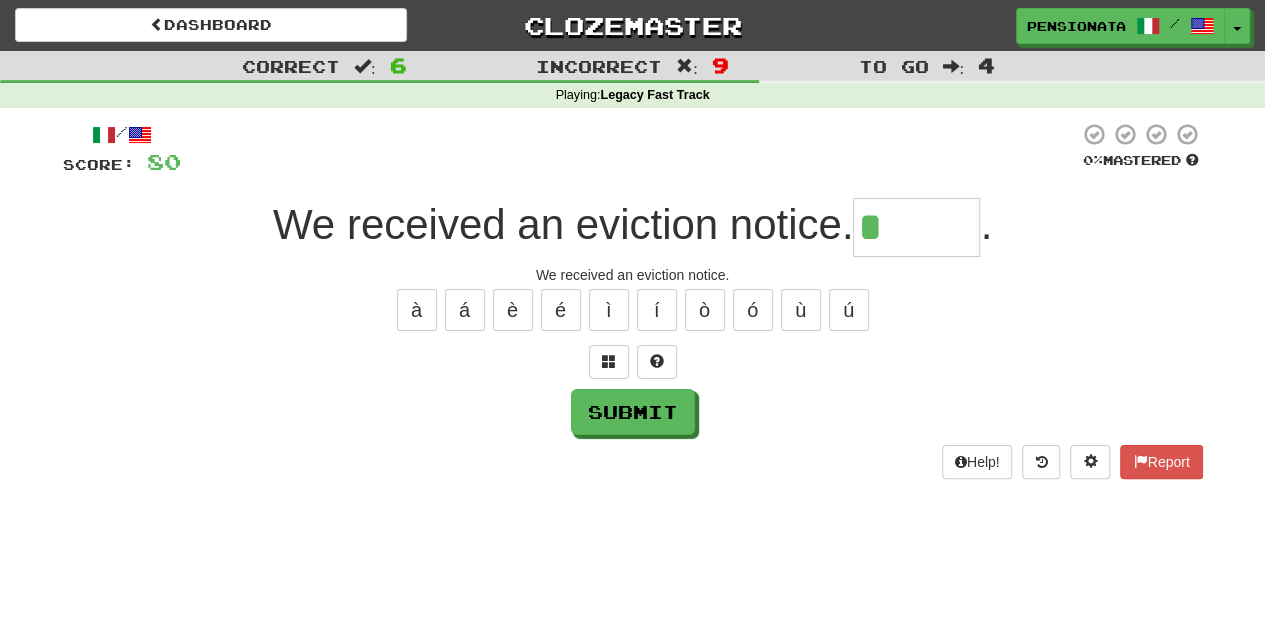 type on "*******" 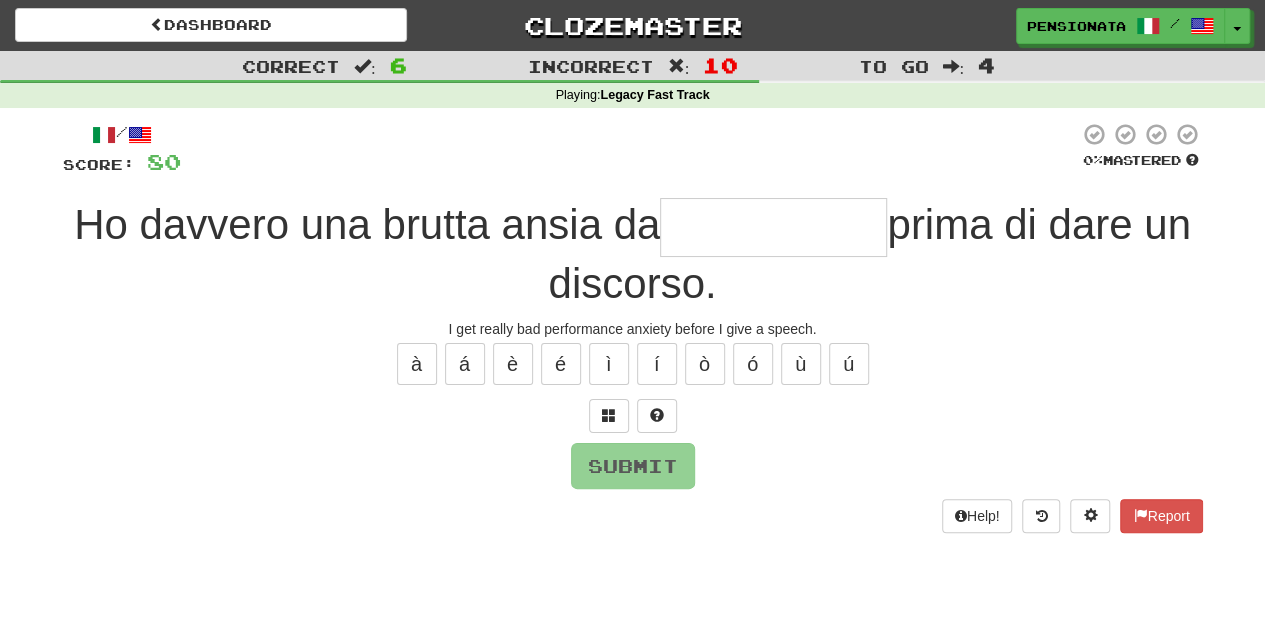 type on "**********" 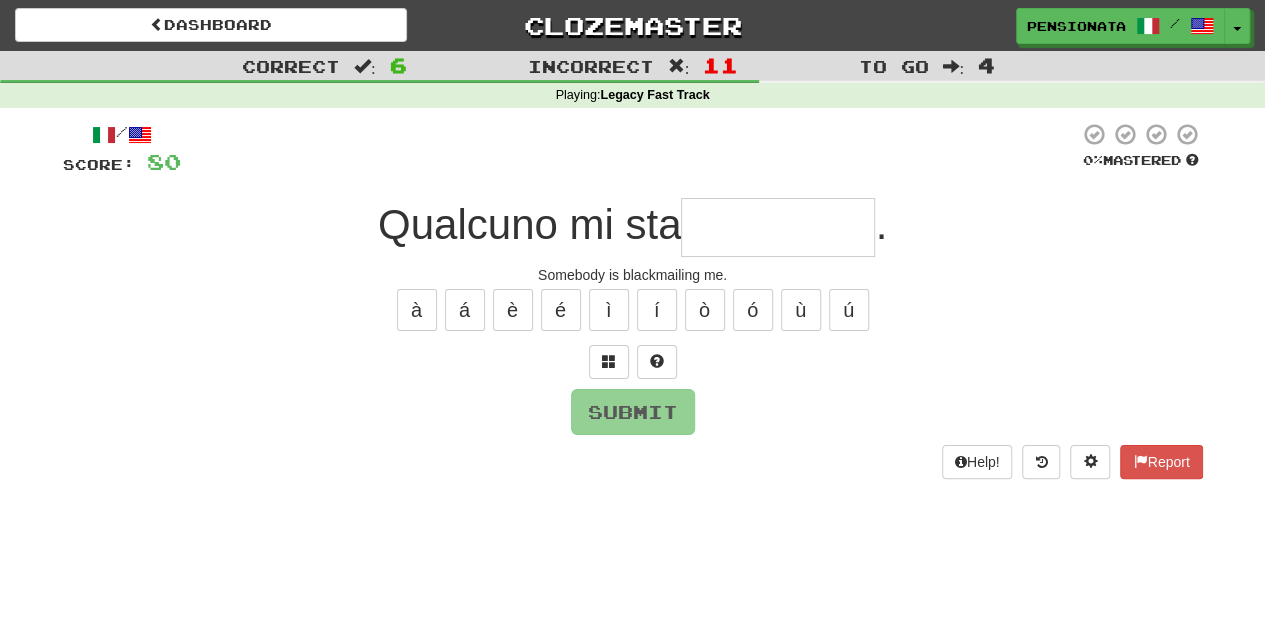 type on "**********" 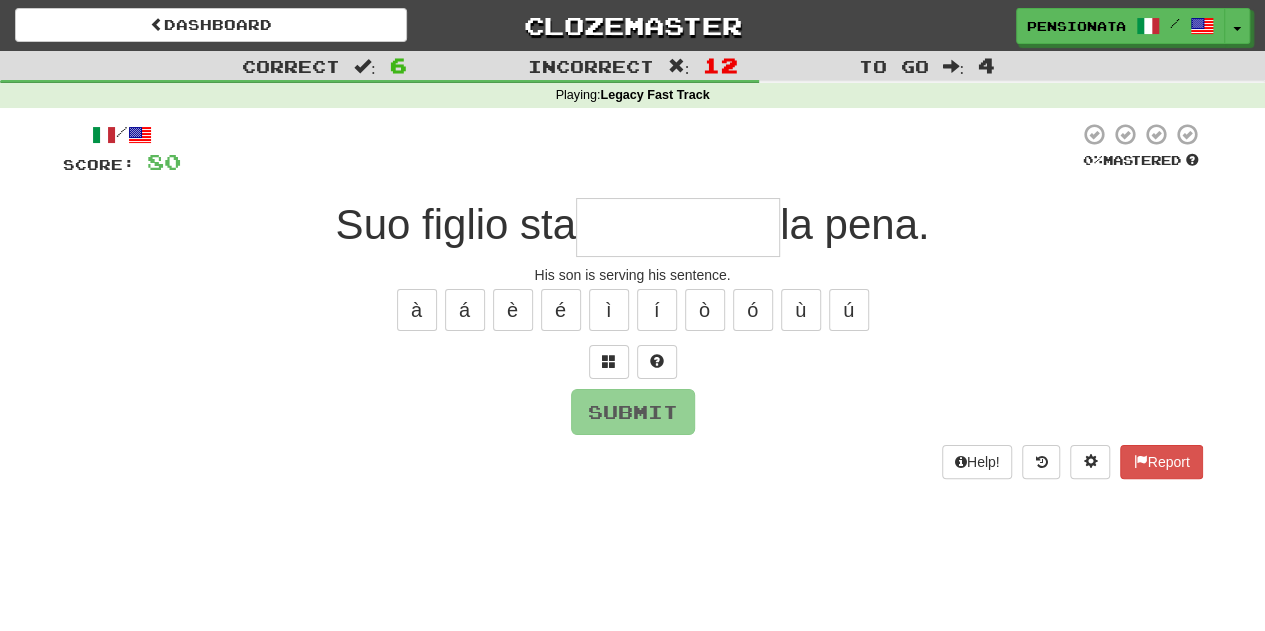 type on "*********" 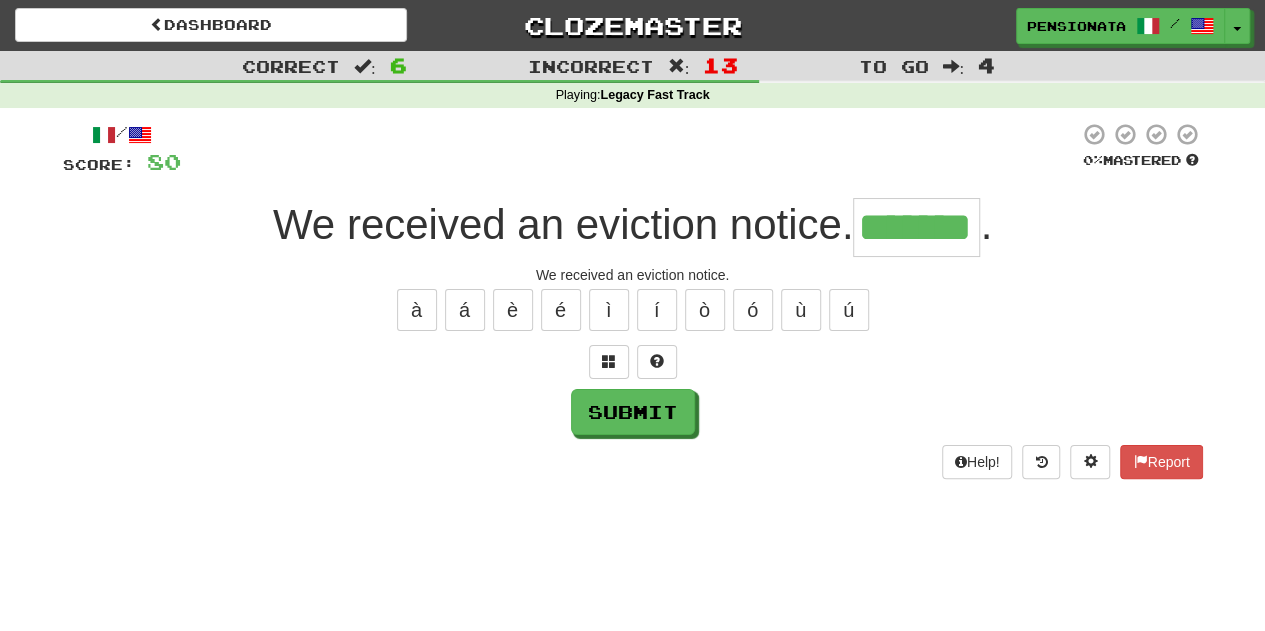 type on "*******" 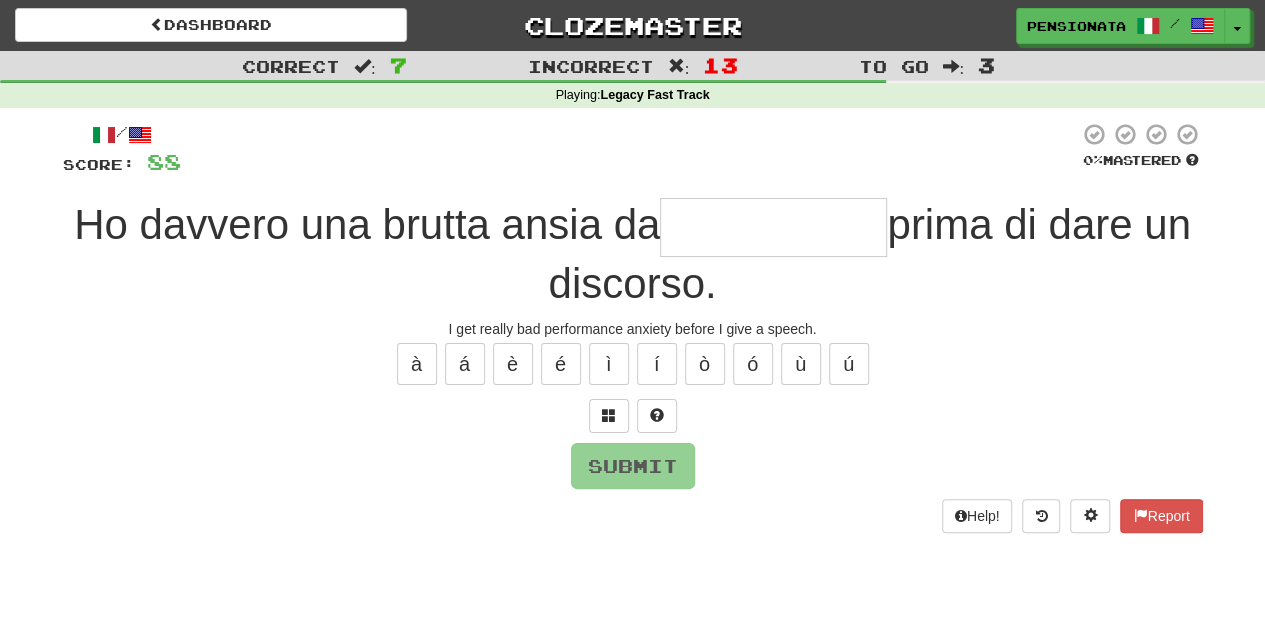 type on "*" 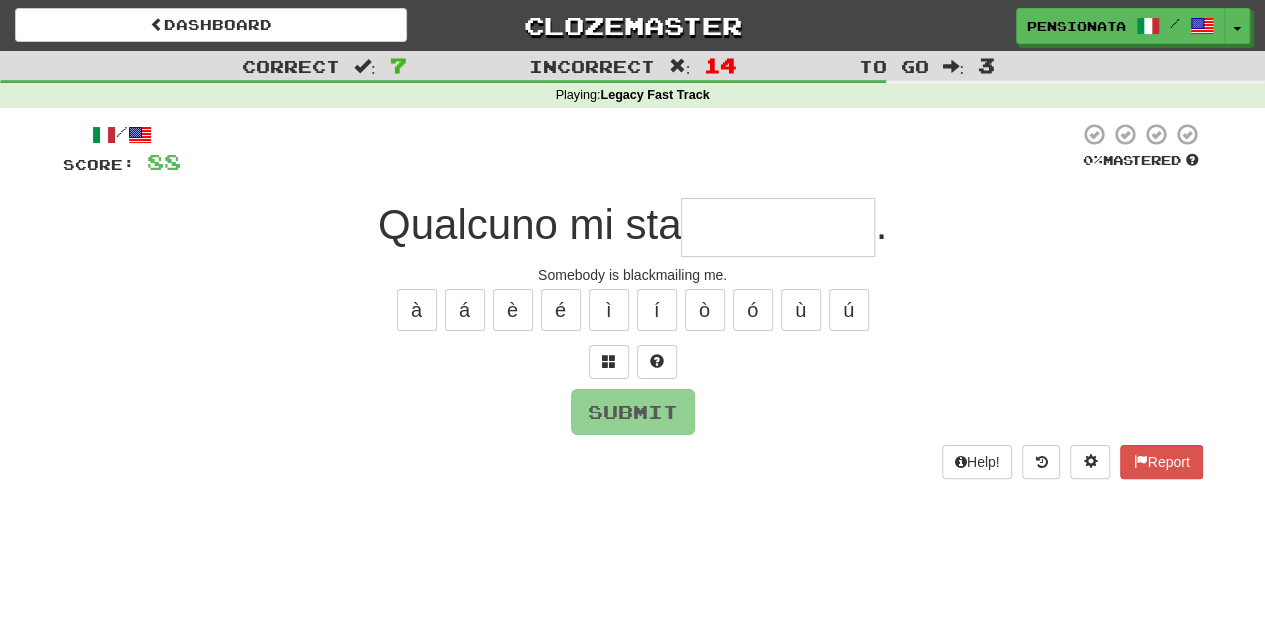 type on "**********" 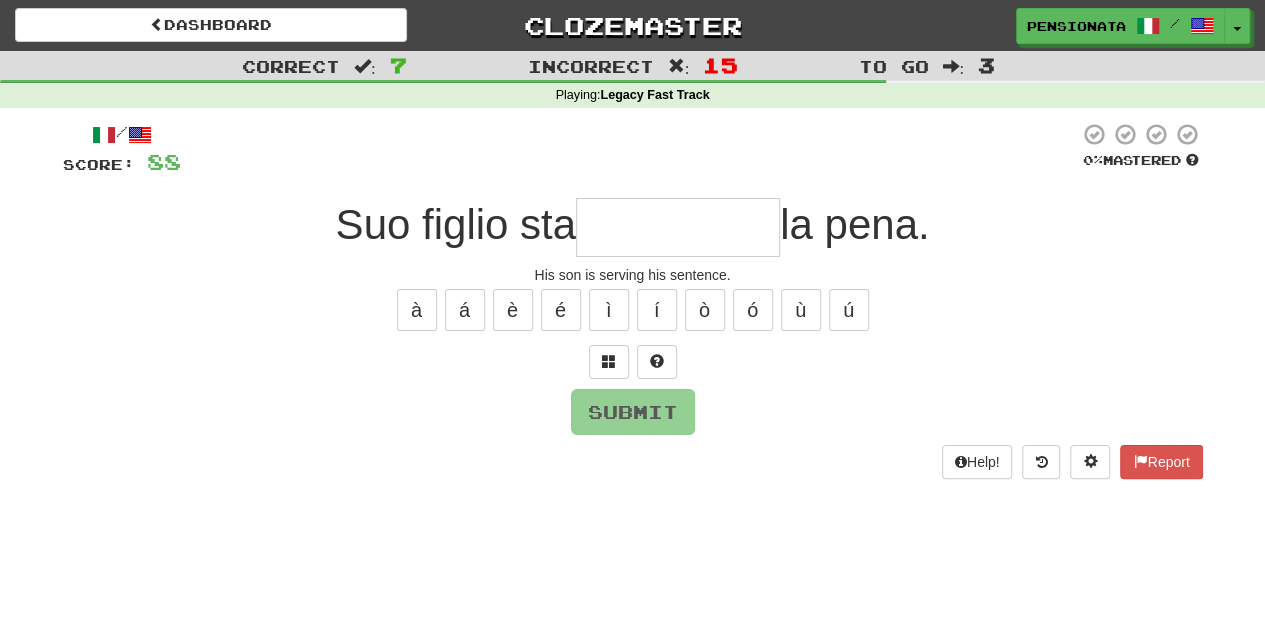 type on "*********" 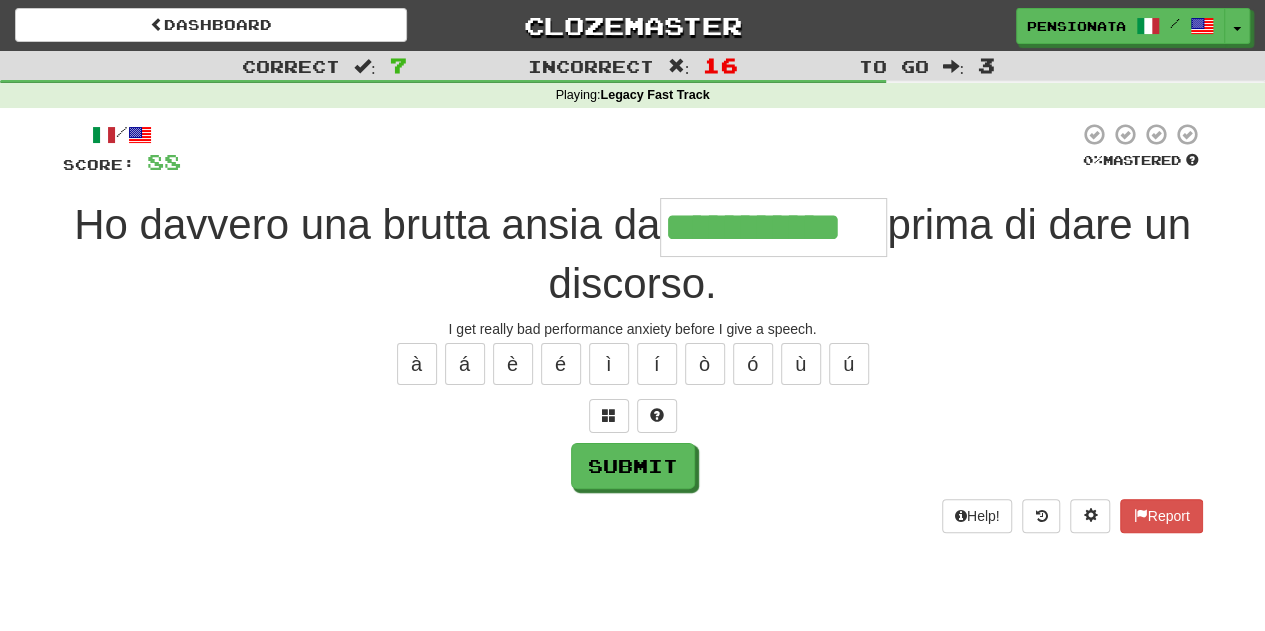type on "**********" 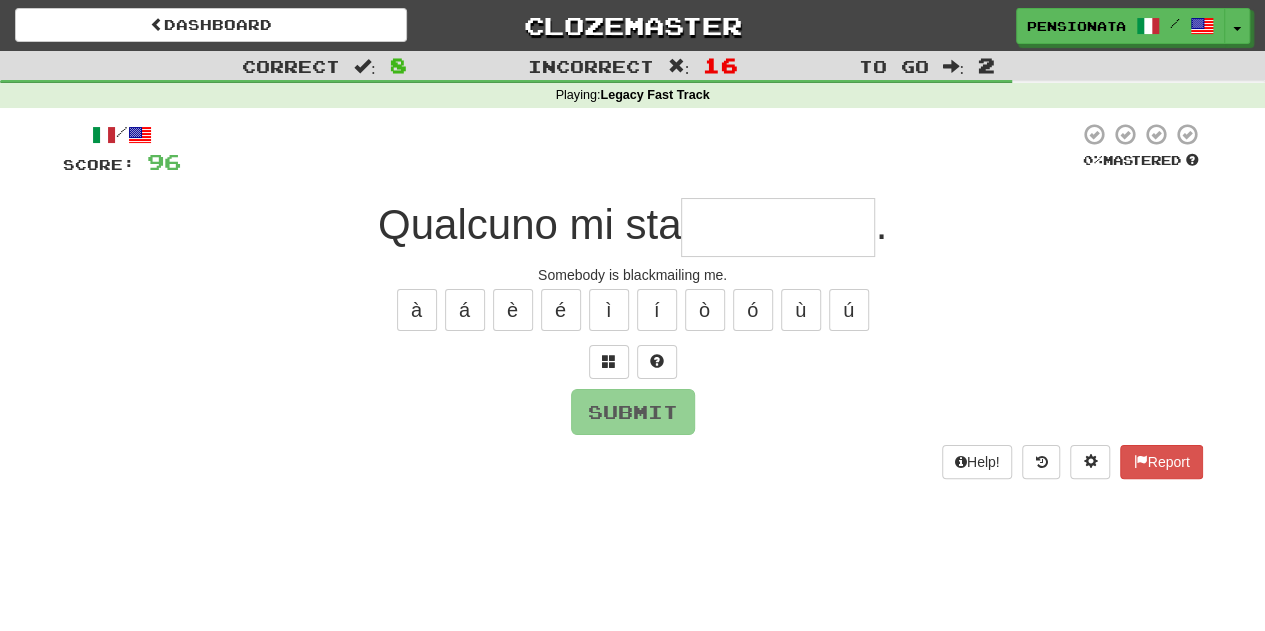 type on "**********" 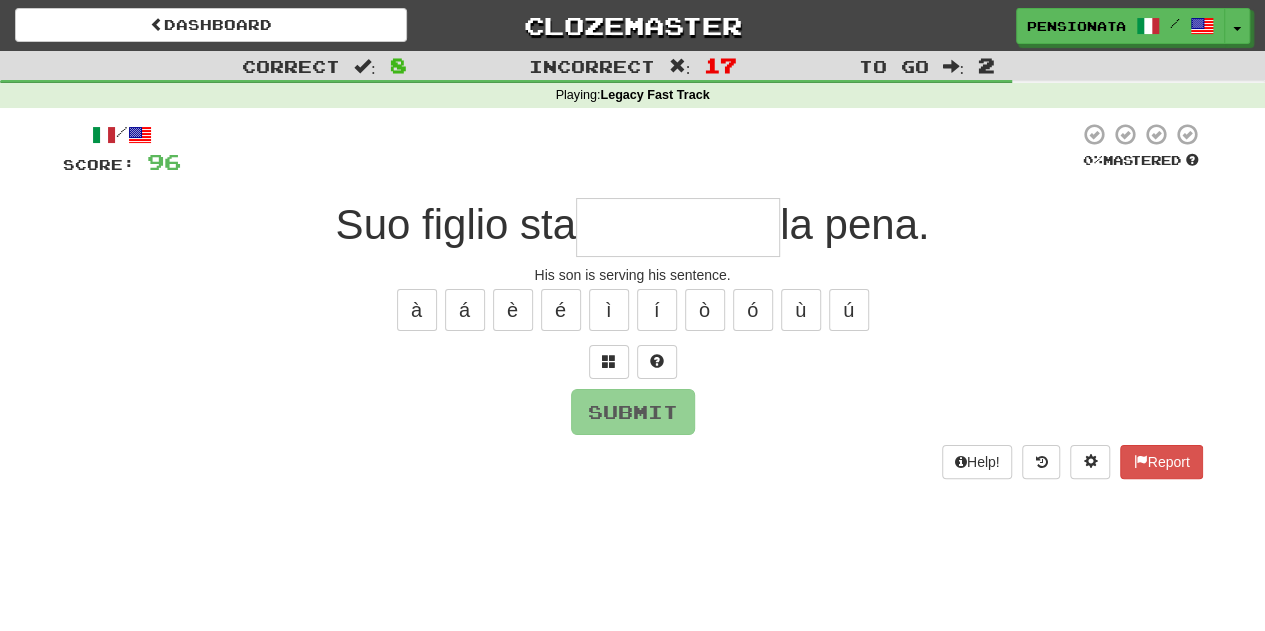 type on "*********" 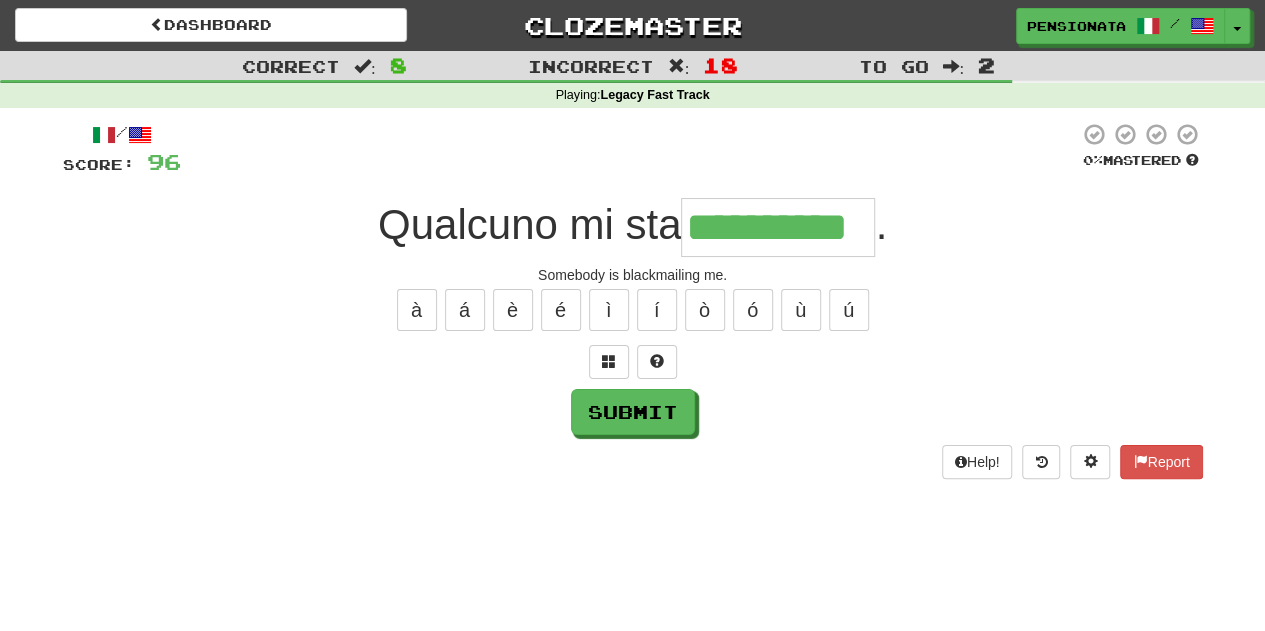 type on "**********" 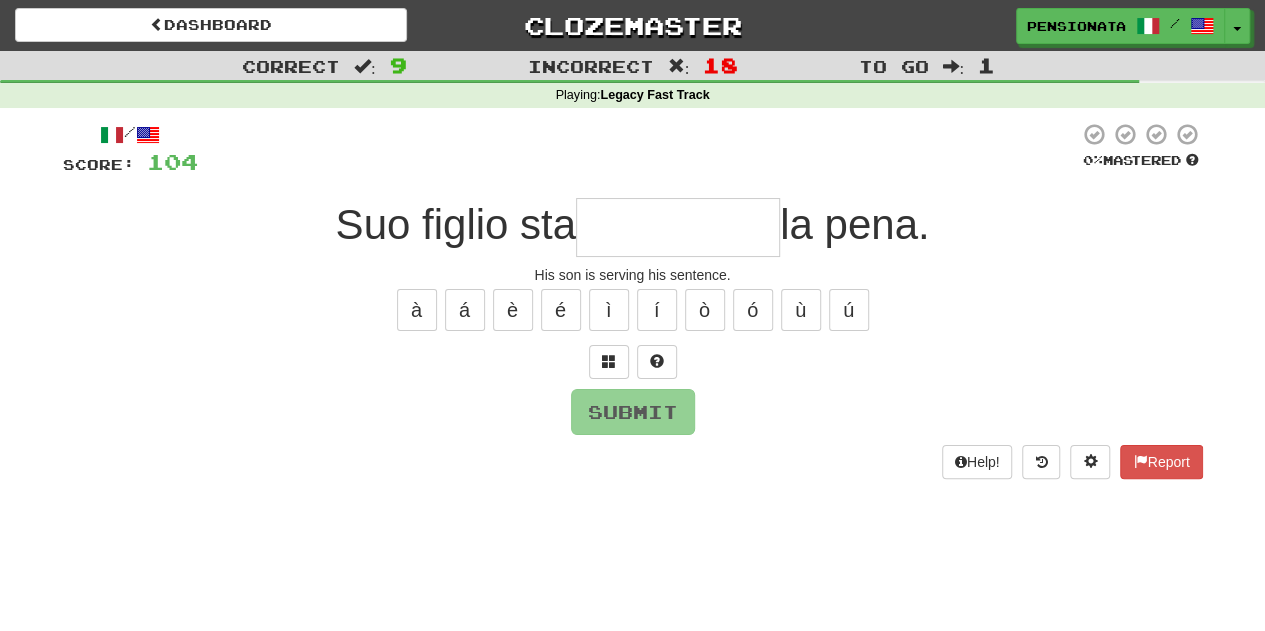 type on "*********" 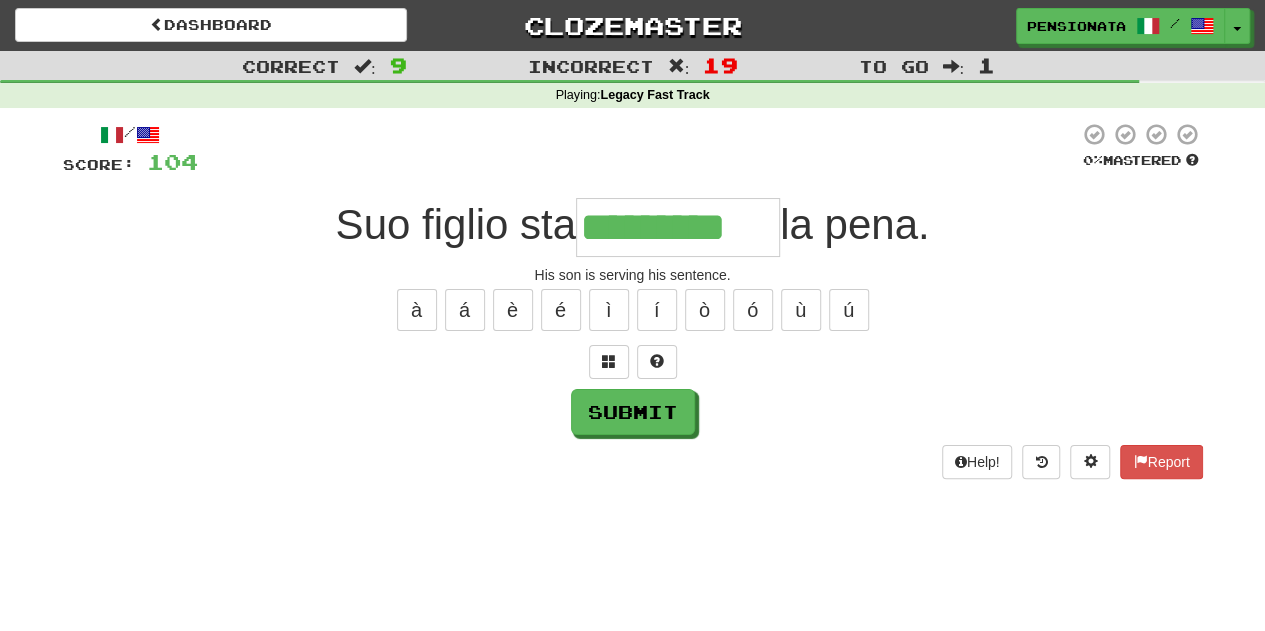 type on "*********" 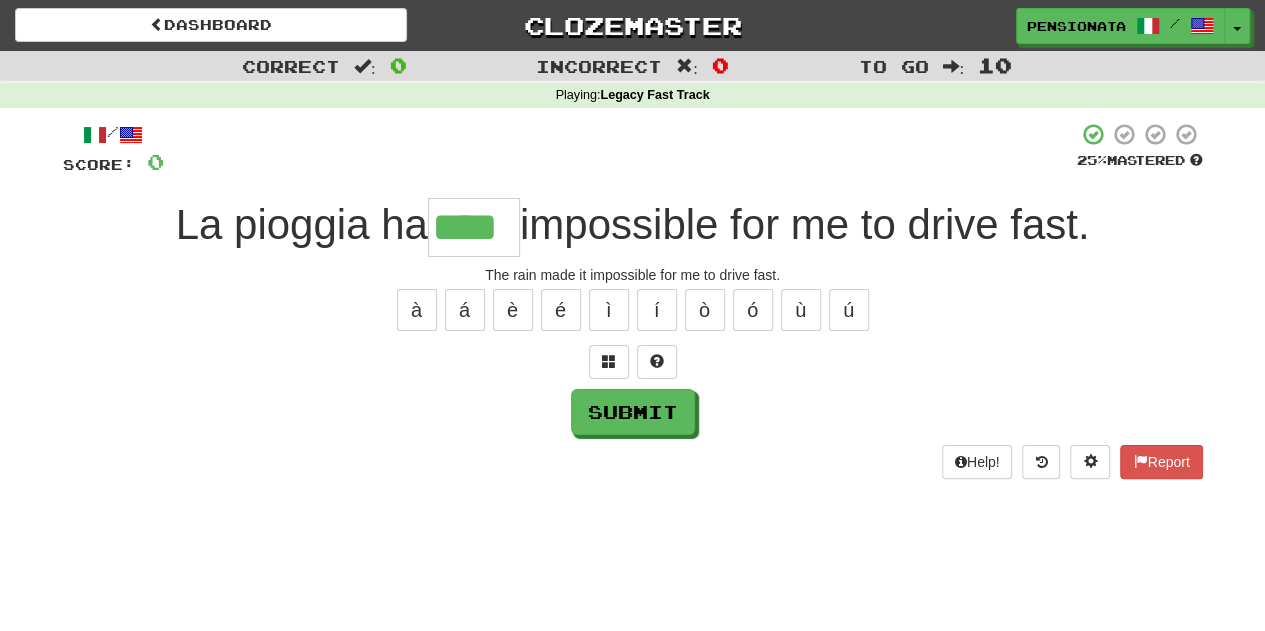 type on "****" 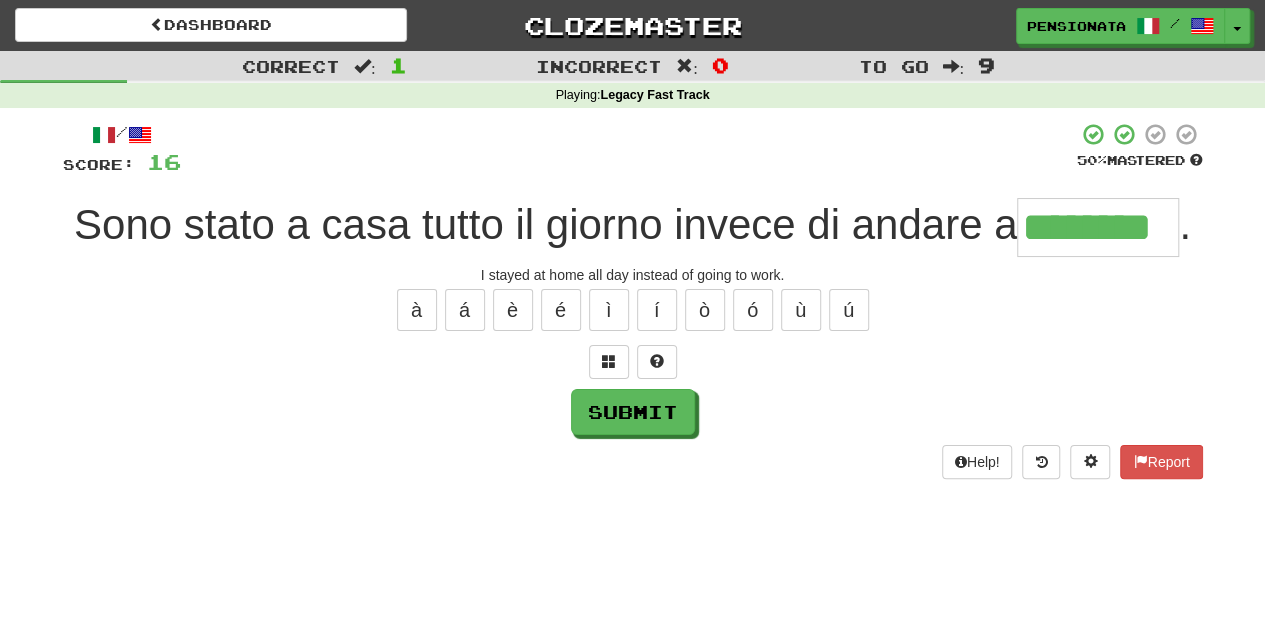 type on "********" 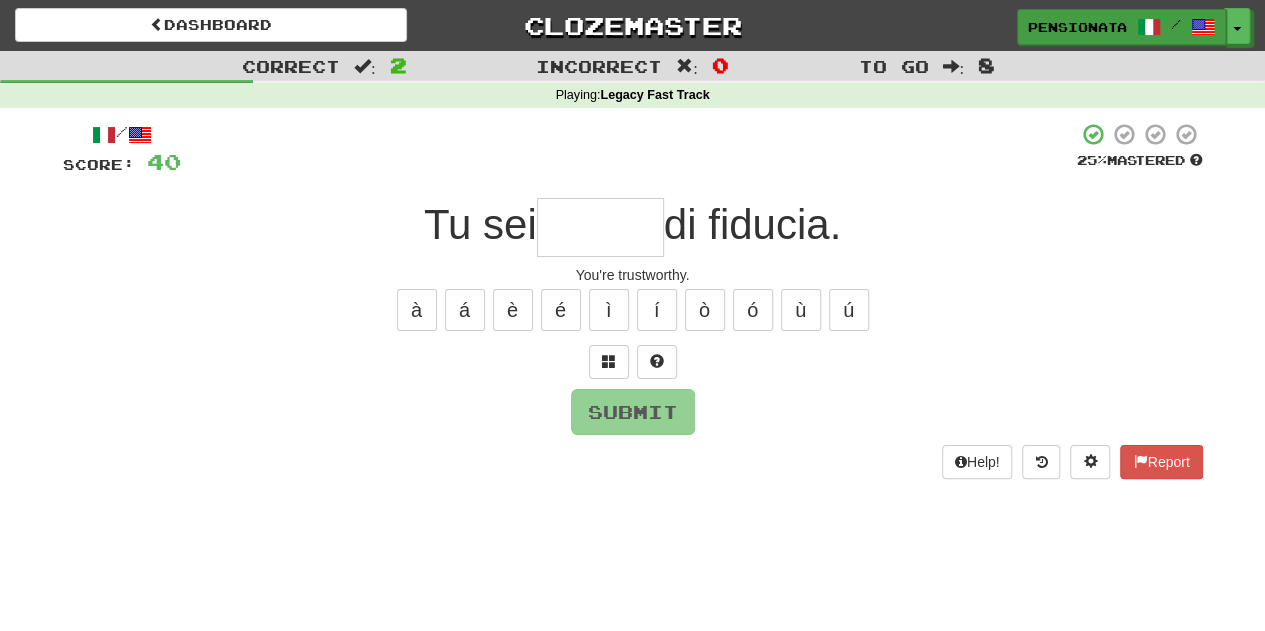 type on "*" 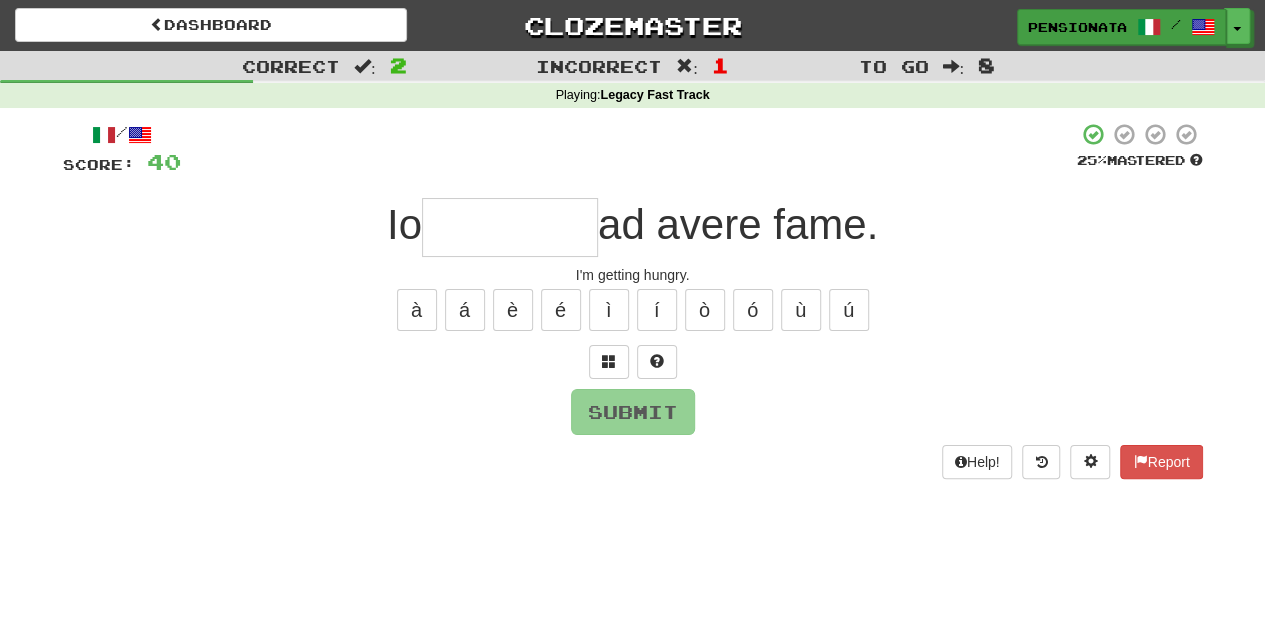 type on "*" 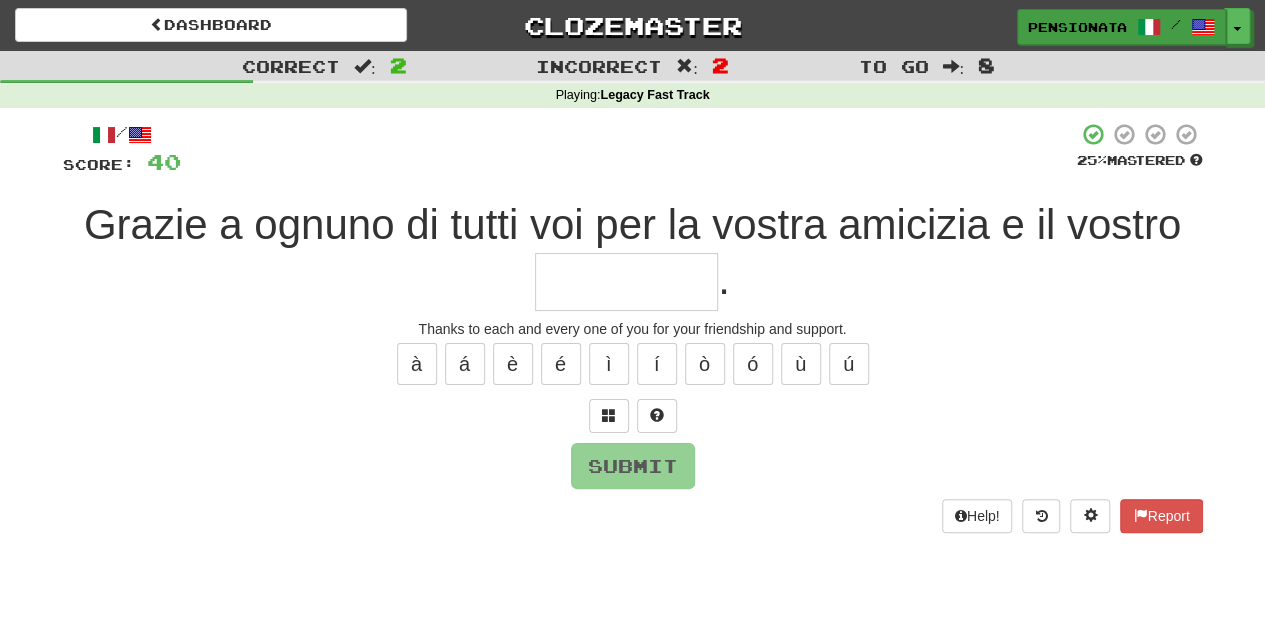 type on "*" 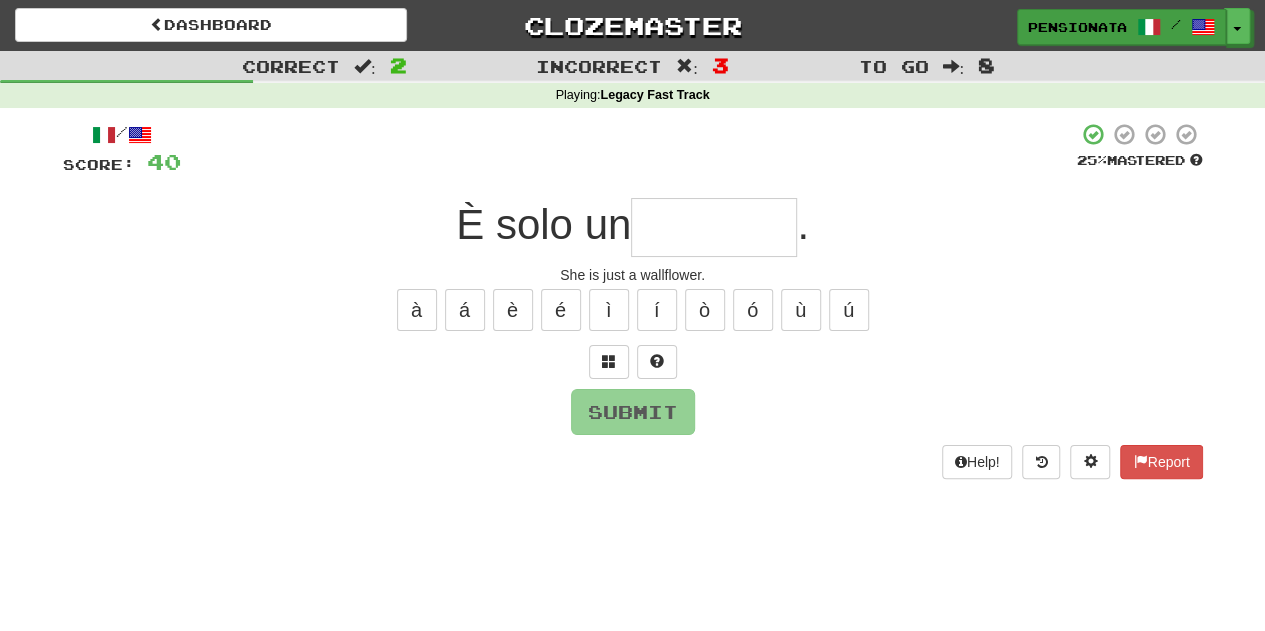 type on "**********" 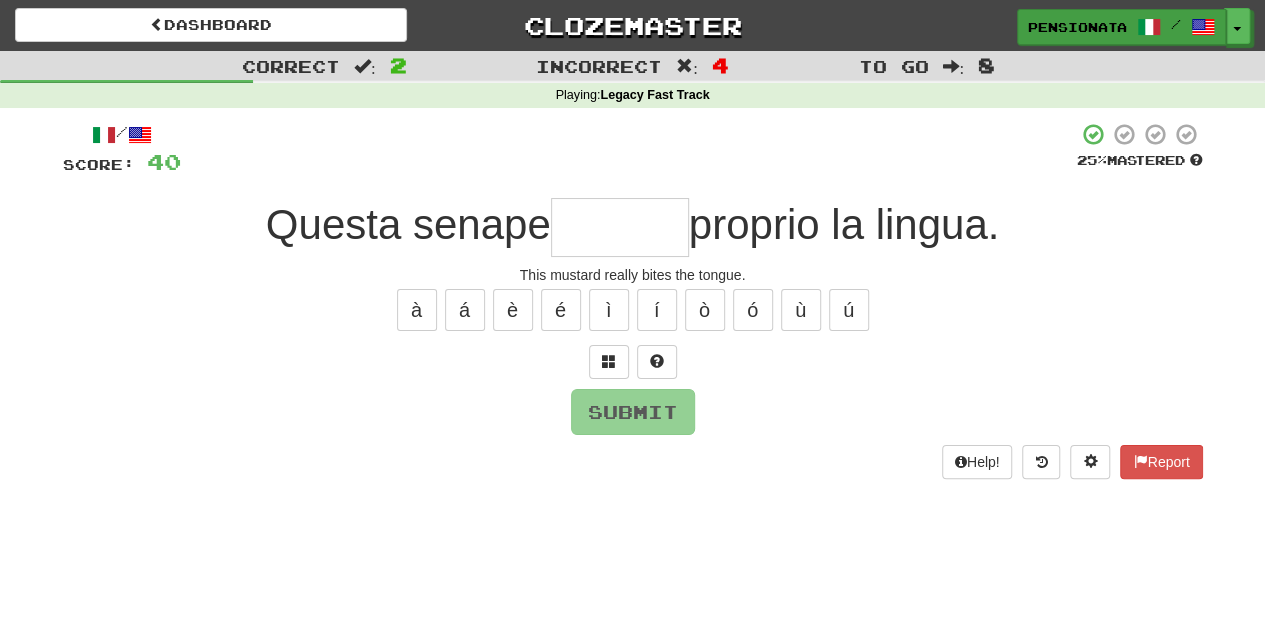 type on "*" 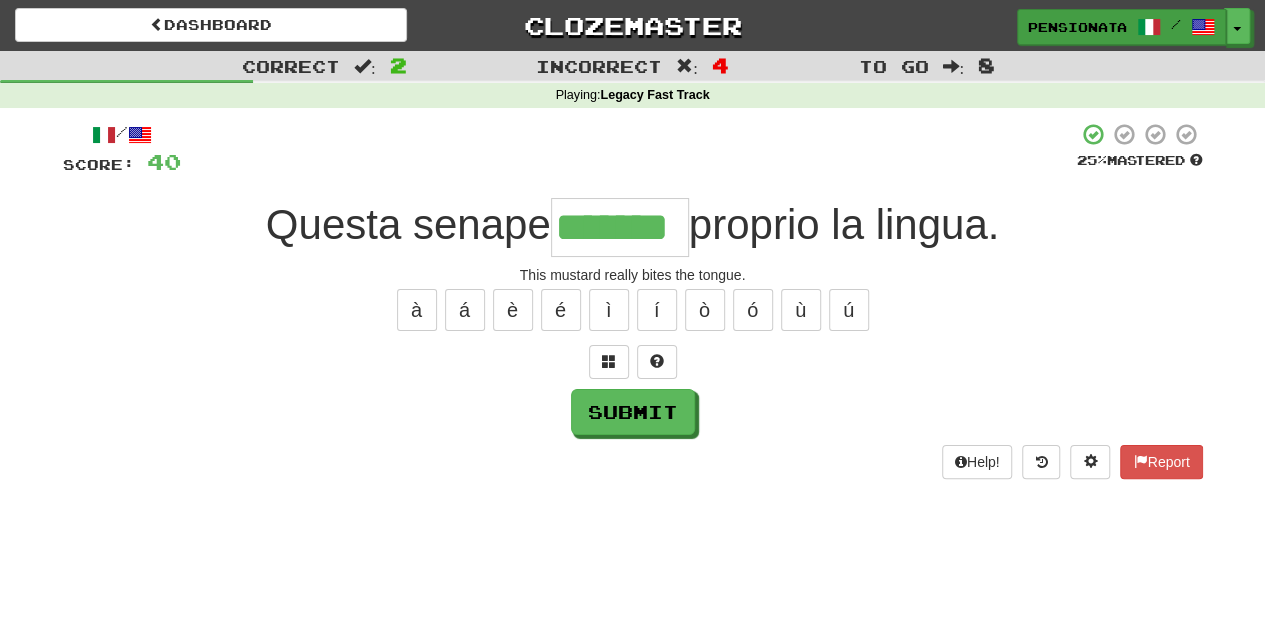 type on "*******" 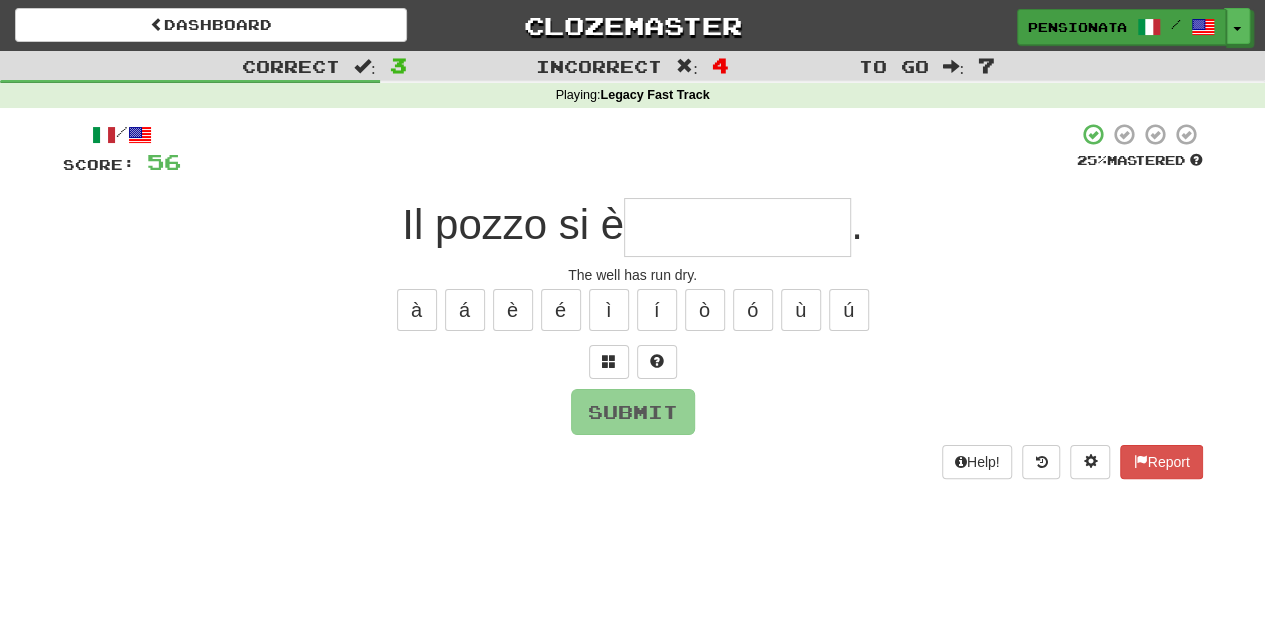 type on "*" 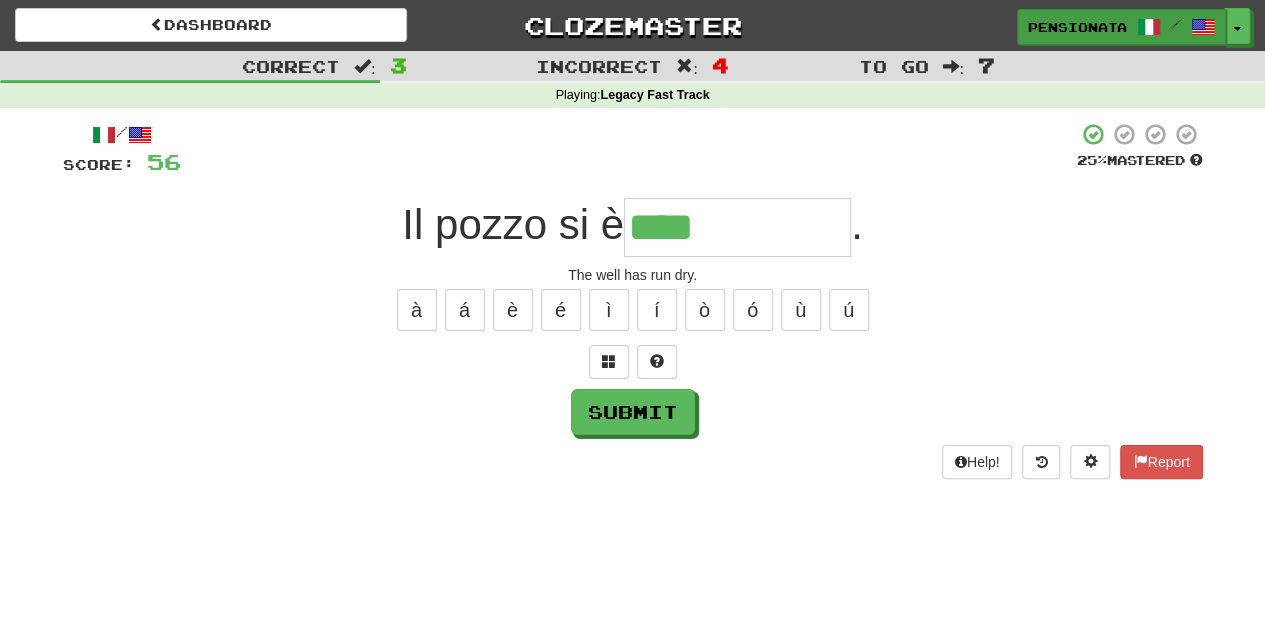 type on "**********" 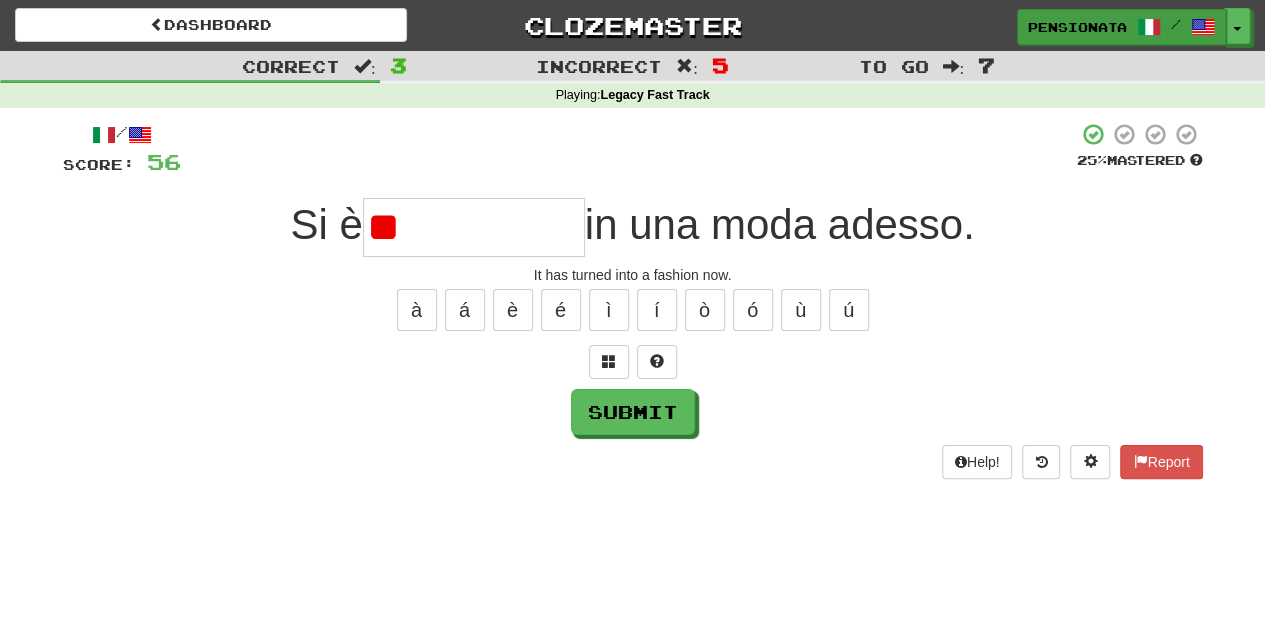 type on "*" 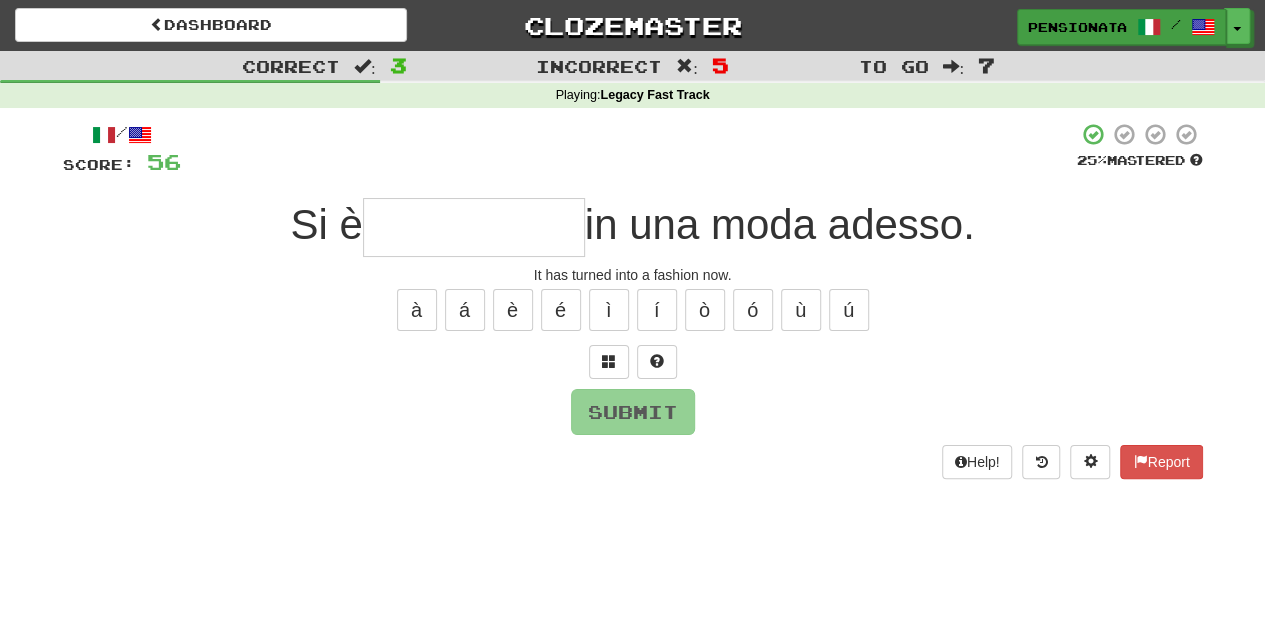 type on "**********" 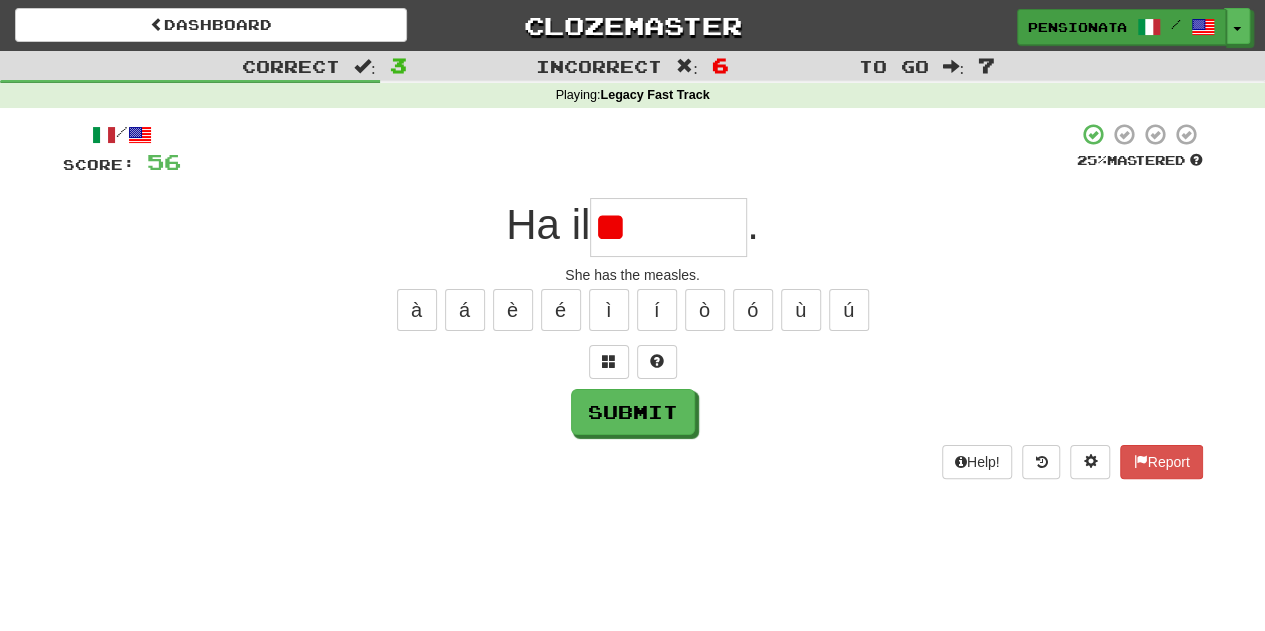 type on "*" 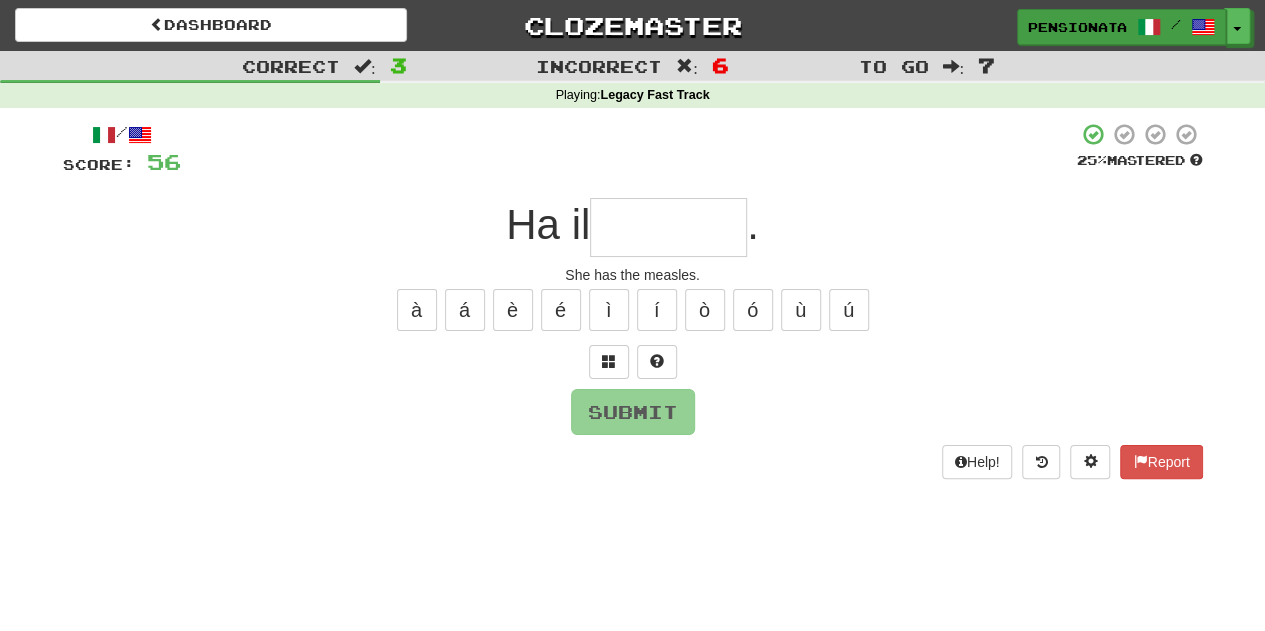type on "********" 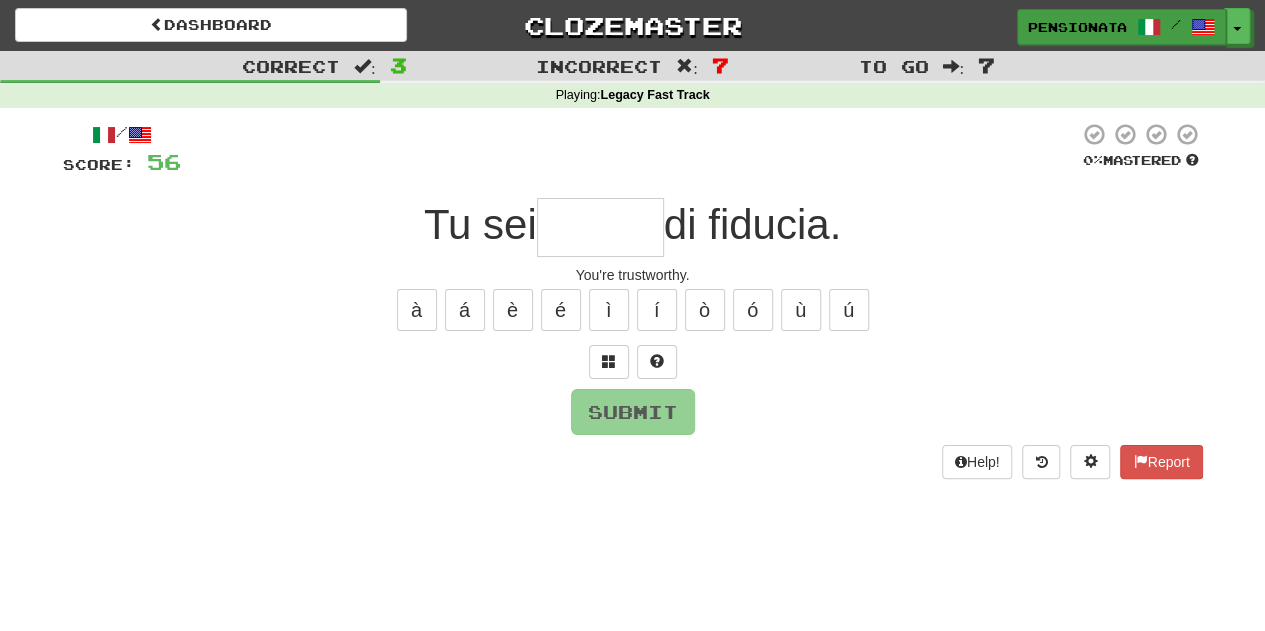 type on "*****" 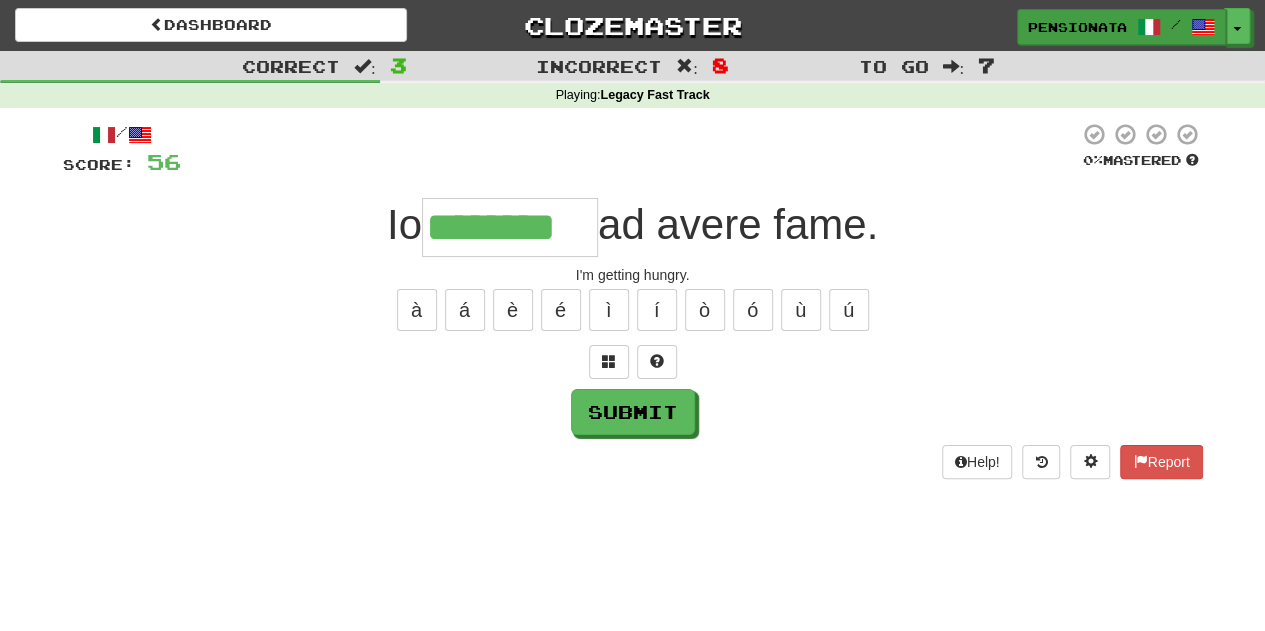 type on "********" 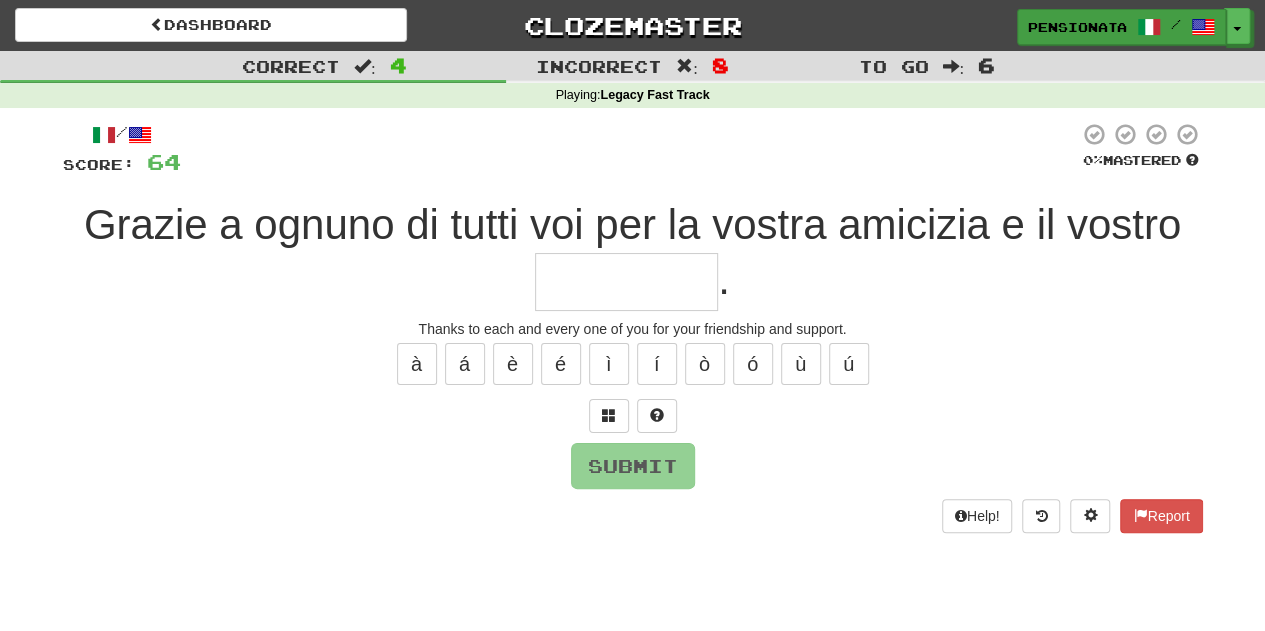 type on "********" 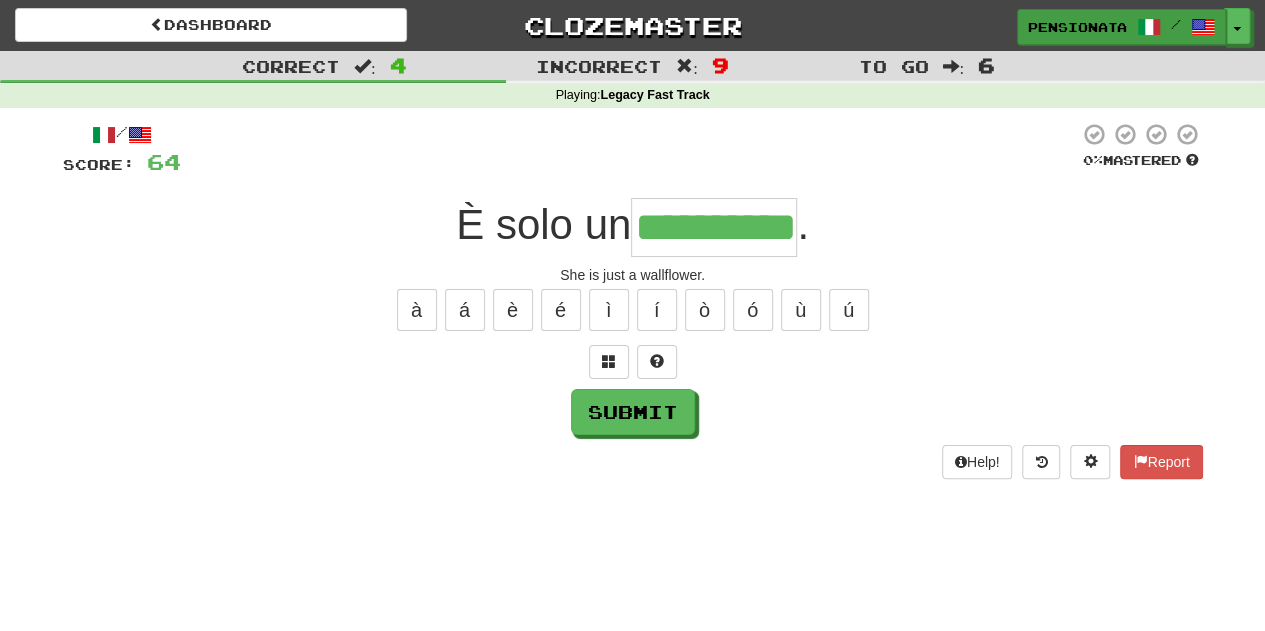 type on "**********" 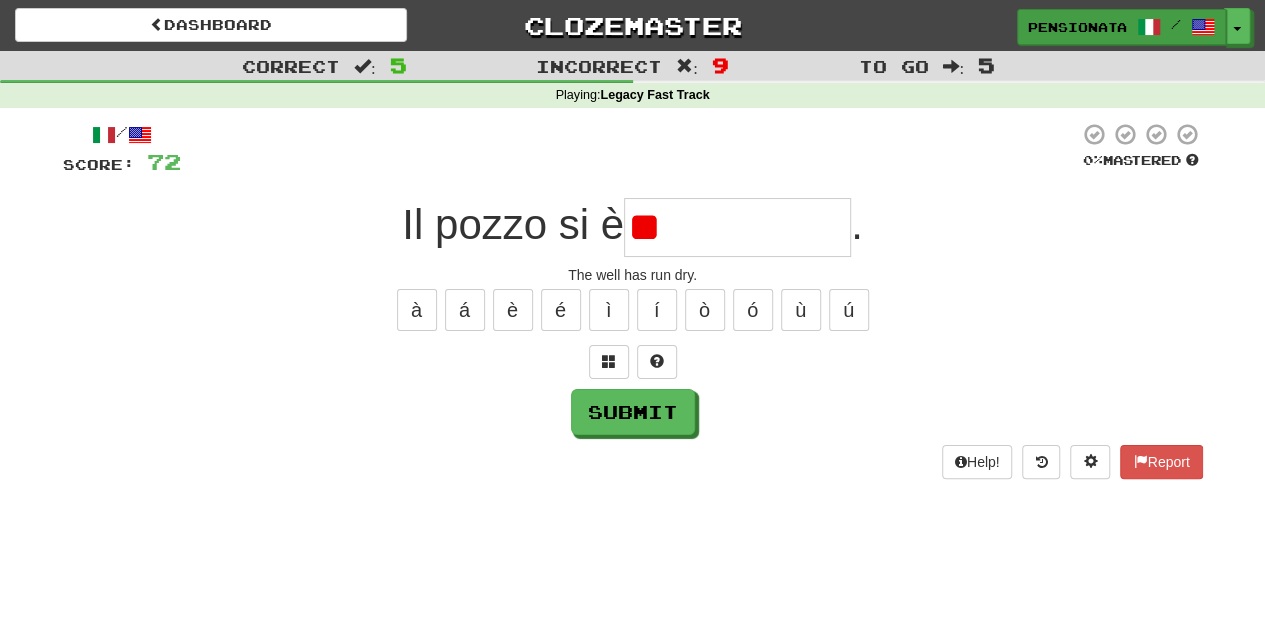 type on "*" 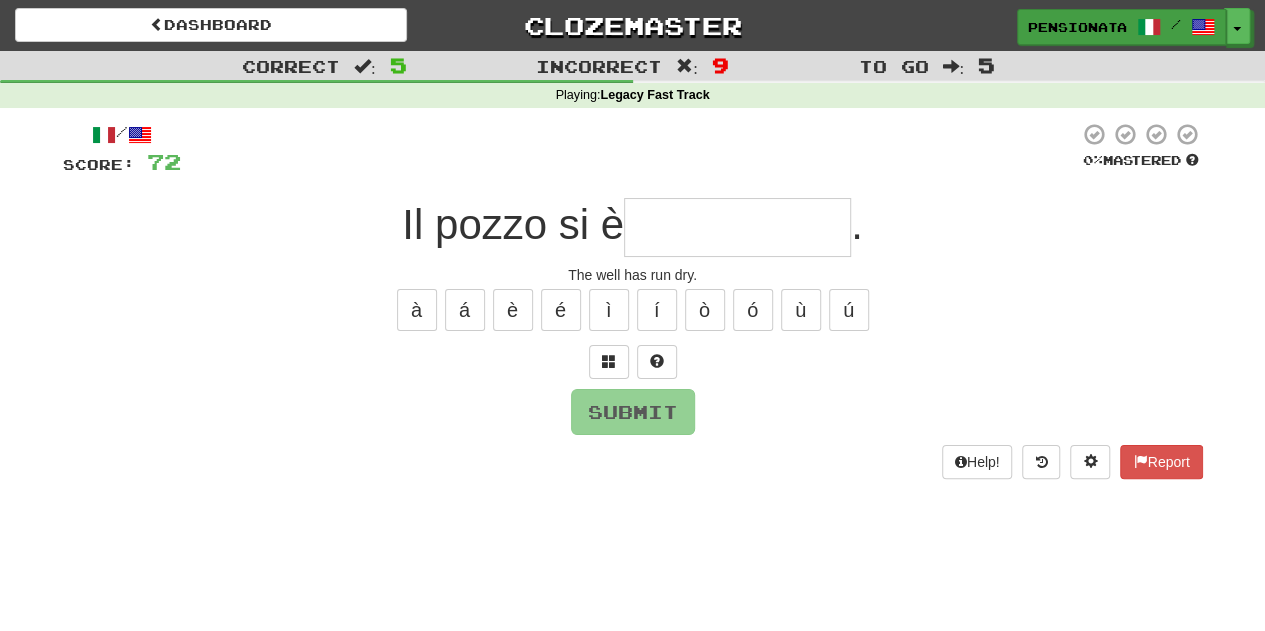 type on "*" 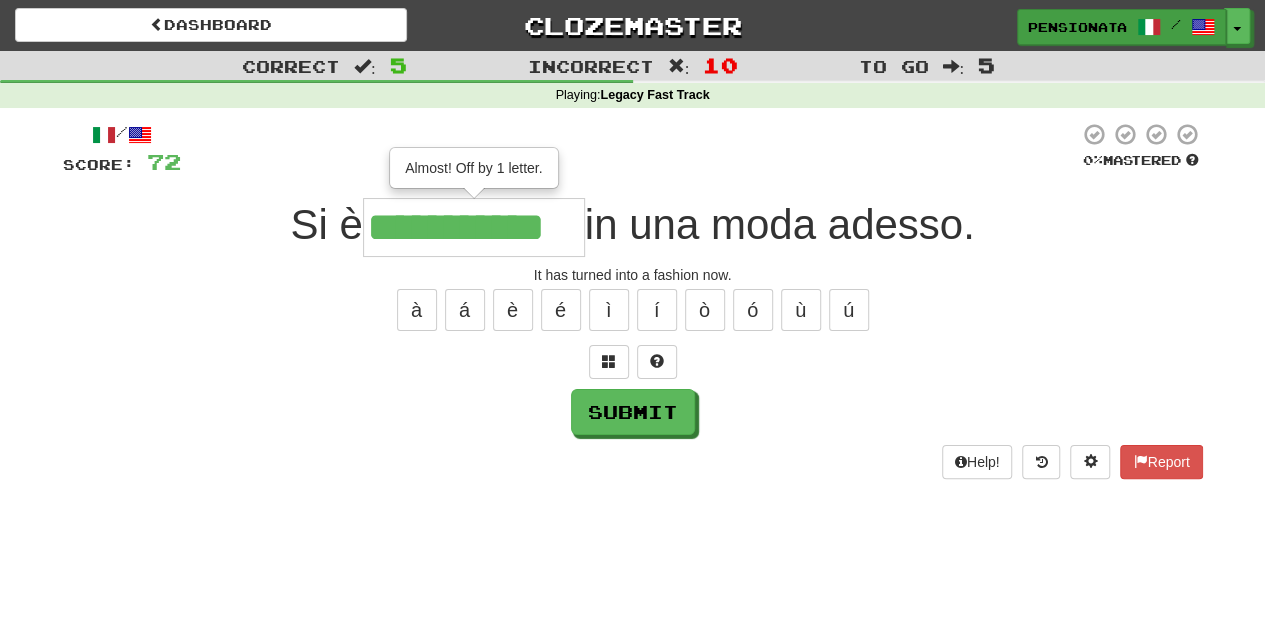 type on "**********" 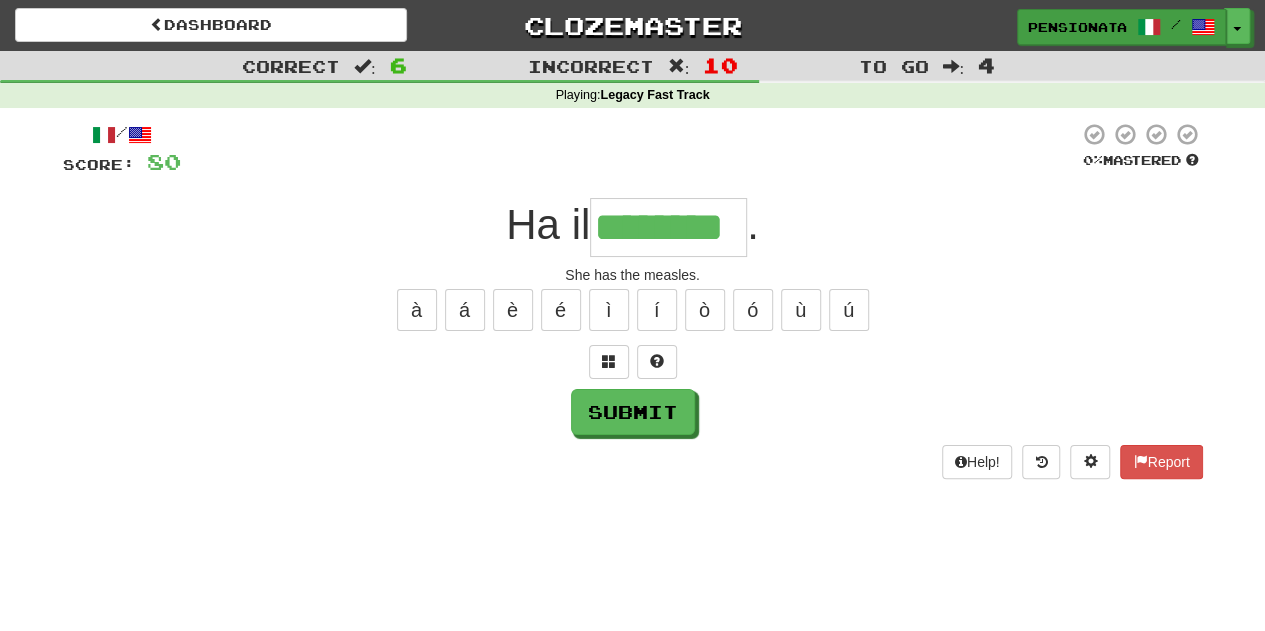 type on "********" 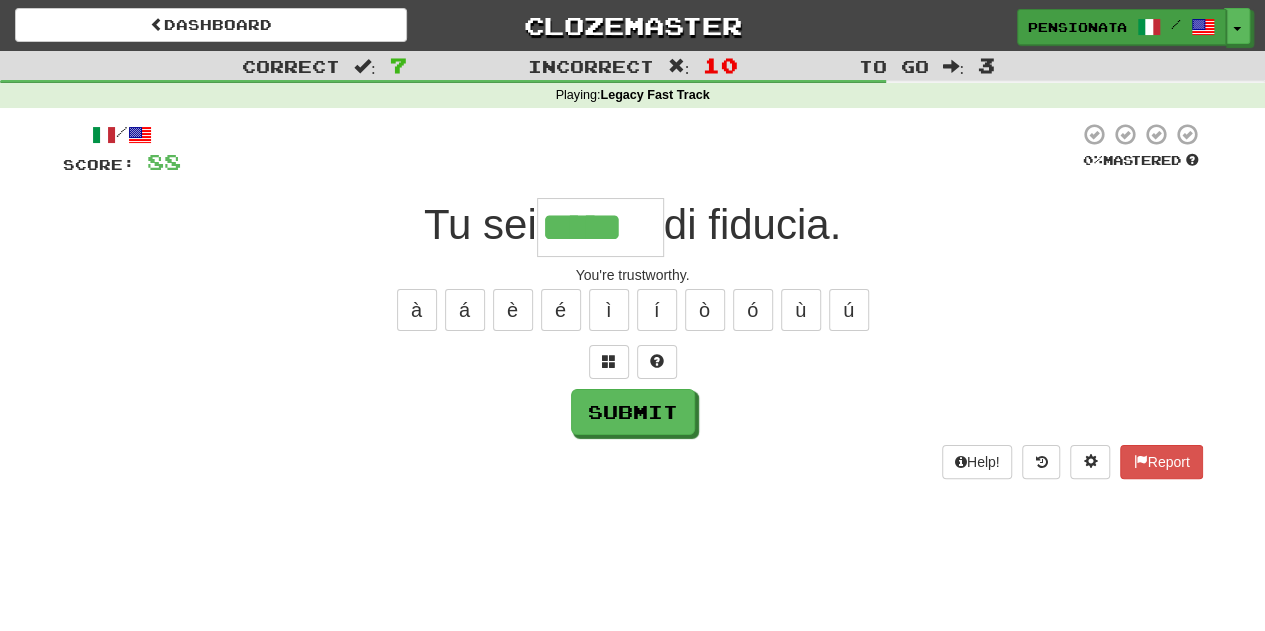type on "*****" 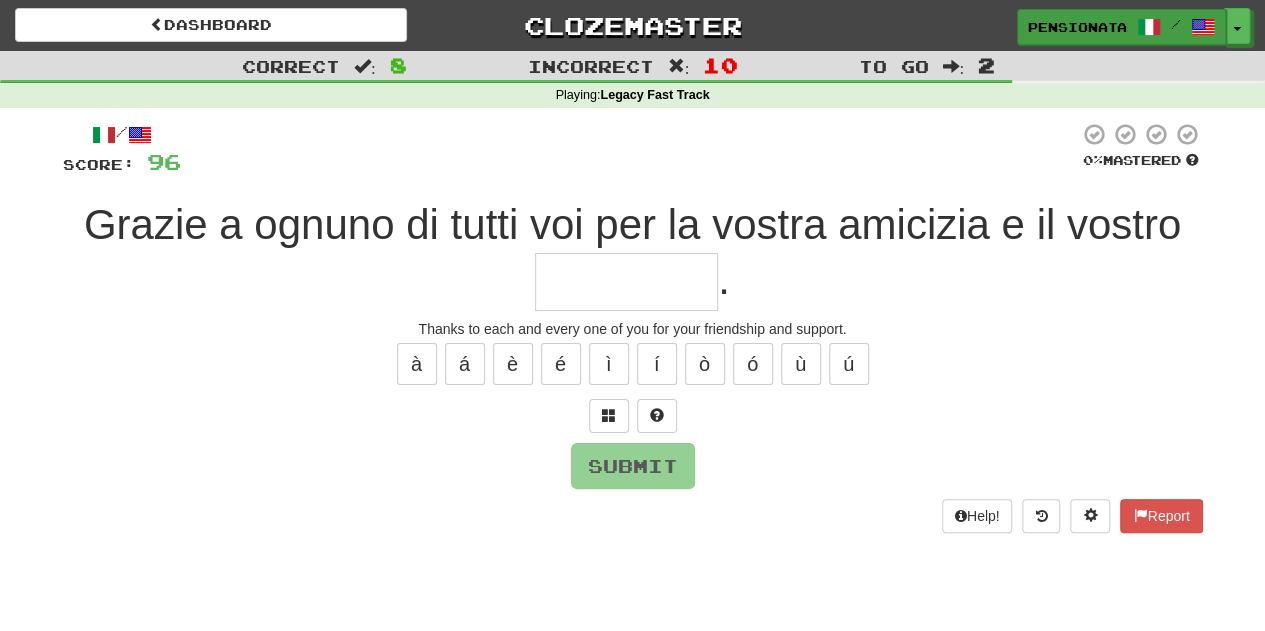 type on "********" 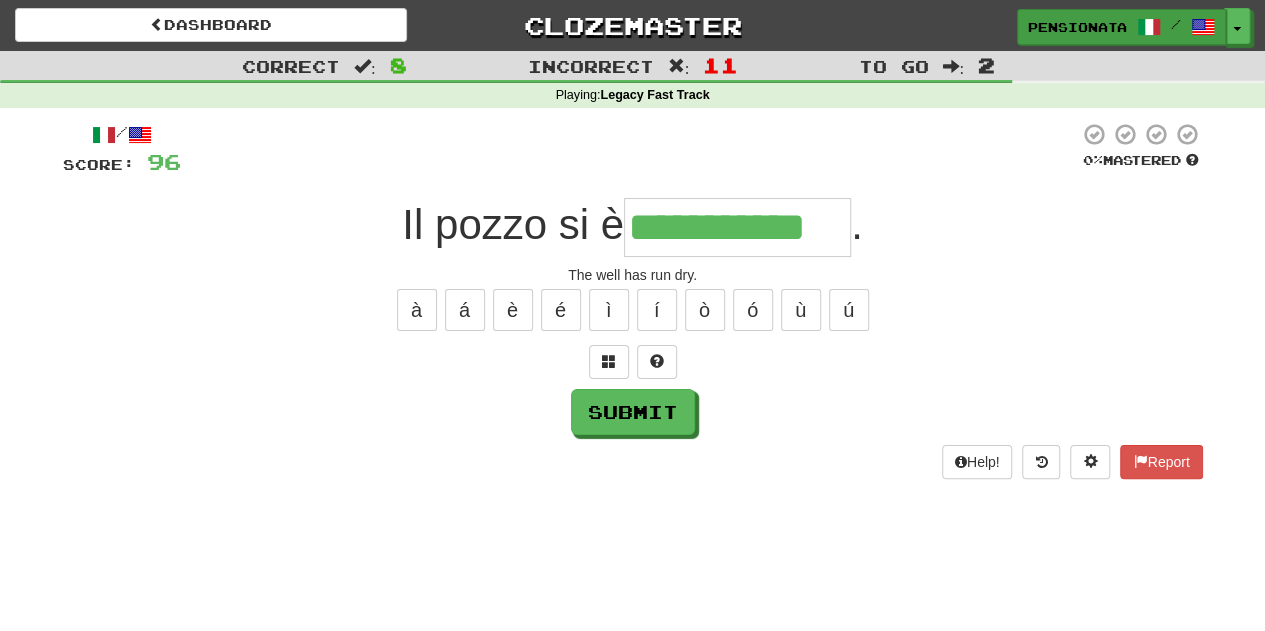 type on "**********" 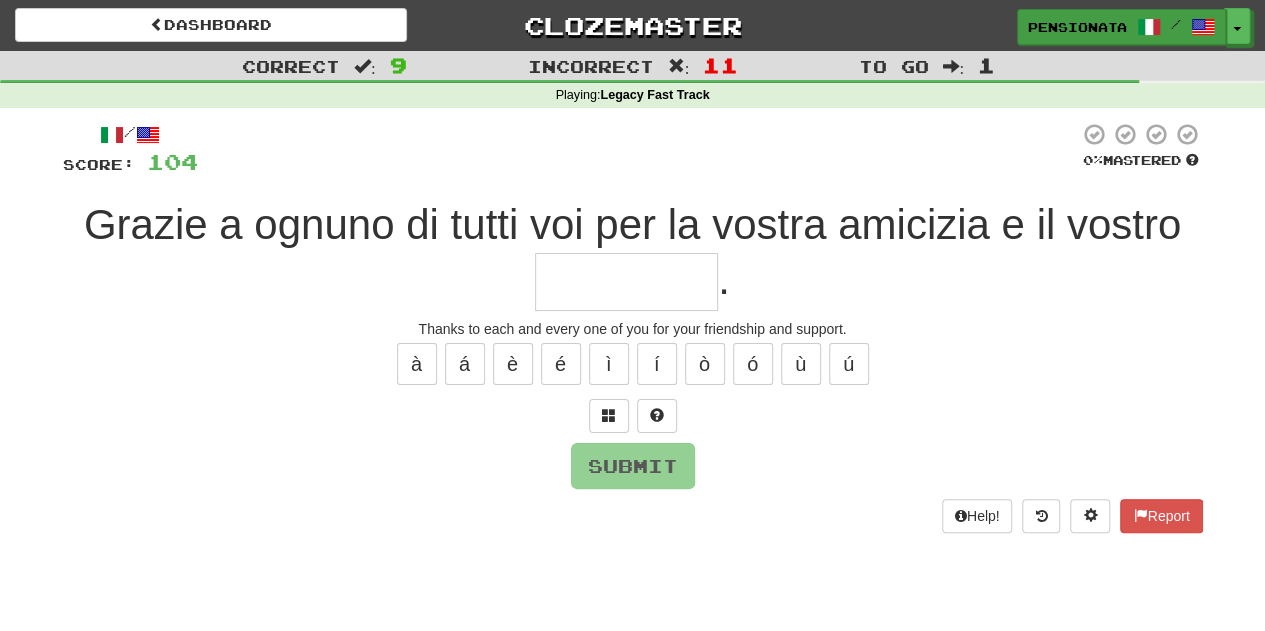 type on "********" 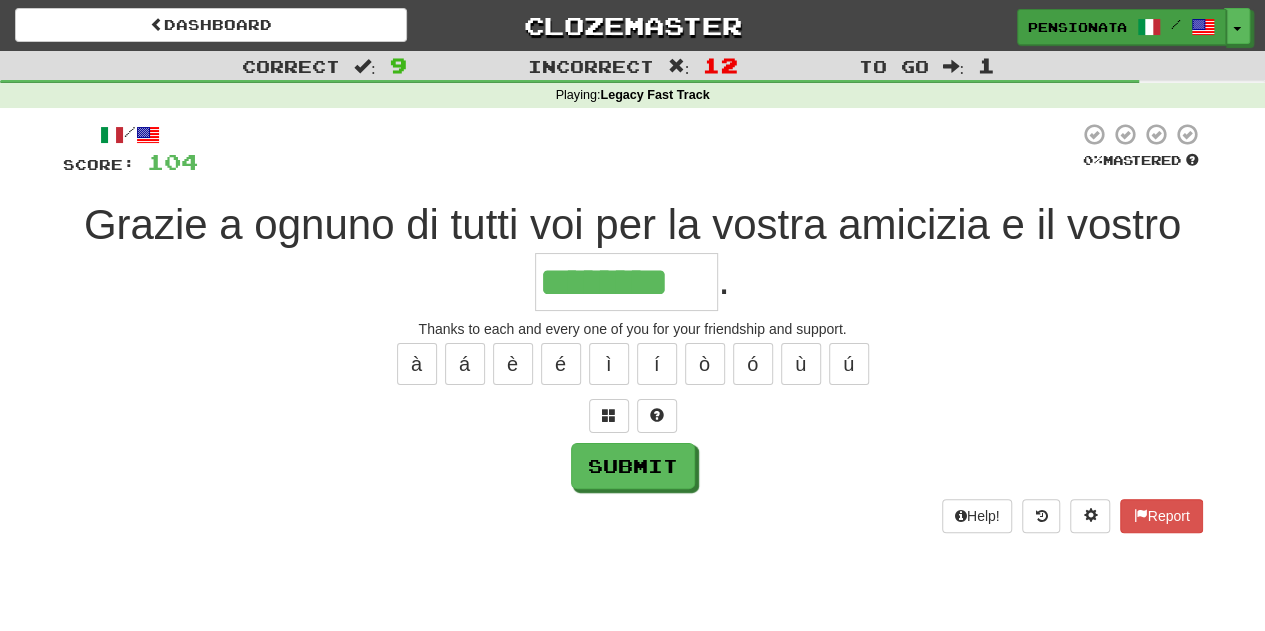type on "********" 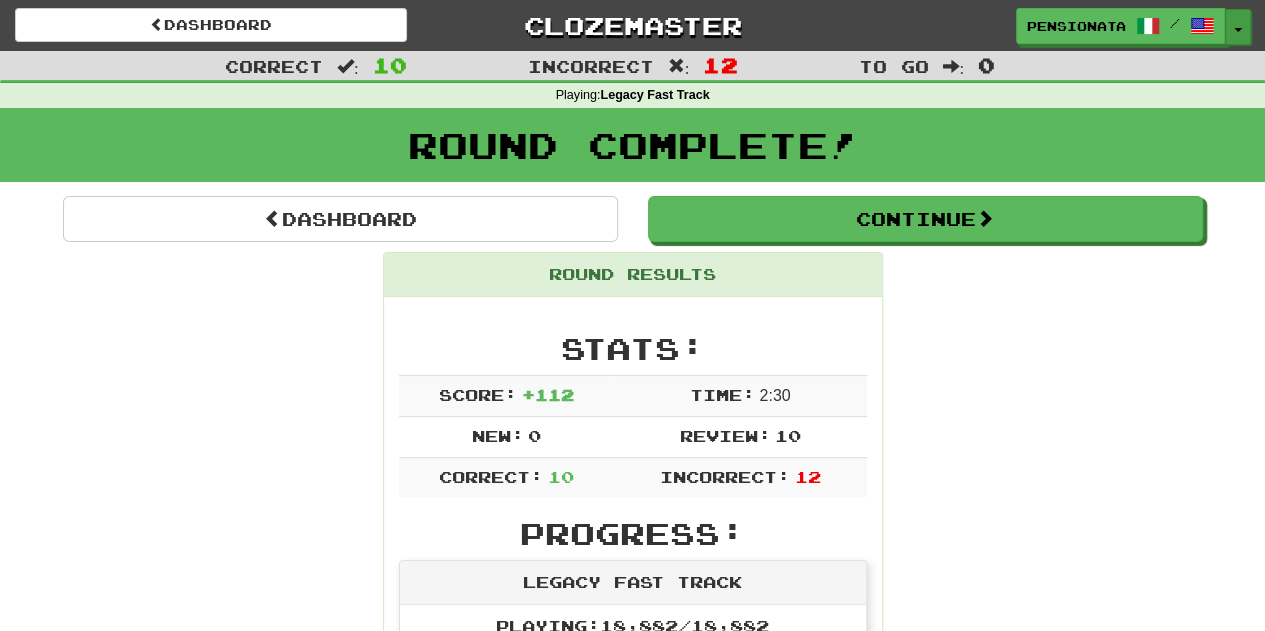 click at bounding box center (1238, 30) 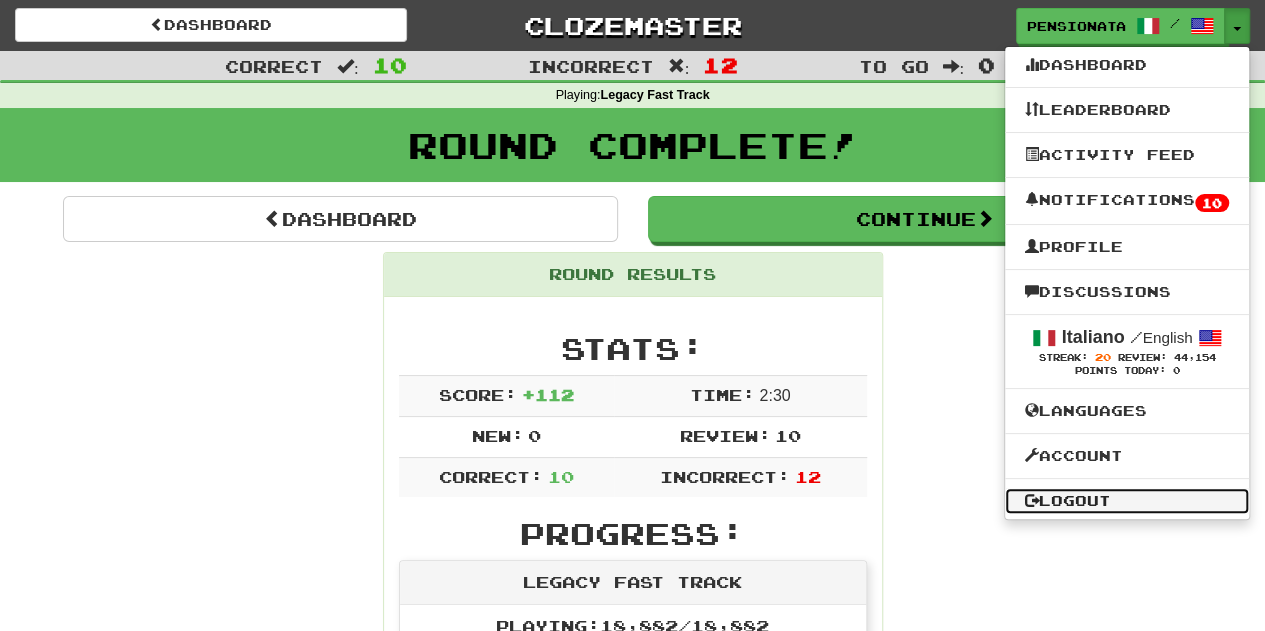click on "Logout" at bounding box center [1127, 501] 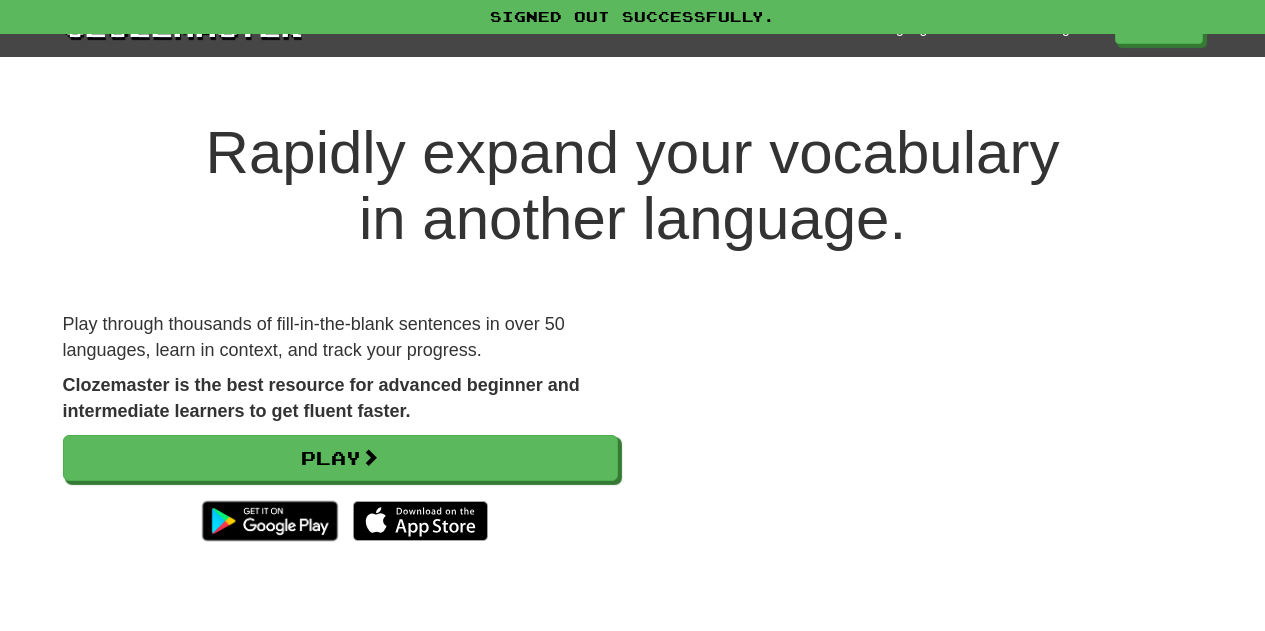 scroll, scrollTop: 0, scrollLeft: 0, axis: both 